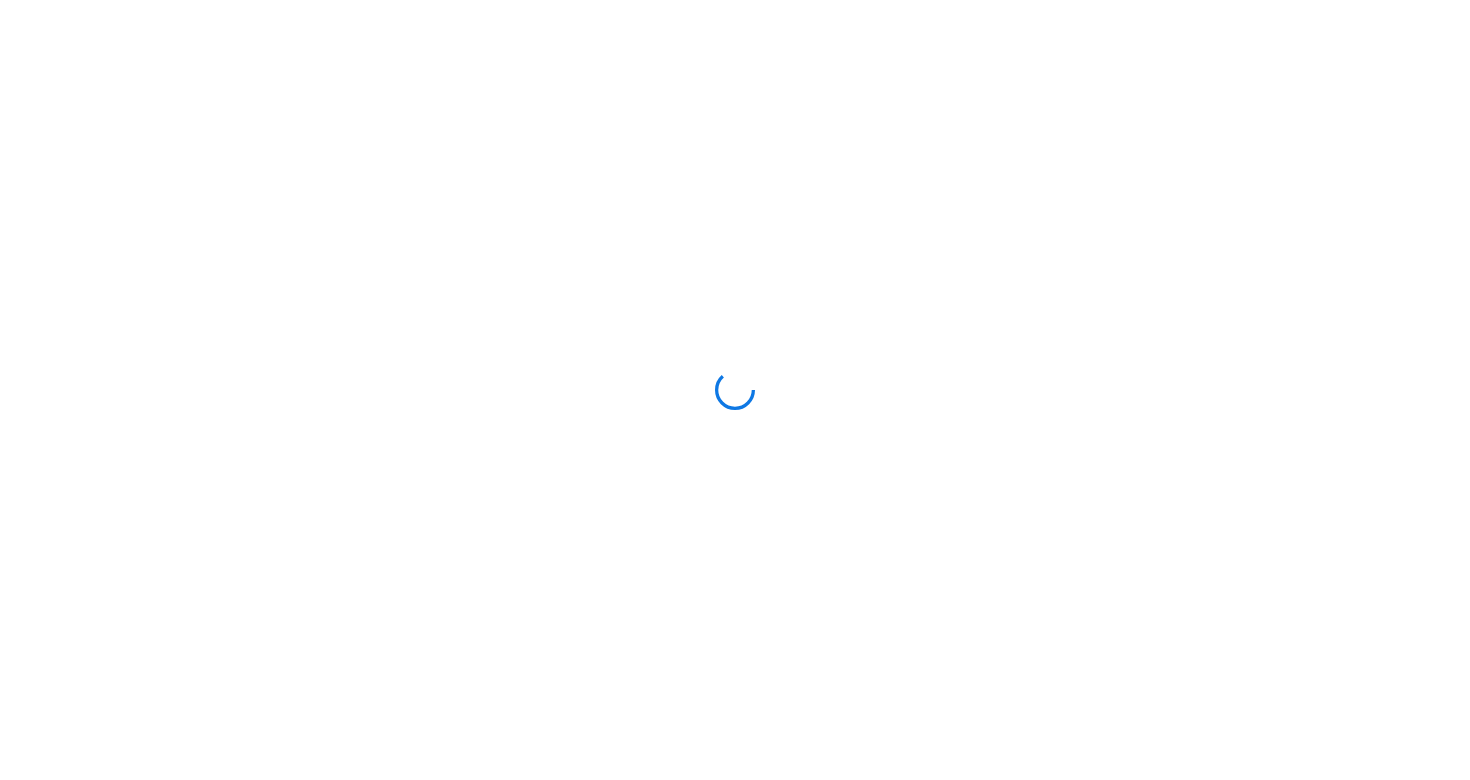 scroll, scrollTop: 0, scrollLeft: 0, axis: both 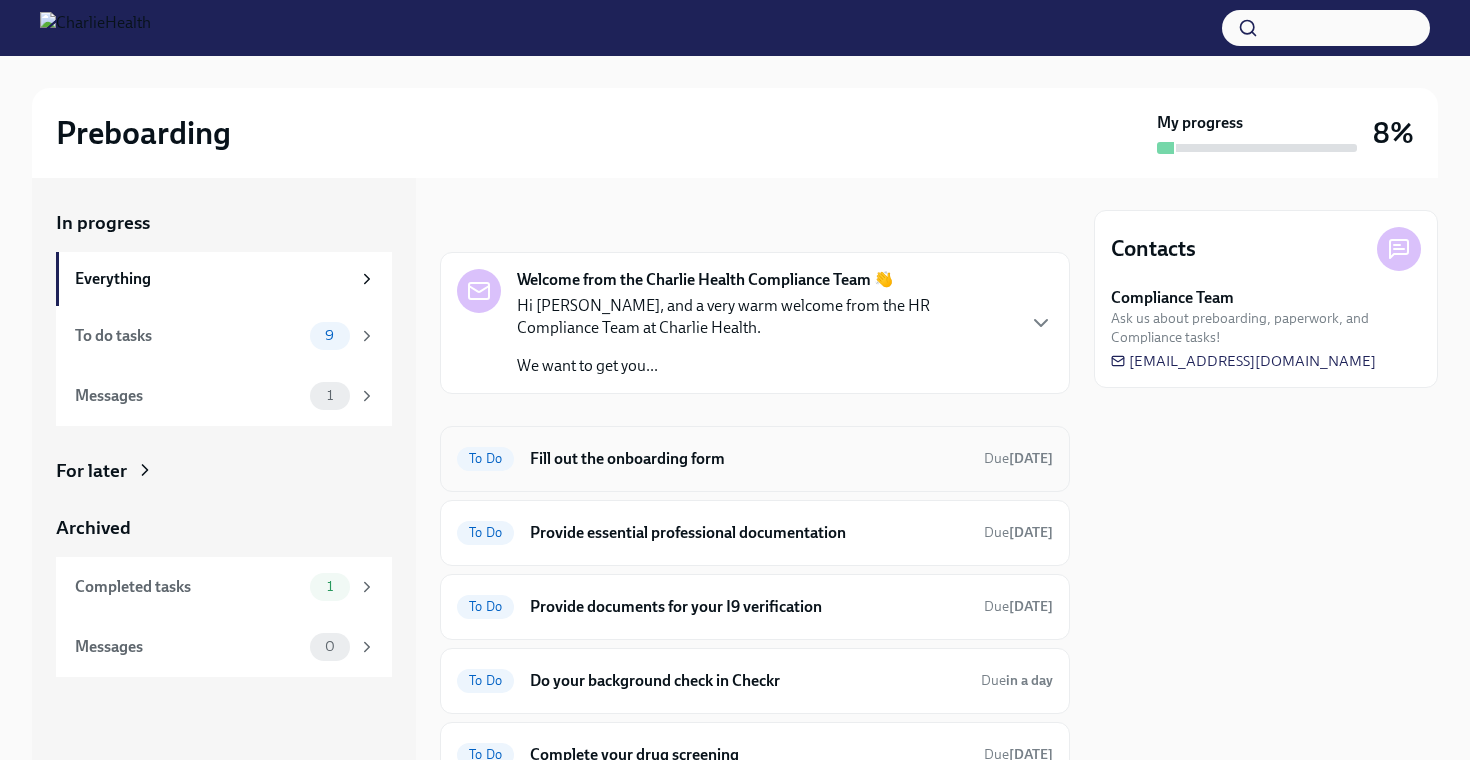 click on "To Do Fill out the onboarding form Due  [DATE]" at bounding box center [755, 459] 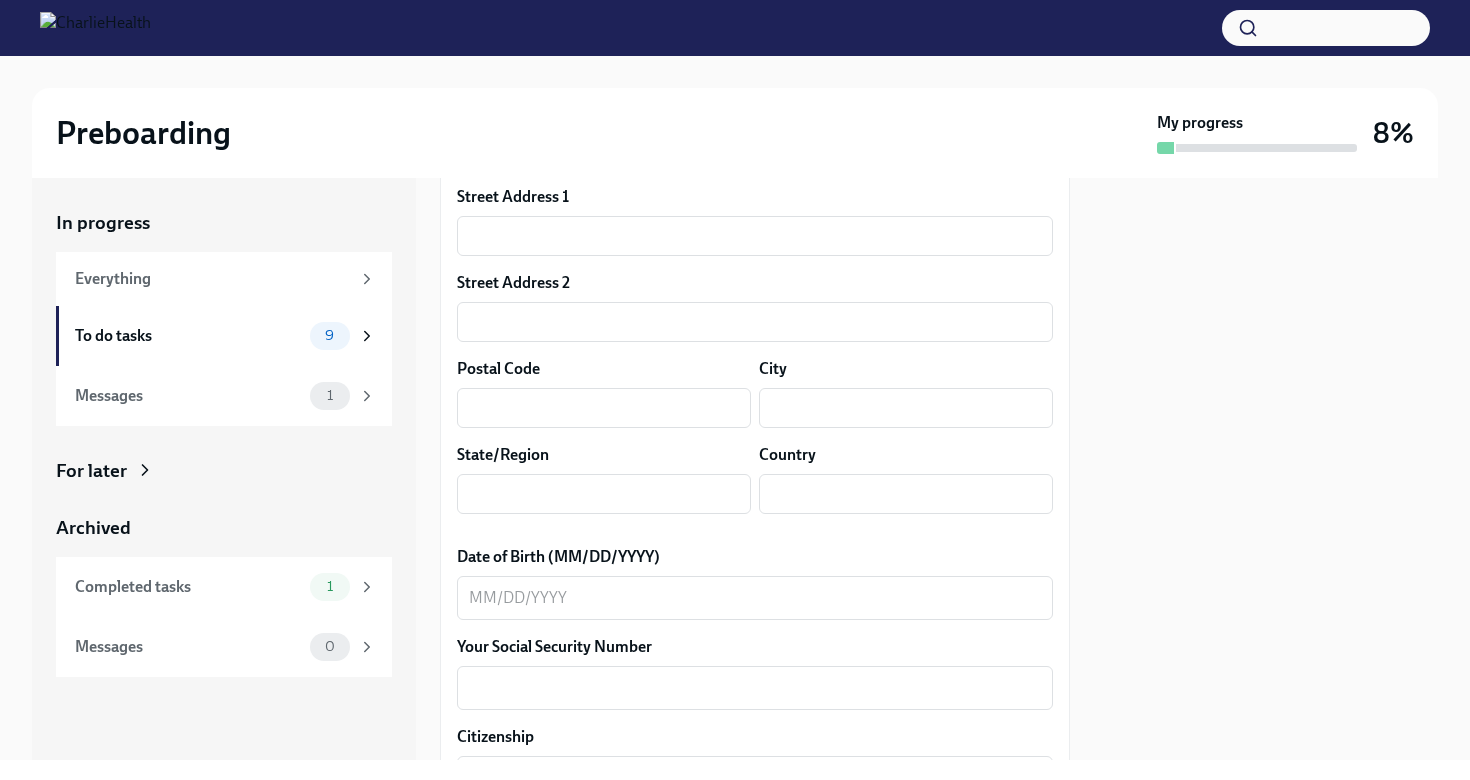 scroll, scrollTop: 623, scrollLeft: 0, axis: vertical 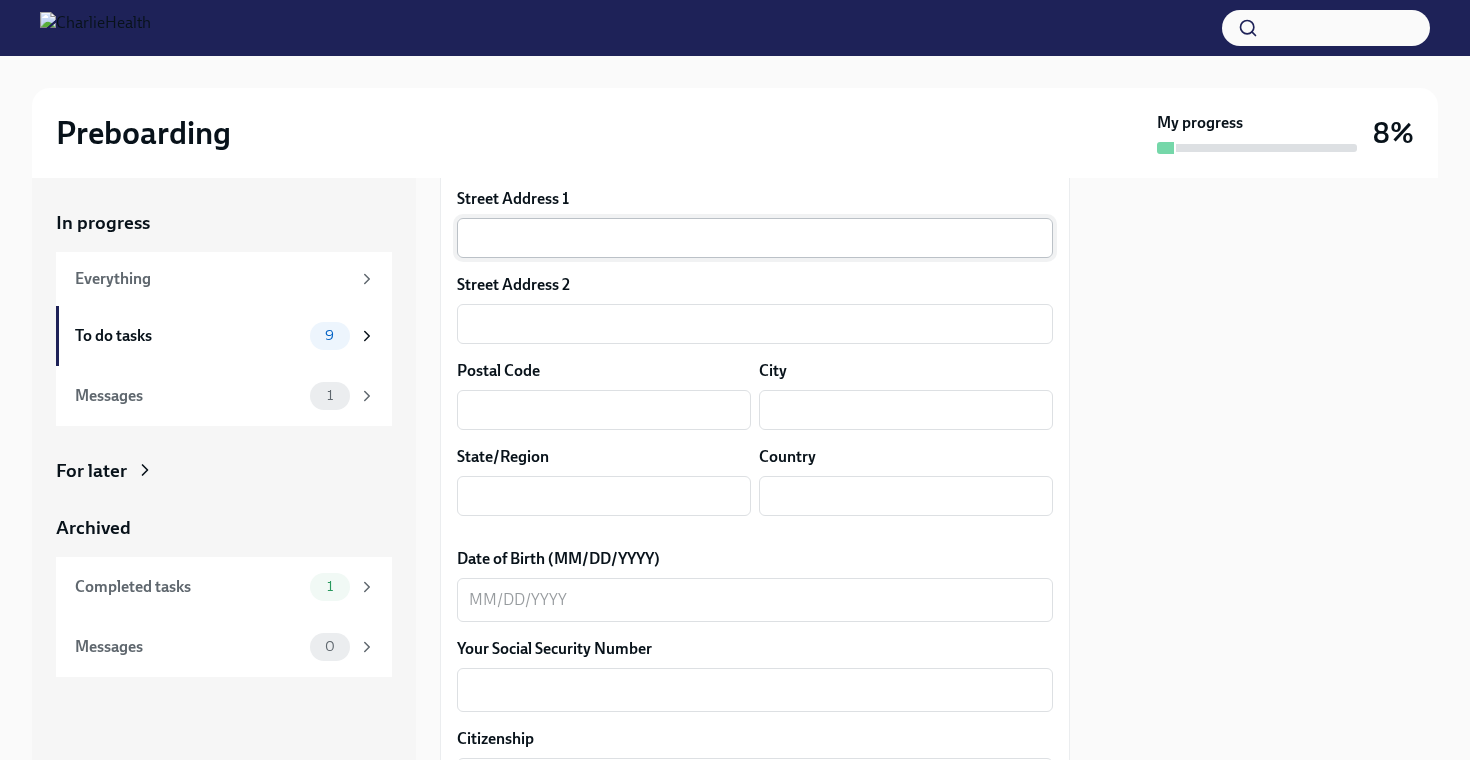click at bounding box center (755, 238) 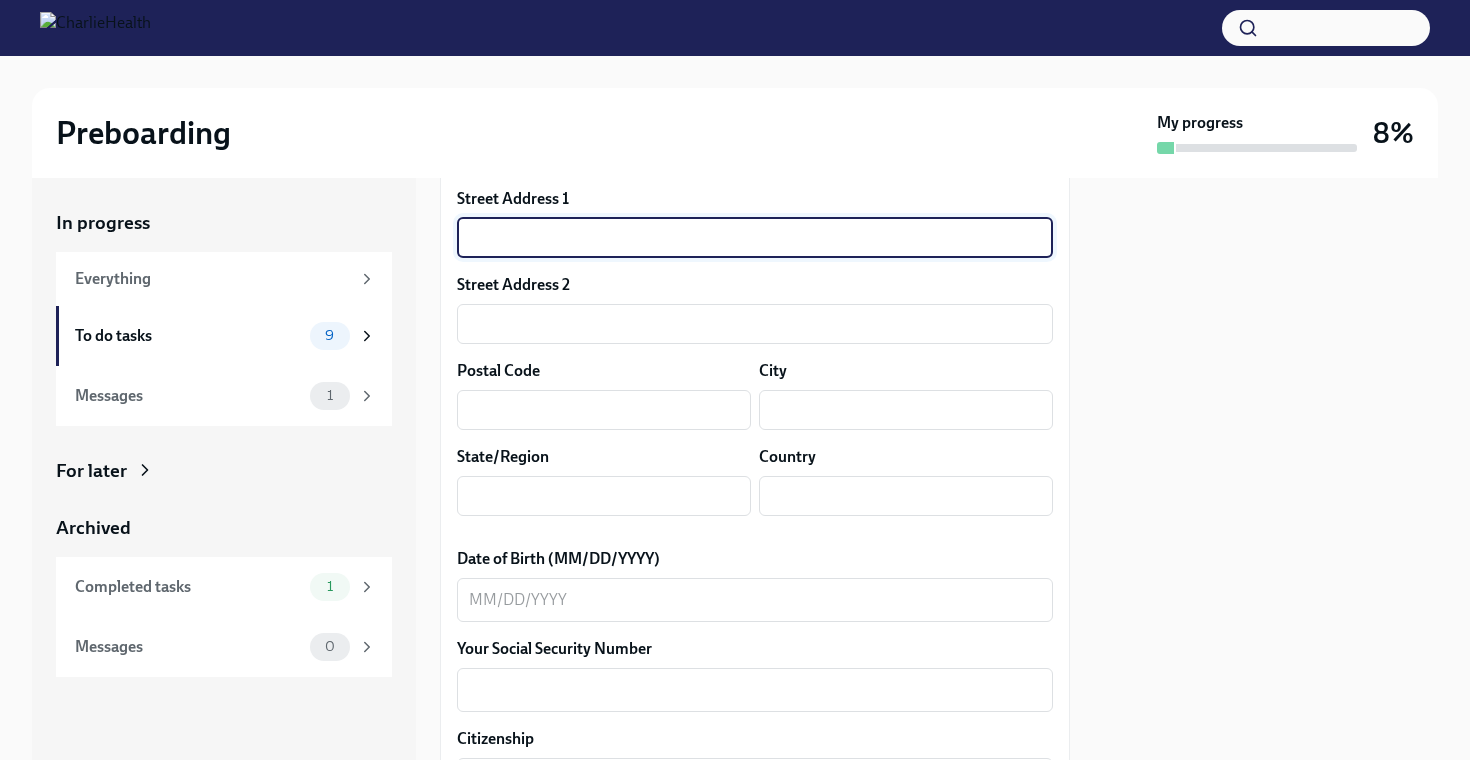 type on "[STREET_ADDRESS][PERSON_NAME]" 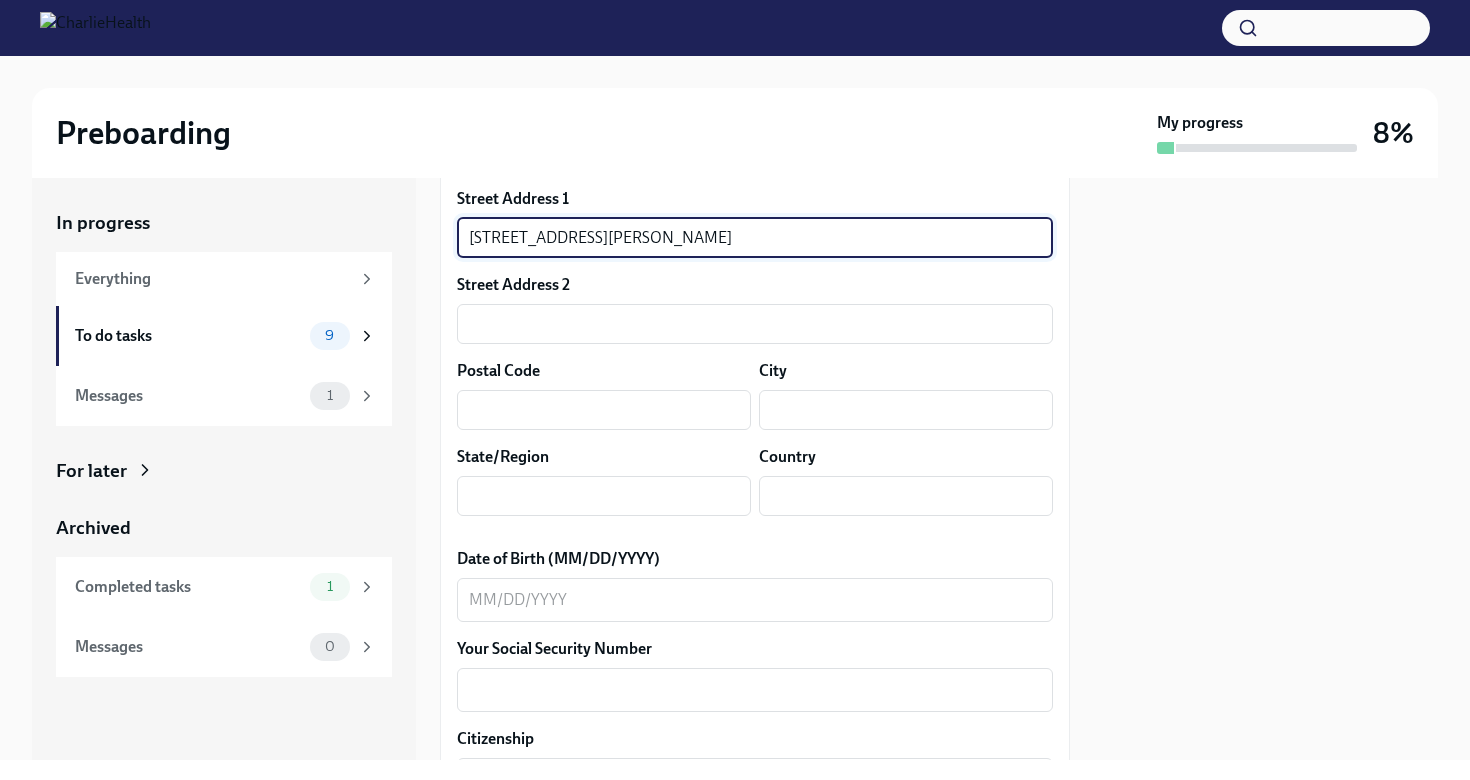 type on "3" 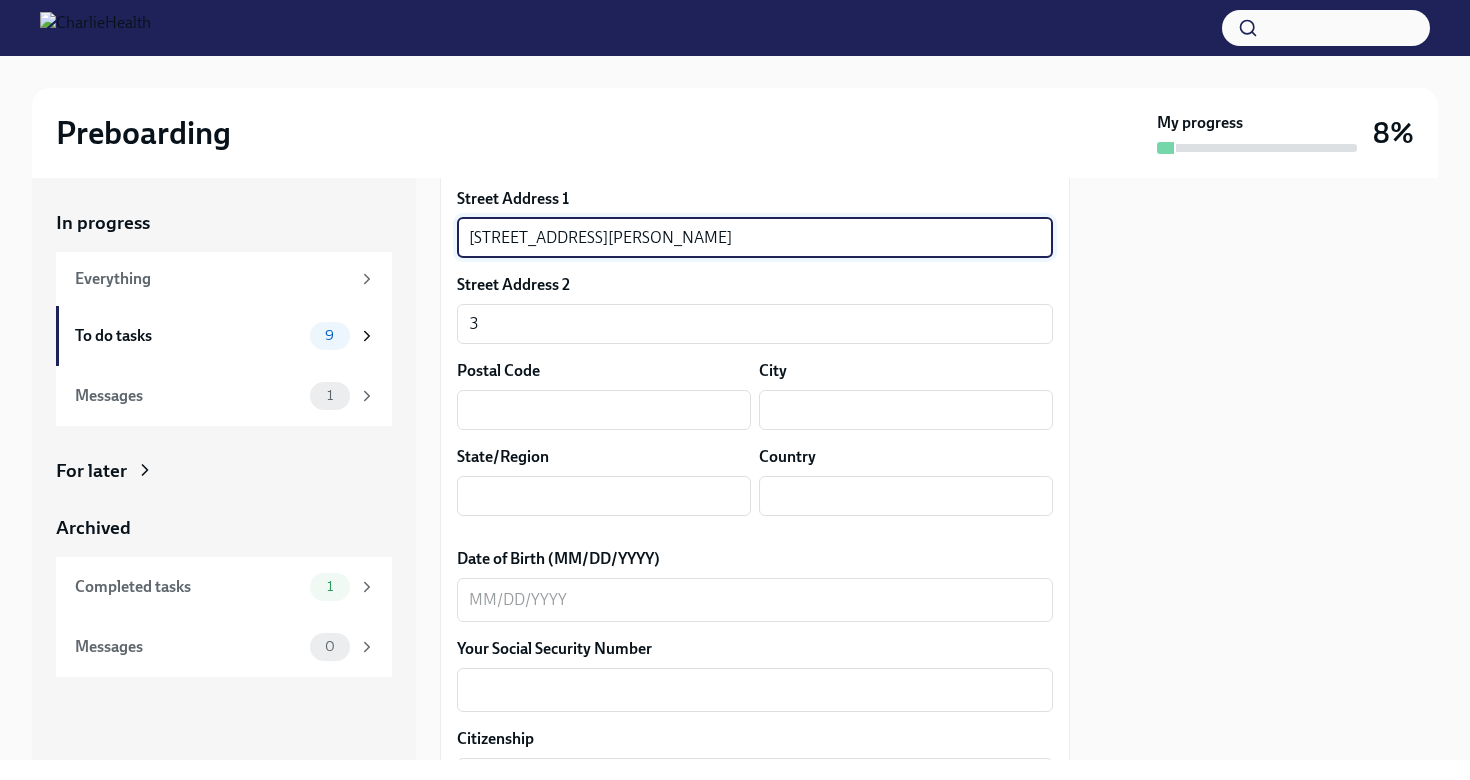 type on "11249" 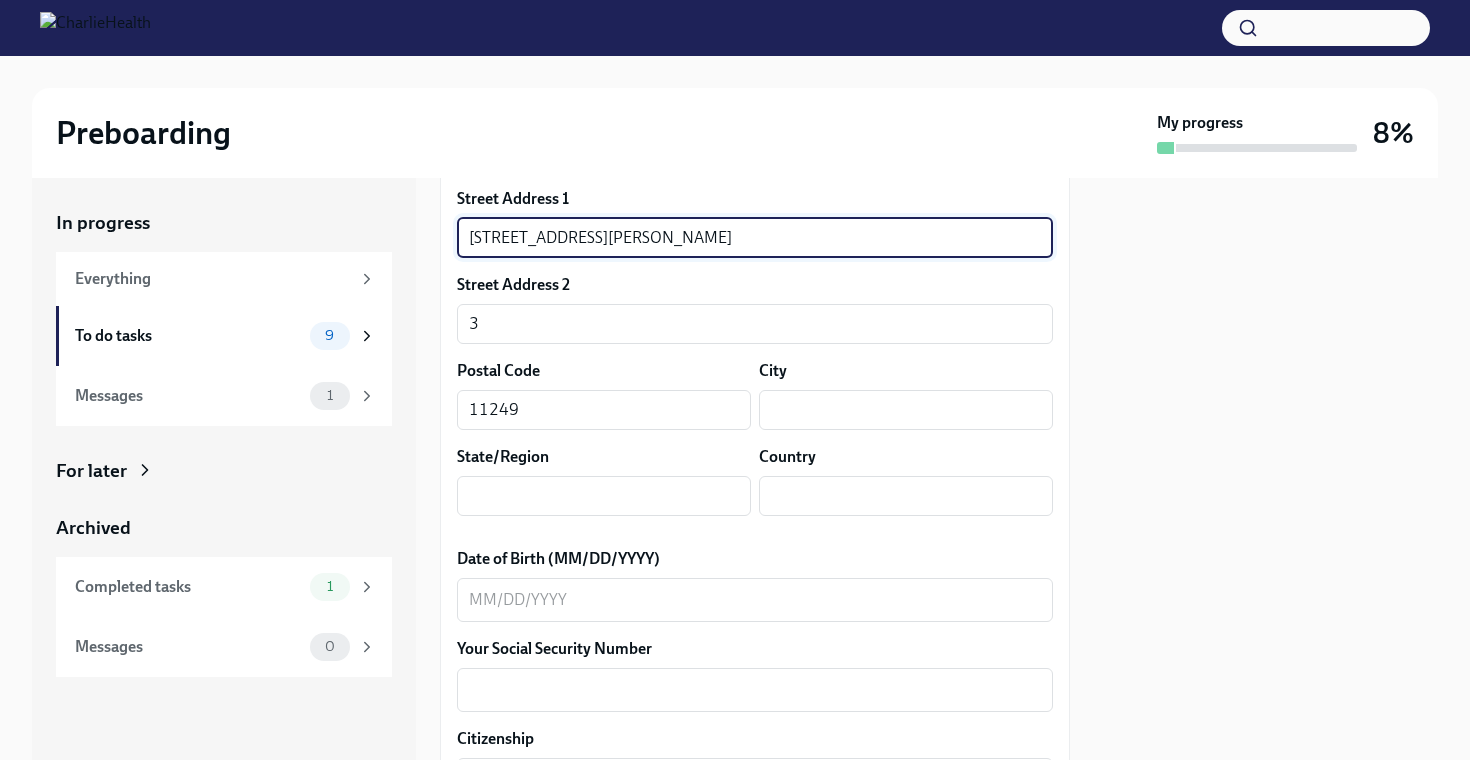 type on "[GEOGRAPHIC_DATA]" 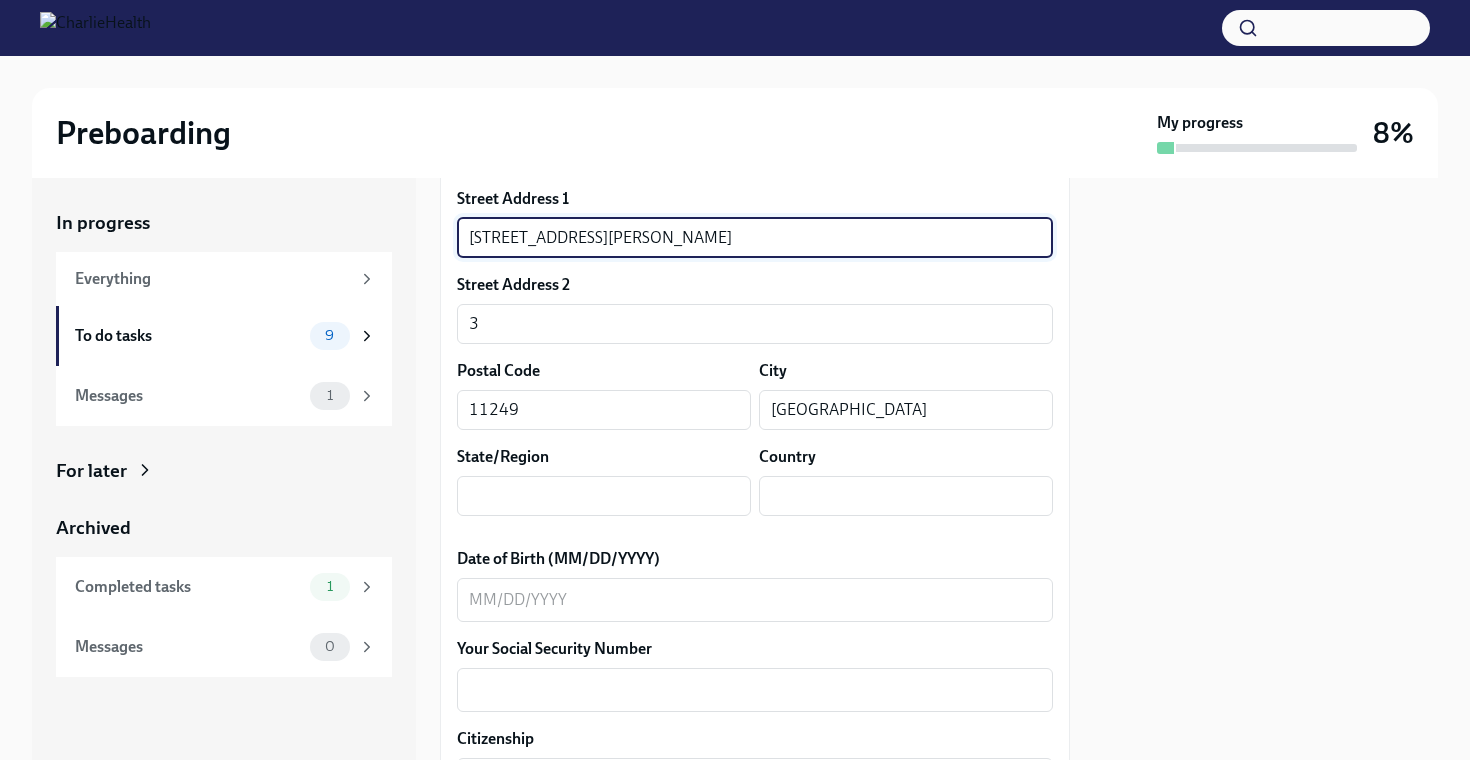 type on "NY" 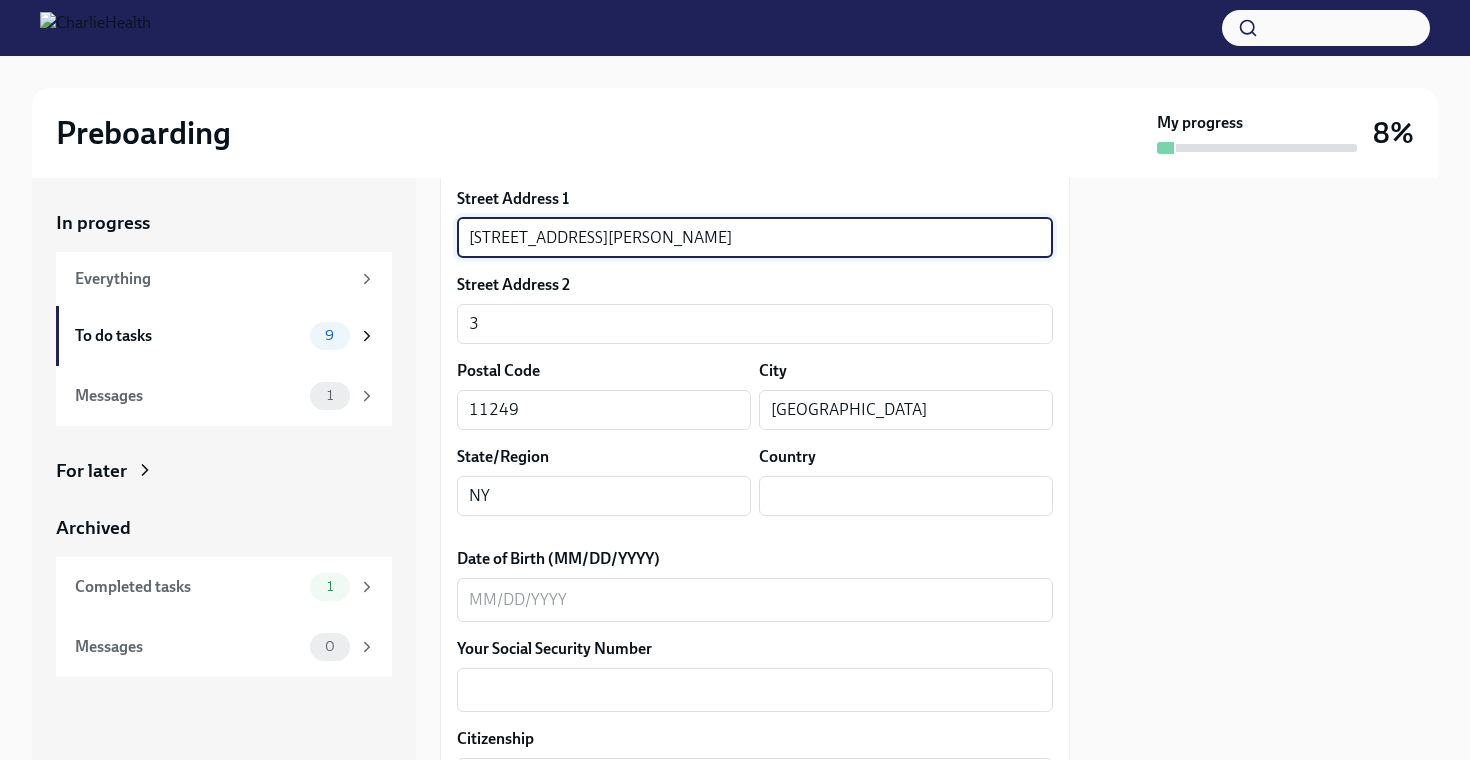 type on "US" 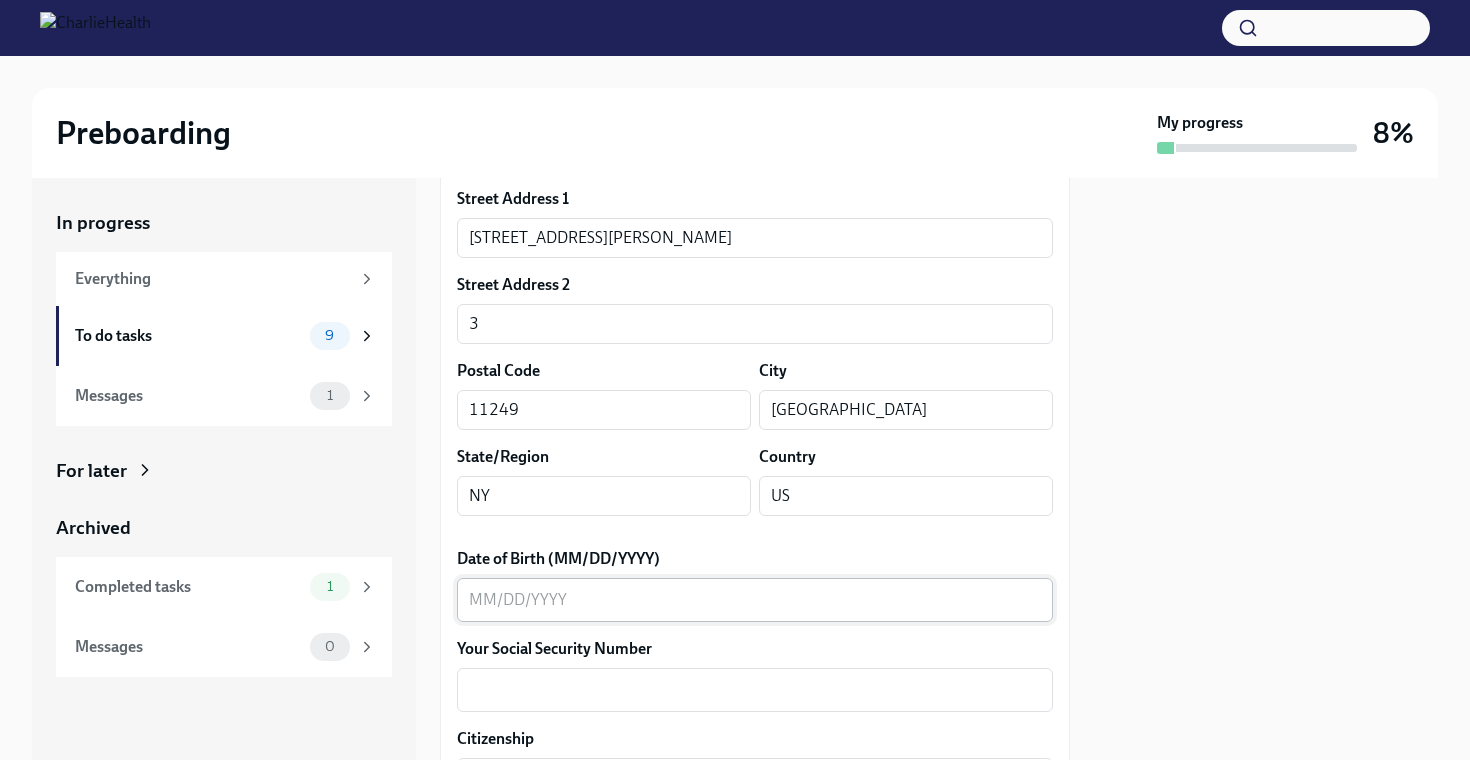 click on "x ​" at bounding box center (755, 600) 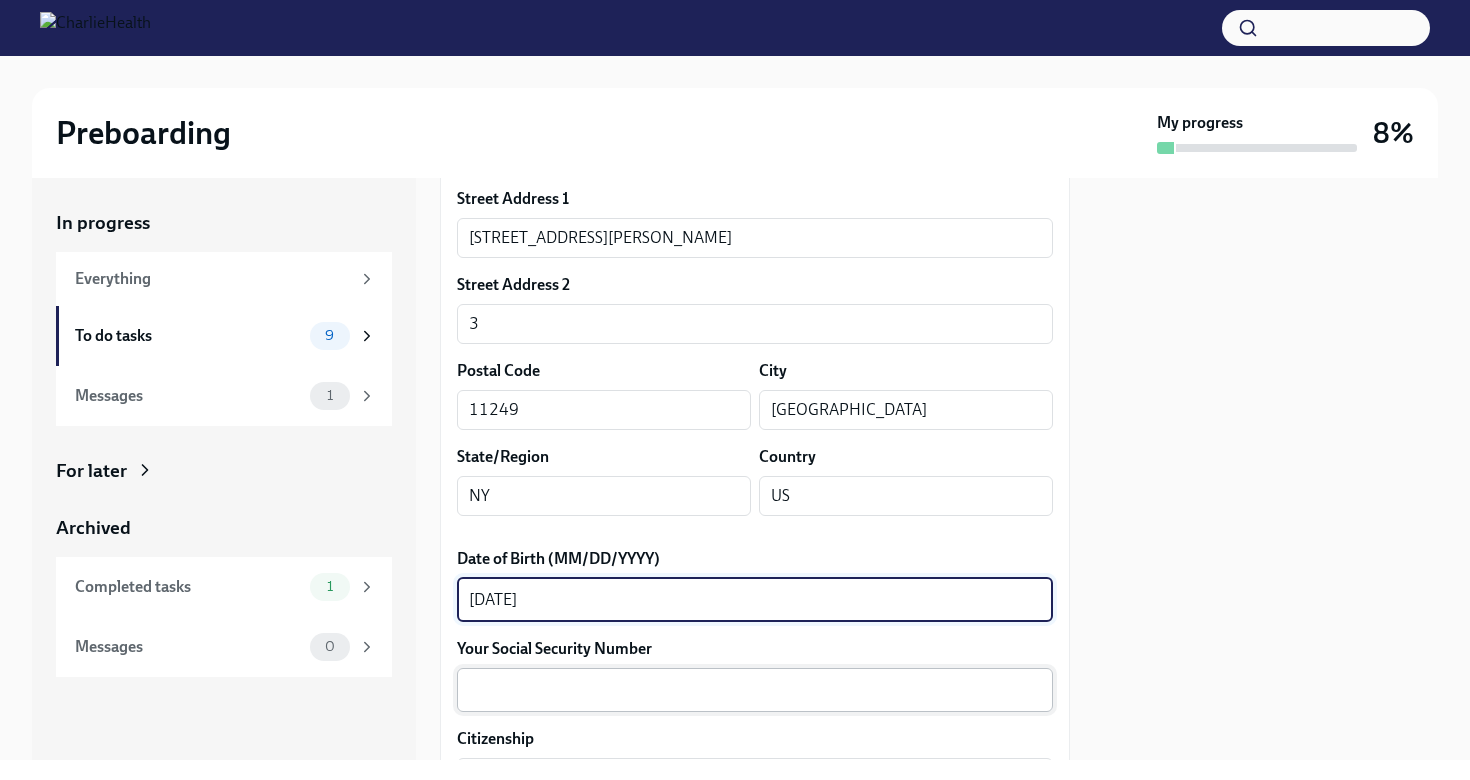 type on "[DATE]" 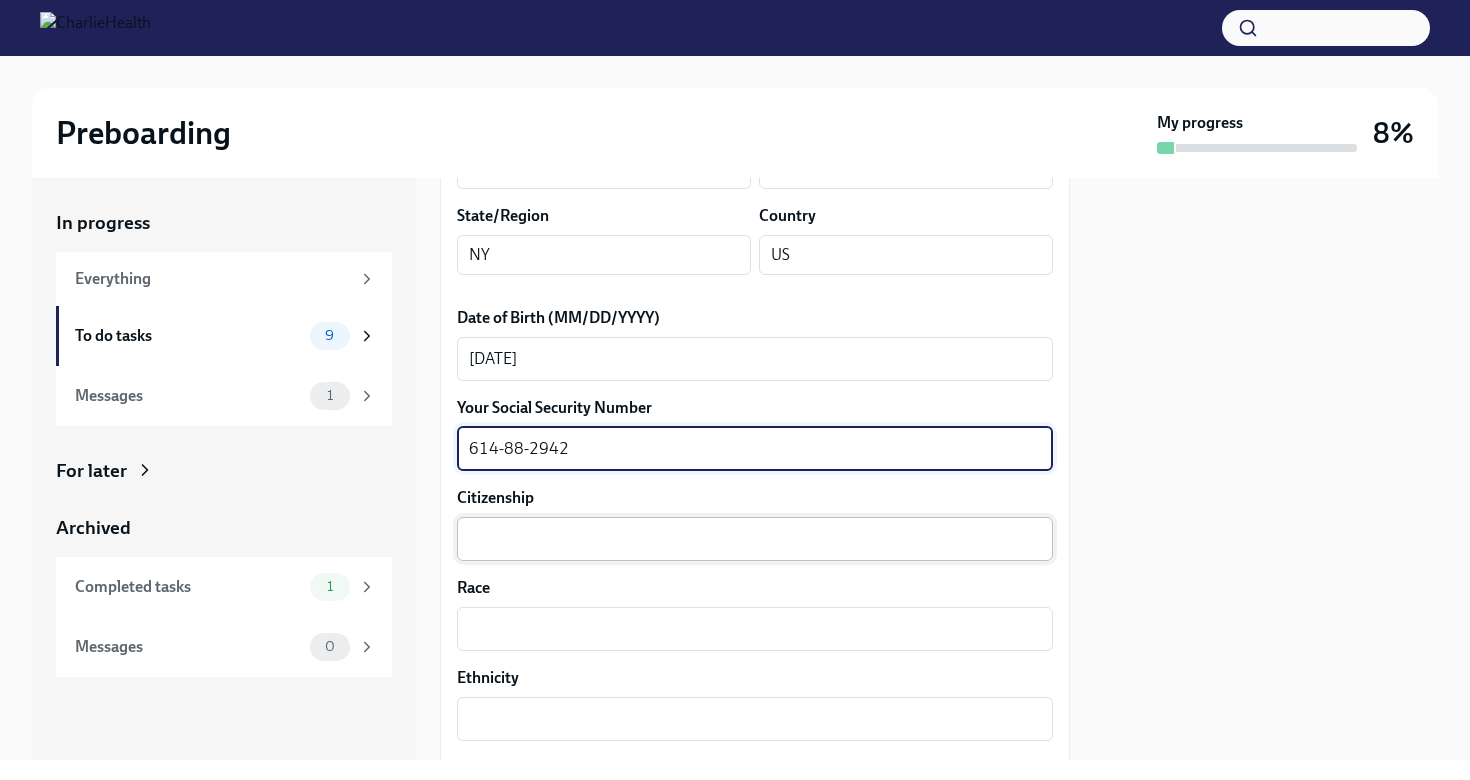 scroll, scrollTop: 959, scrollLeft: 0, axis: vertical 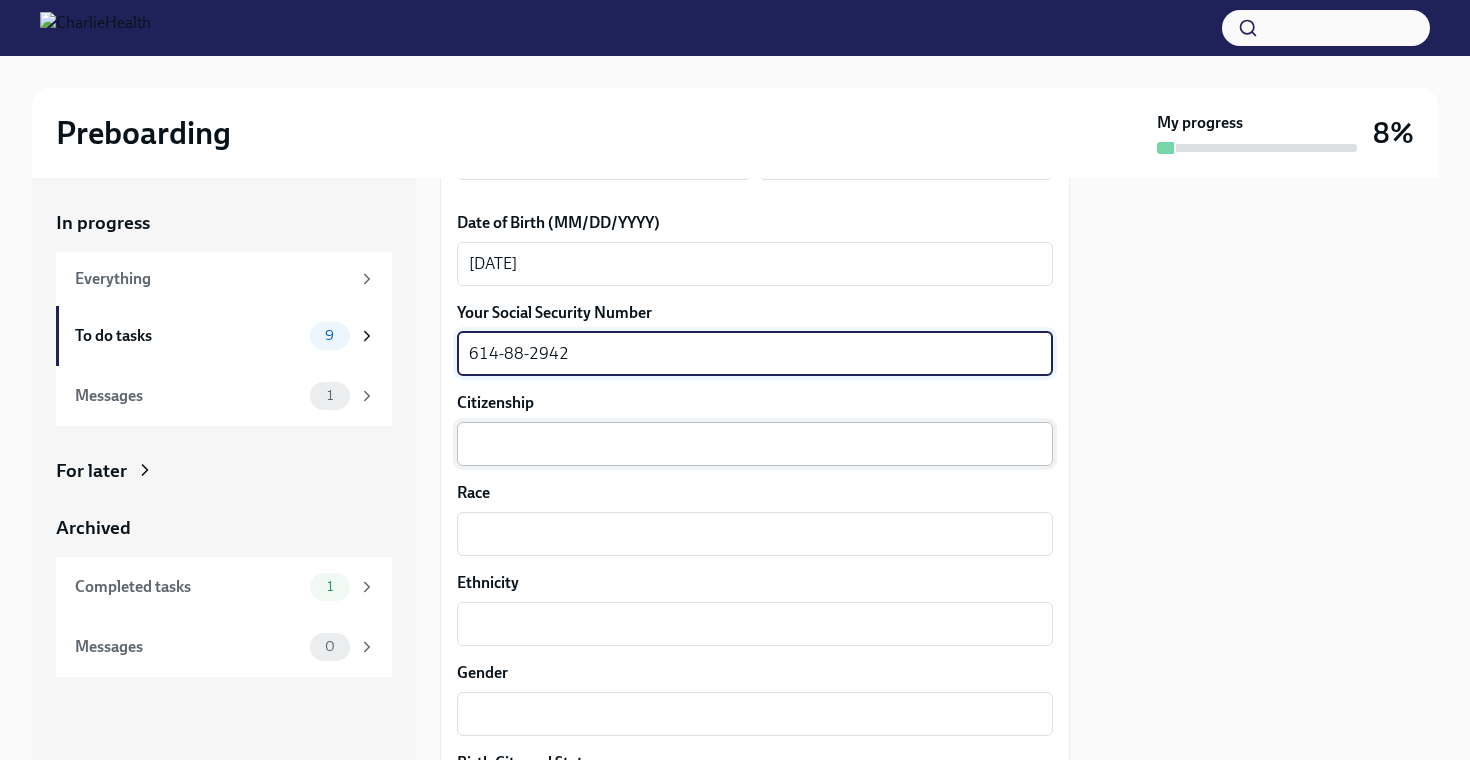 type on "614-88-2942" 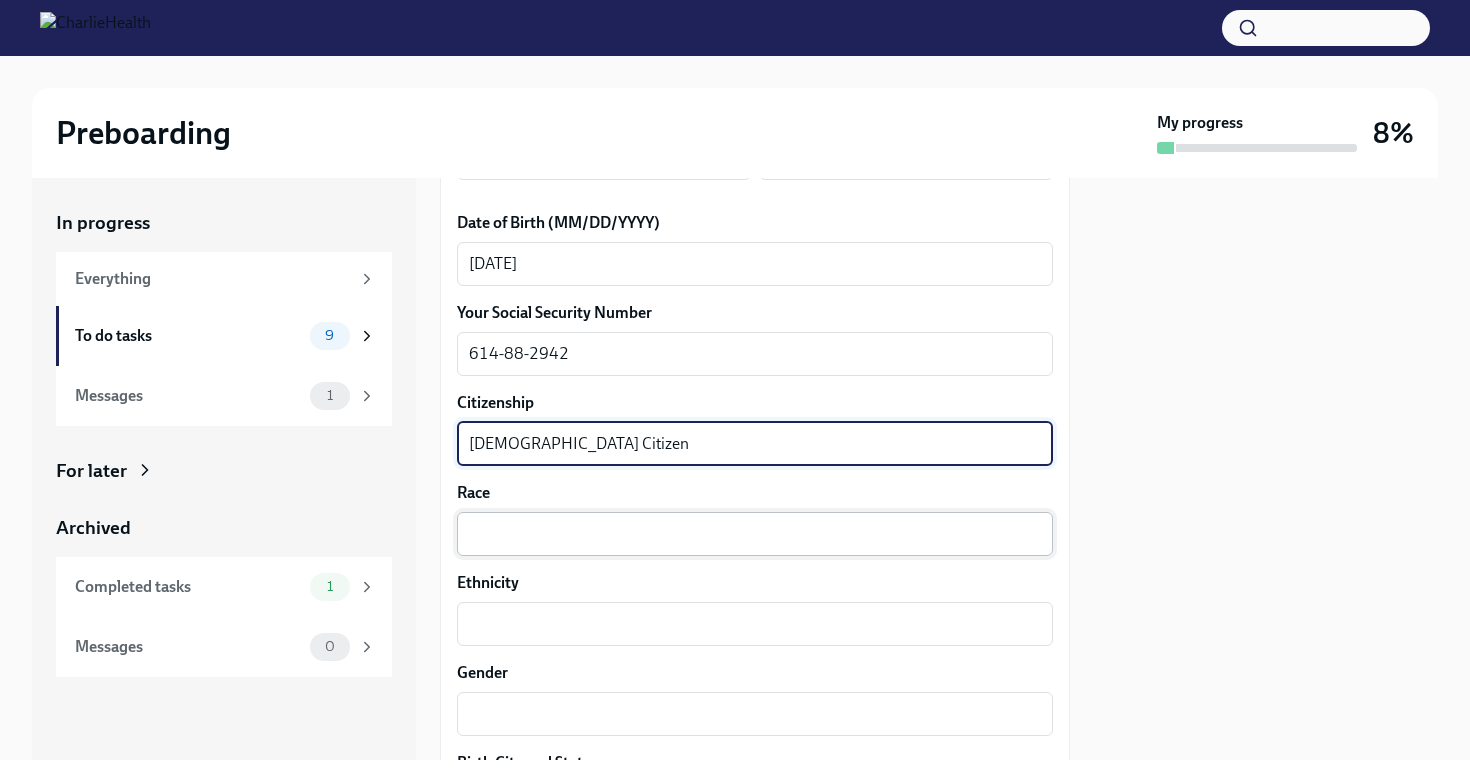 type on "[DEMOGRAPHIC_DATA] Citizen" 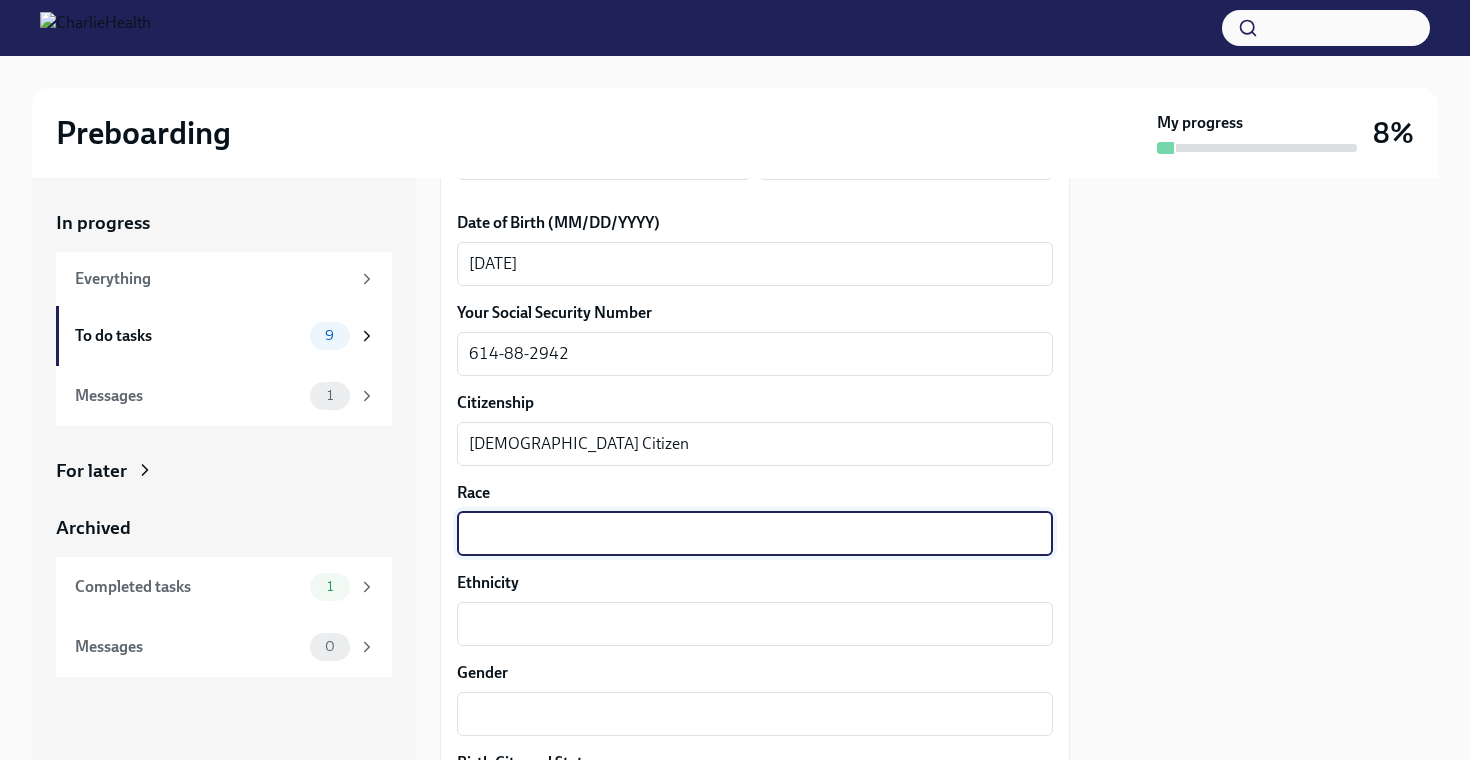 click on "Race" at bounding box center [755, 534] 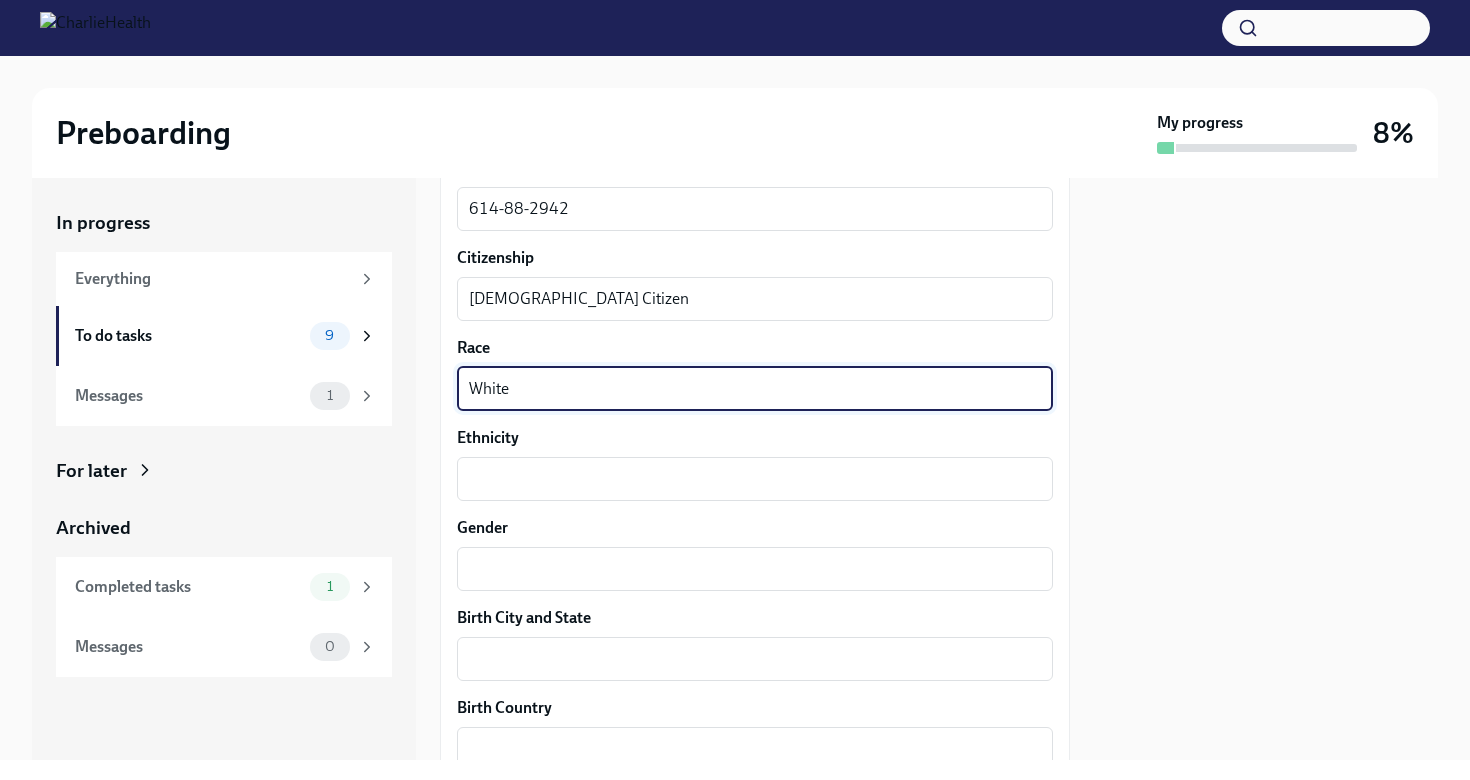 scroll, scrollTop: 1133, scrollLeft: 0, axis: vertical 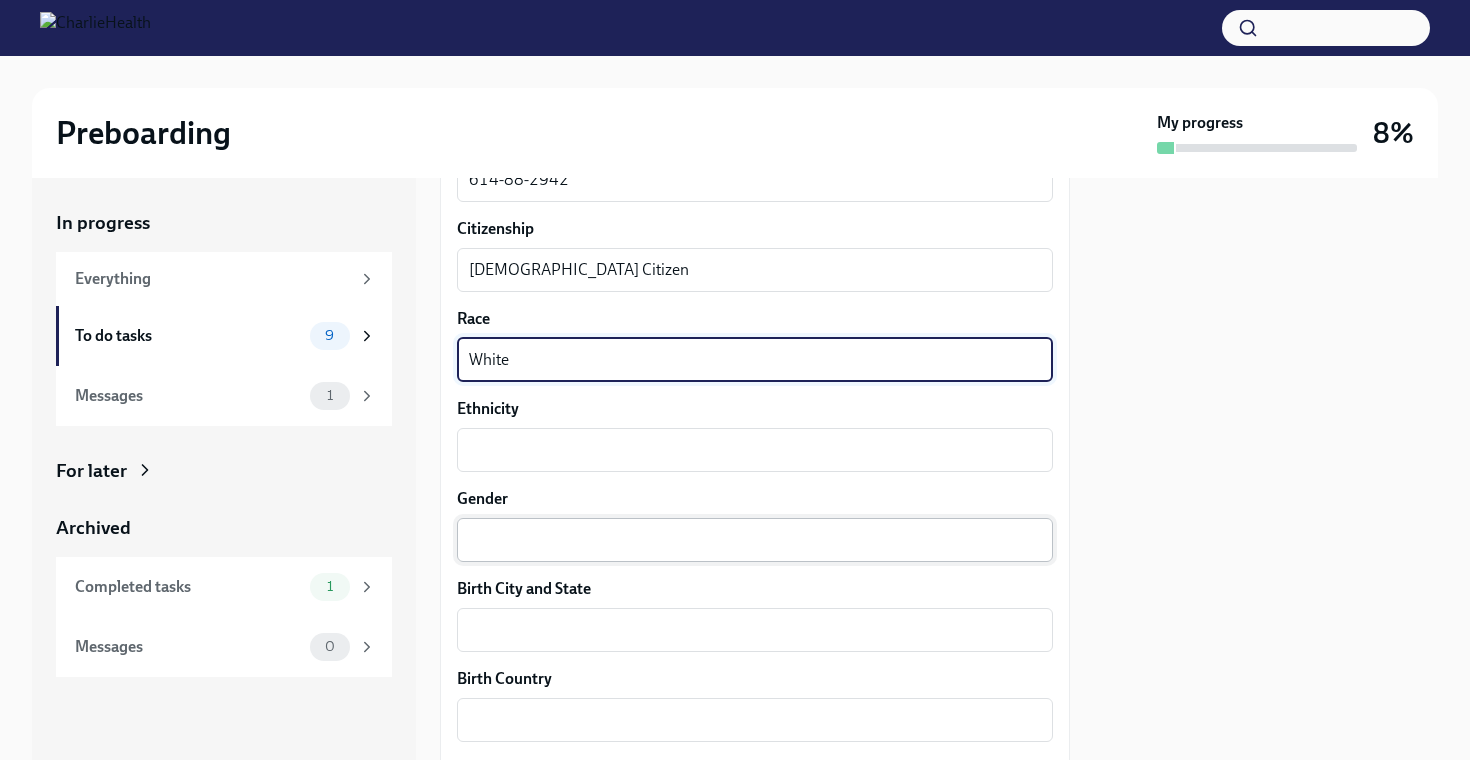 type on "White" 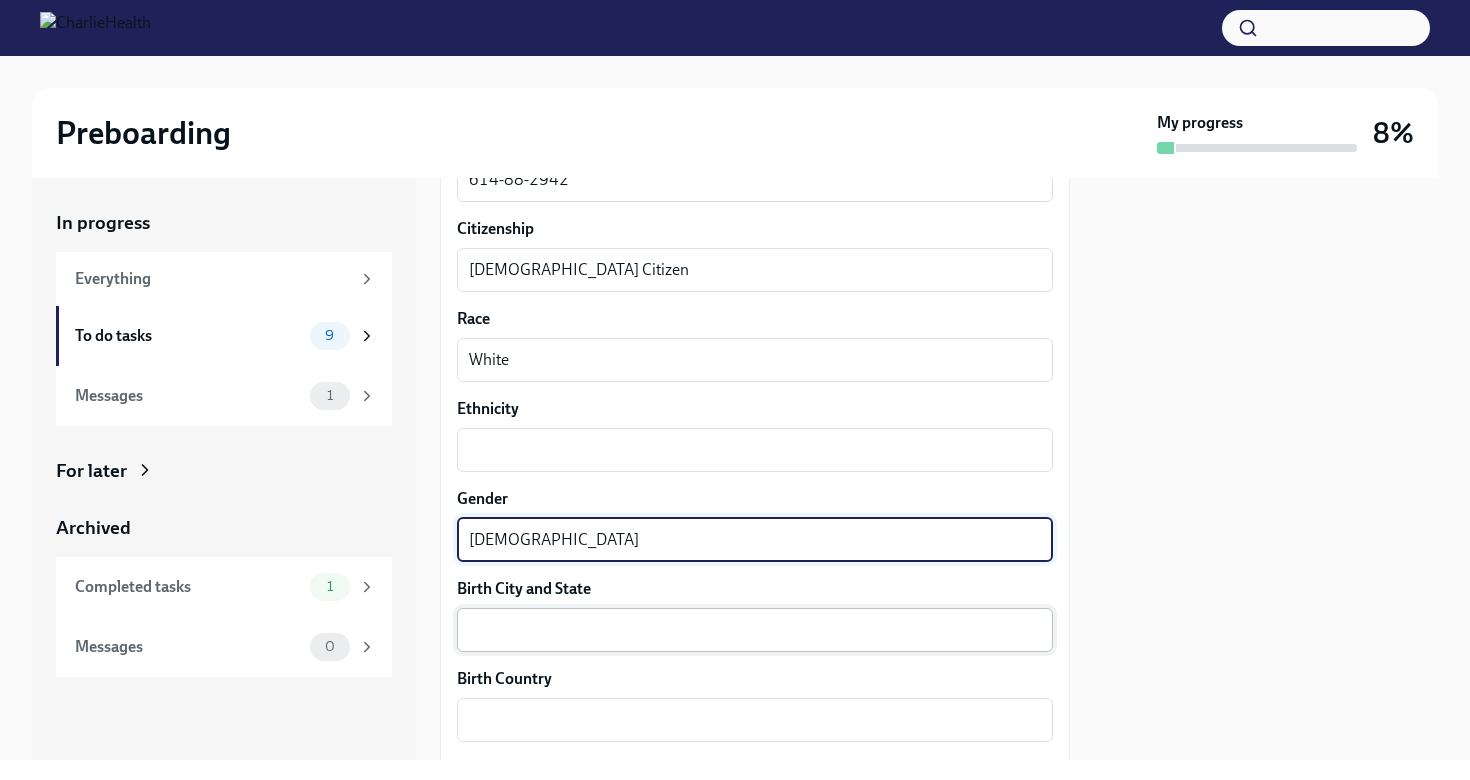 type on "[DEMOGRAPHIC_DATA]" 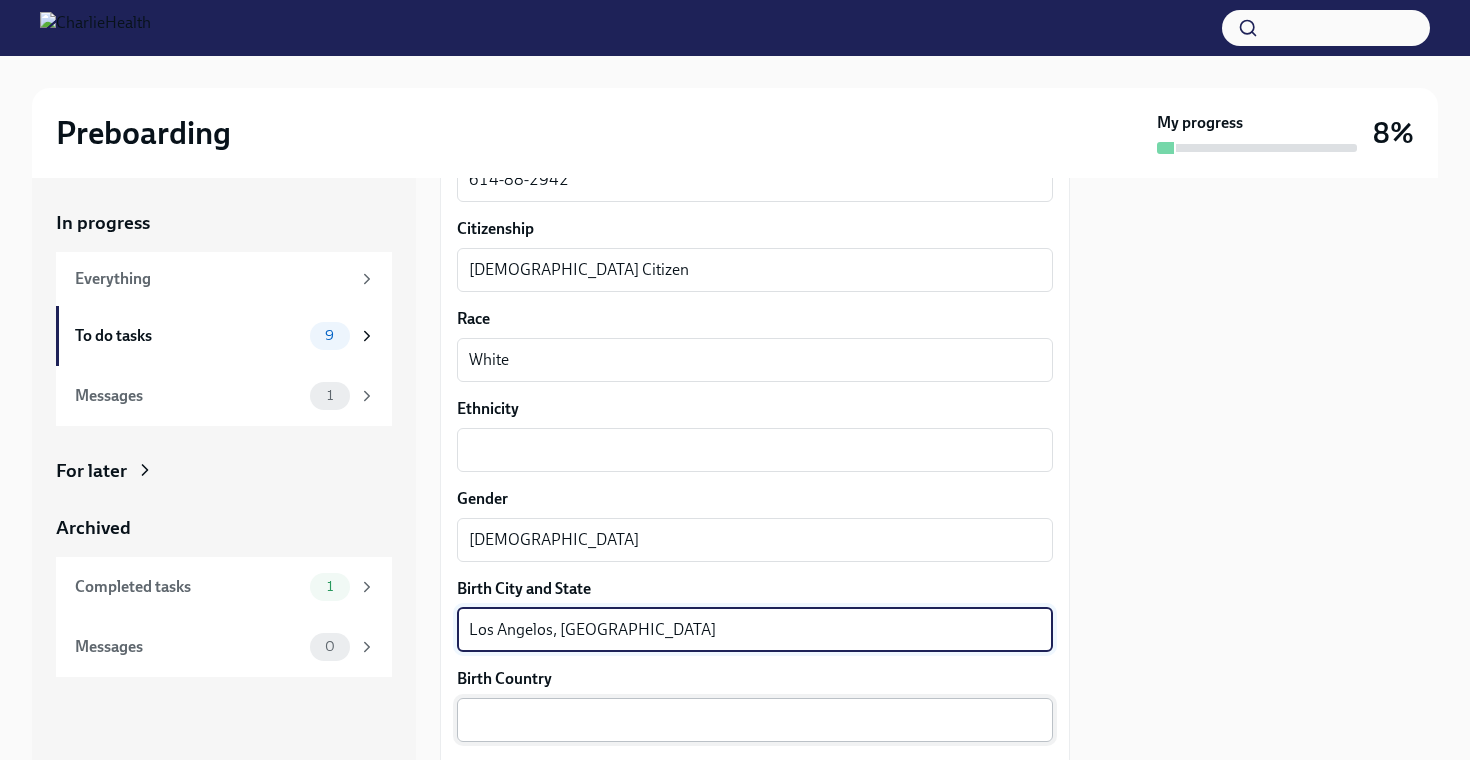 type on "Los Angelos, [GEOGRAPHIC_DATA]" 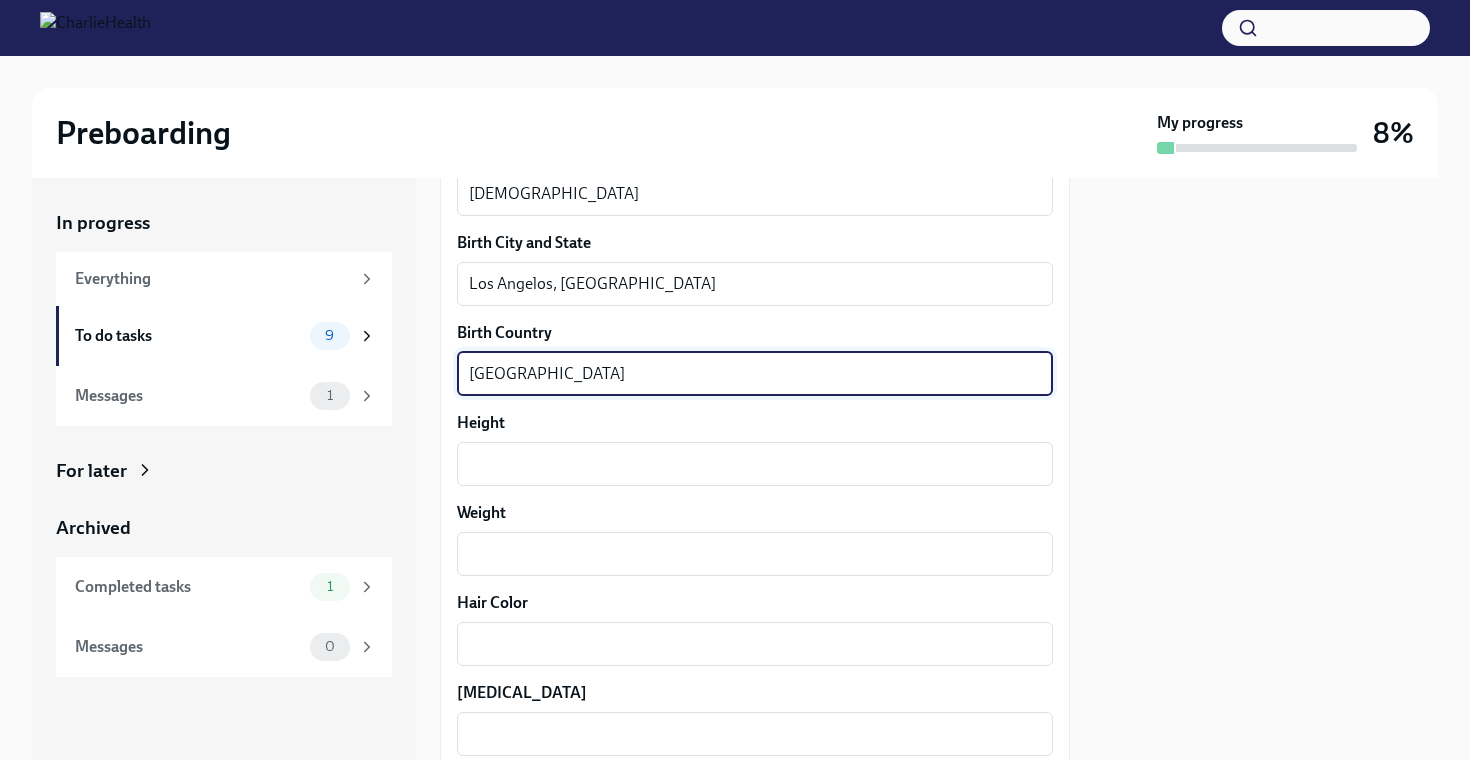 scroll, scrollTop: 1494, scrollLeft: 0, axis: vertical 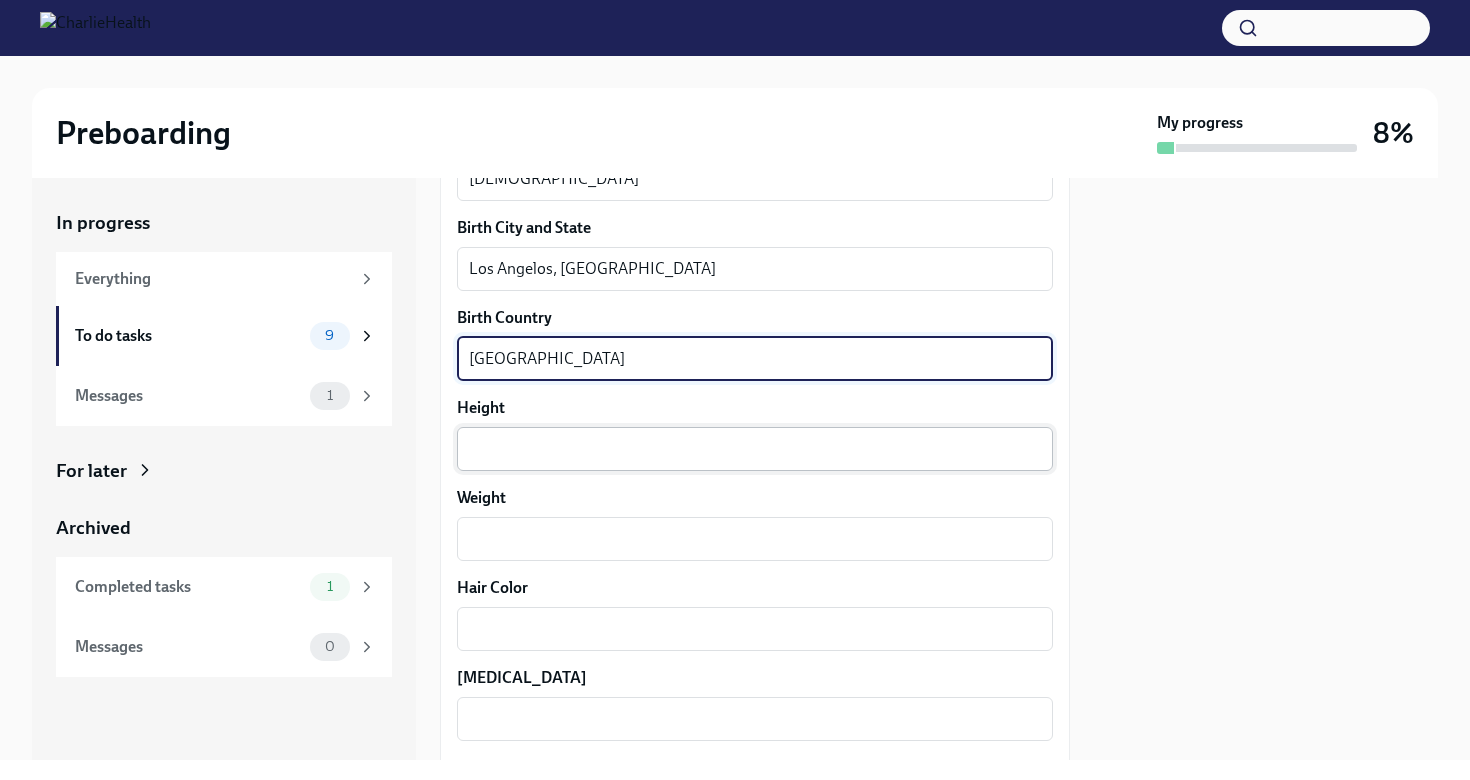 type on "[GEOGRAPHIC_DATA]" 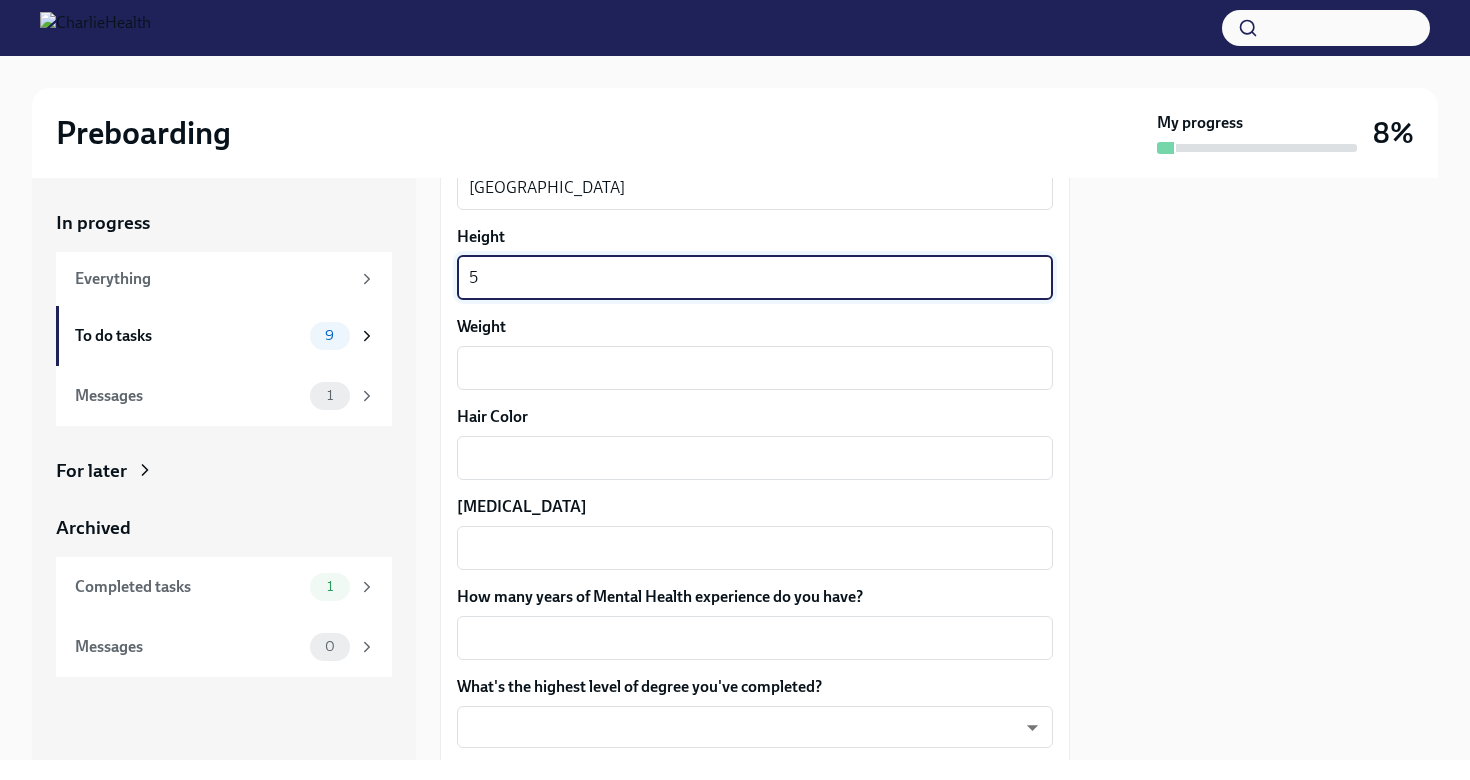 scroll, scrollTop: 1667, scrollLeft: 0, axis: vertical 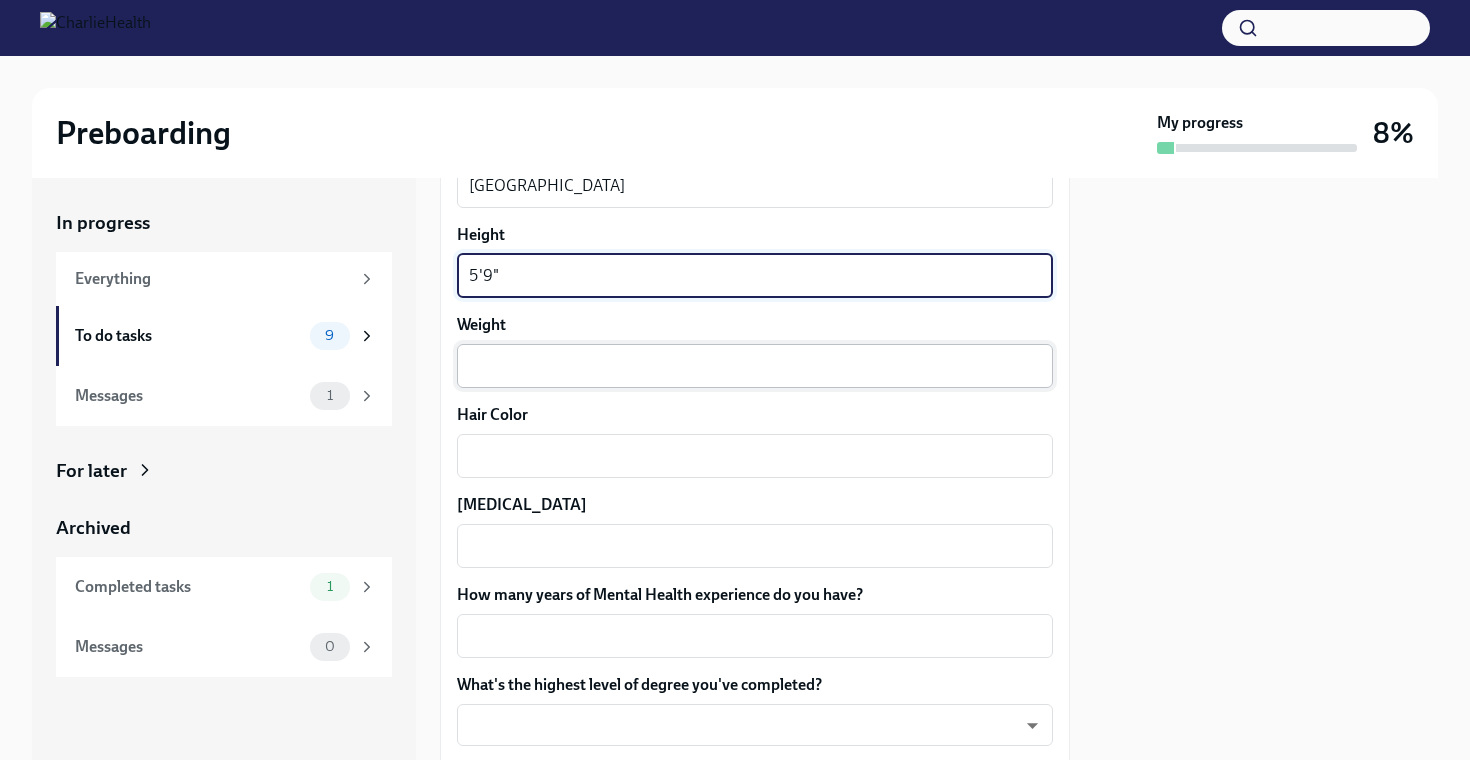 type on "5'9"" 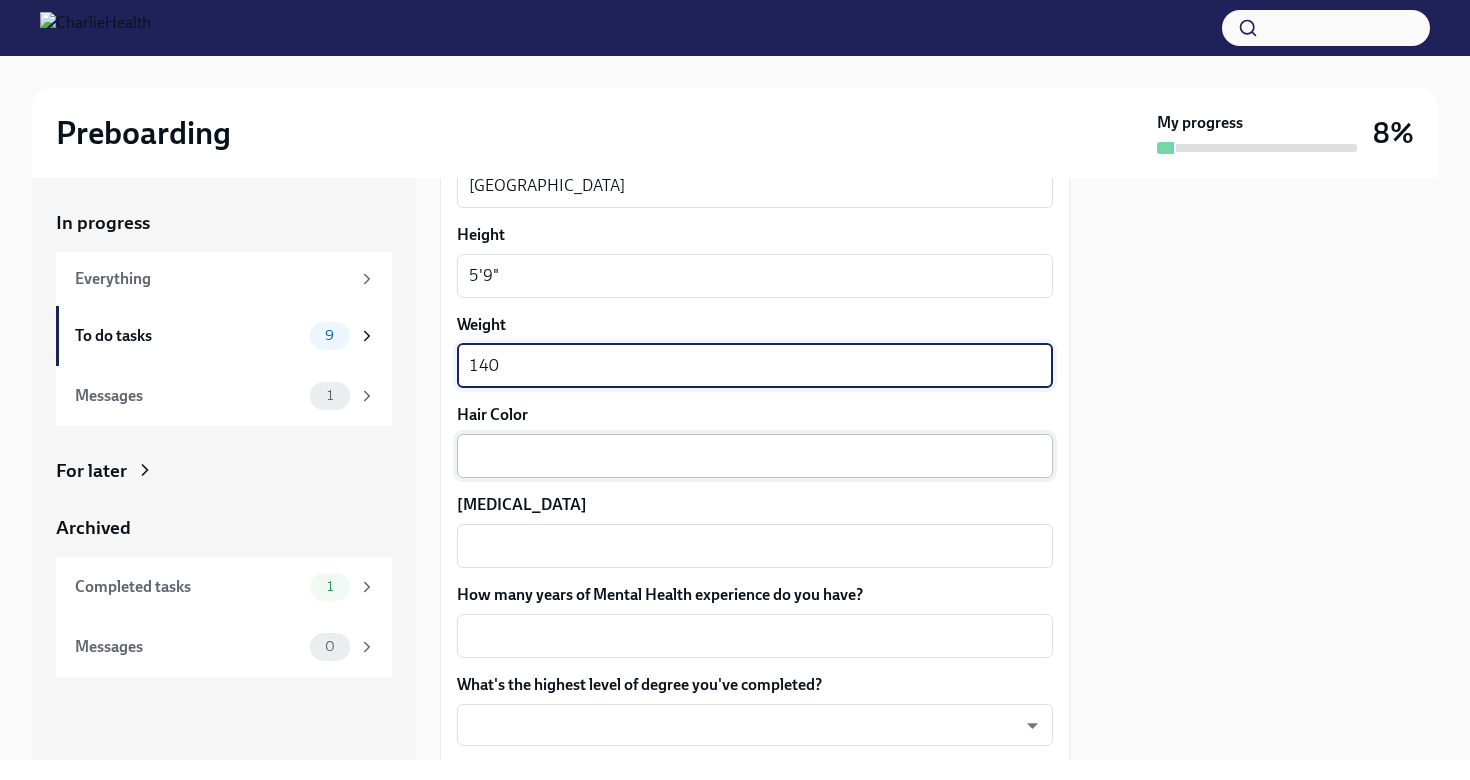 type on "140" 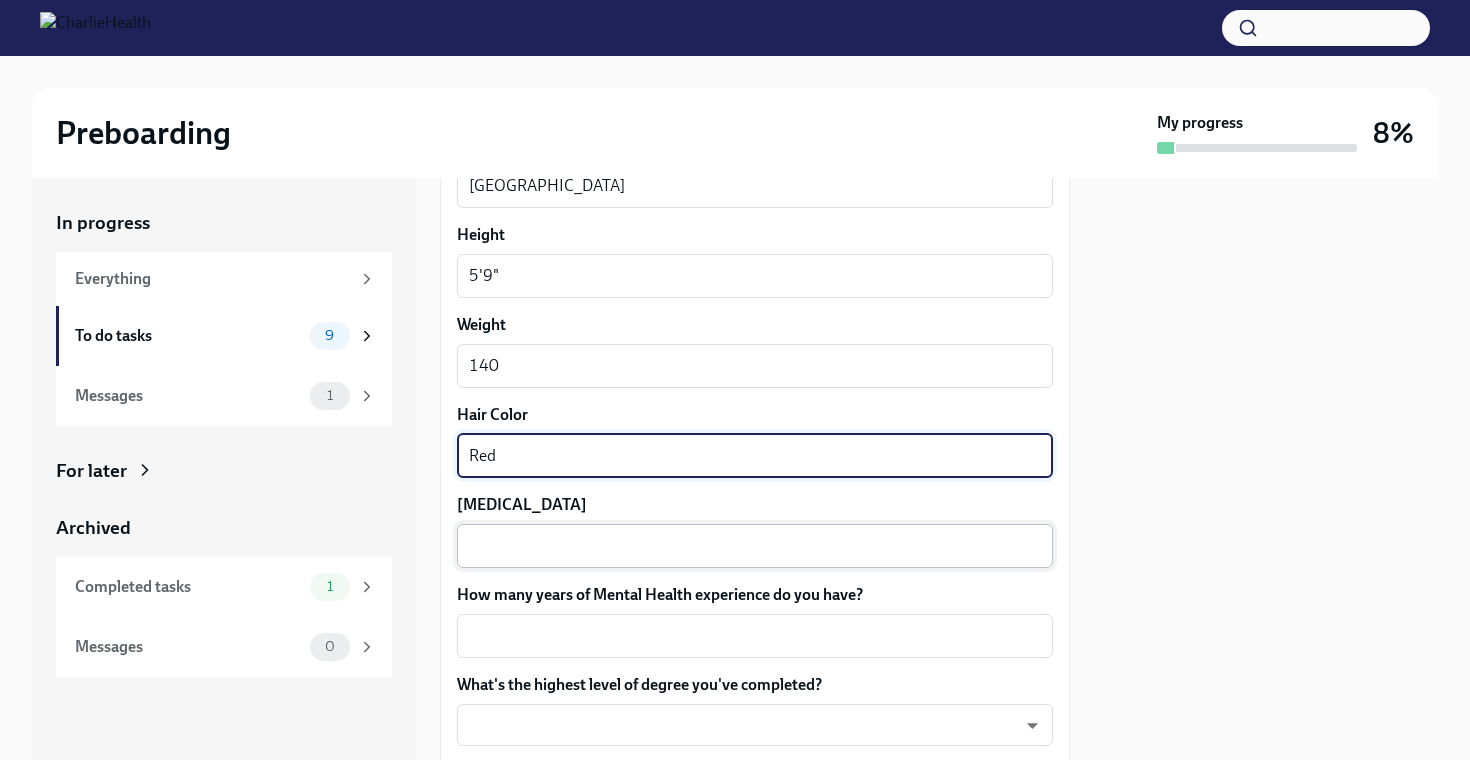 type on "Red" 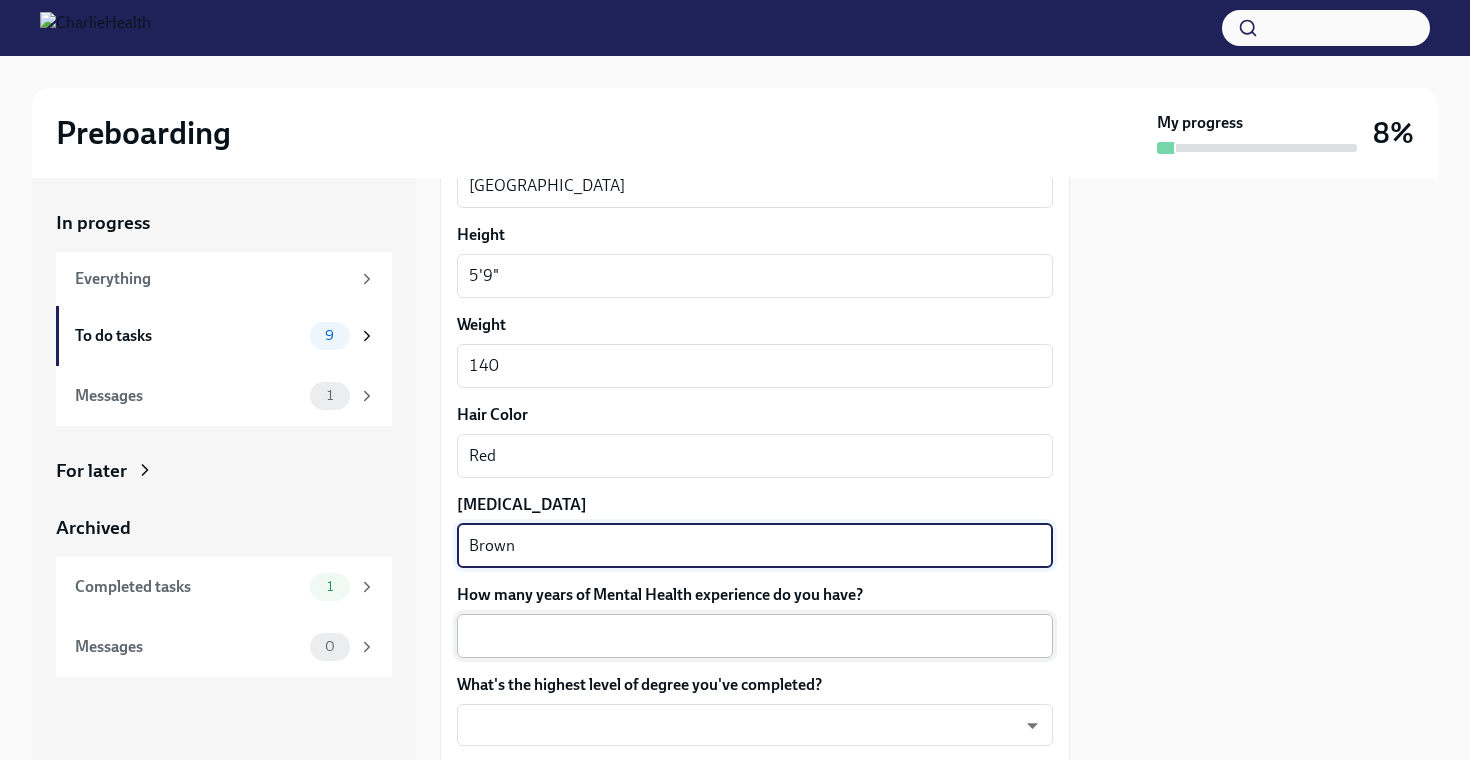 type on "Brown" 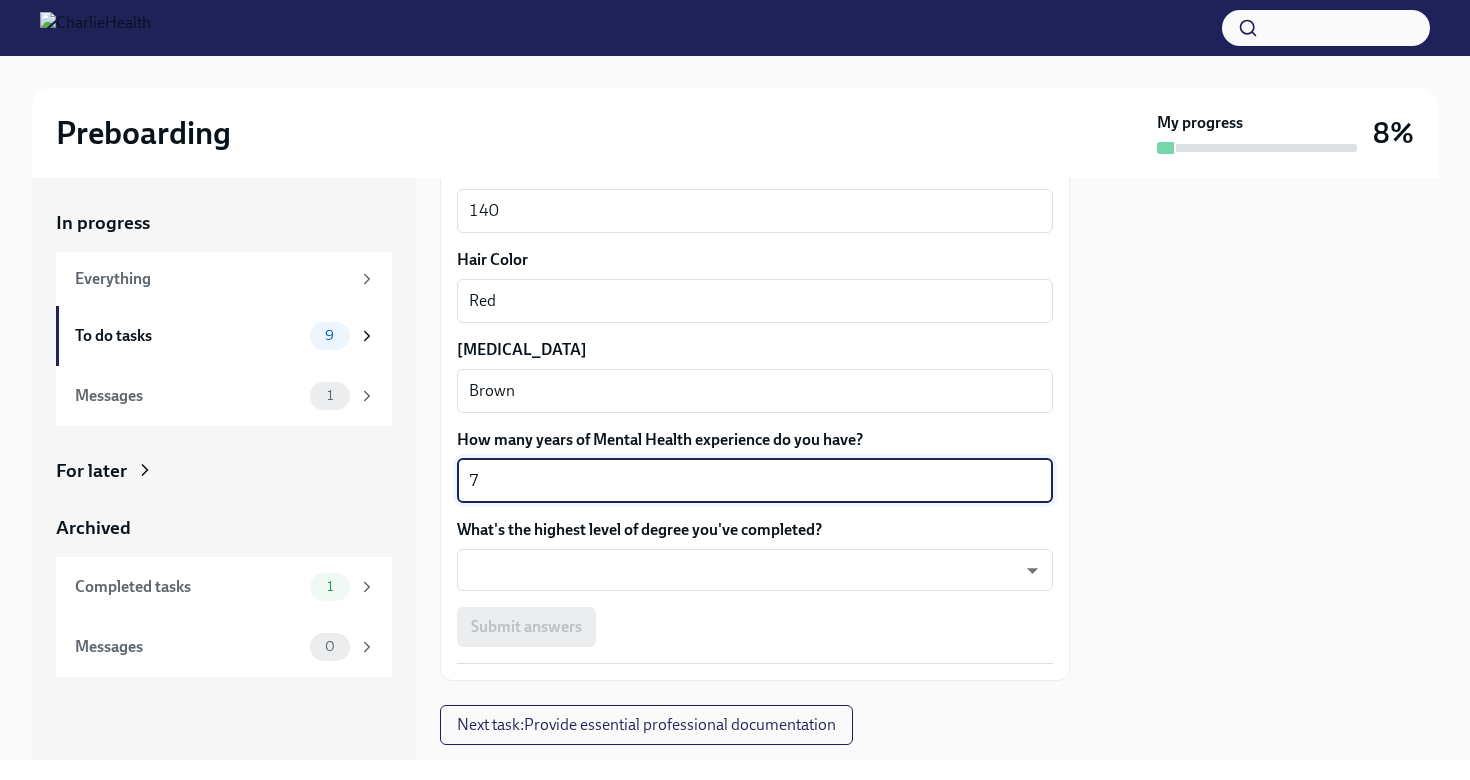 scroll, scrollTop: 1862, scrollLeft: 0, axis: vertical 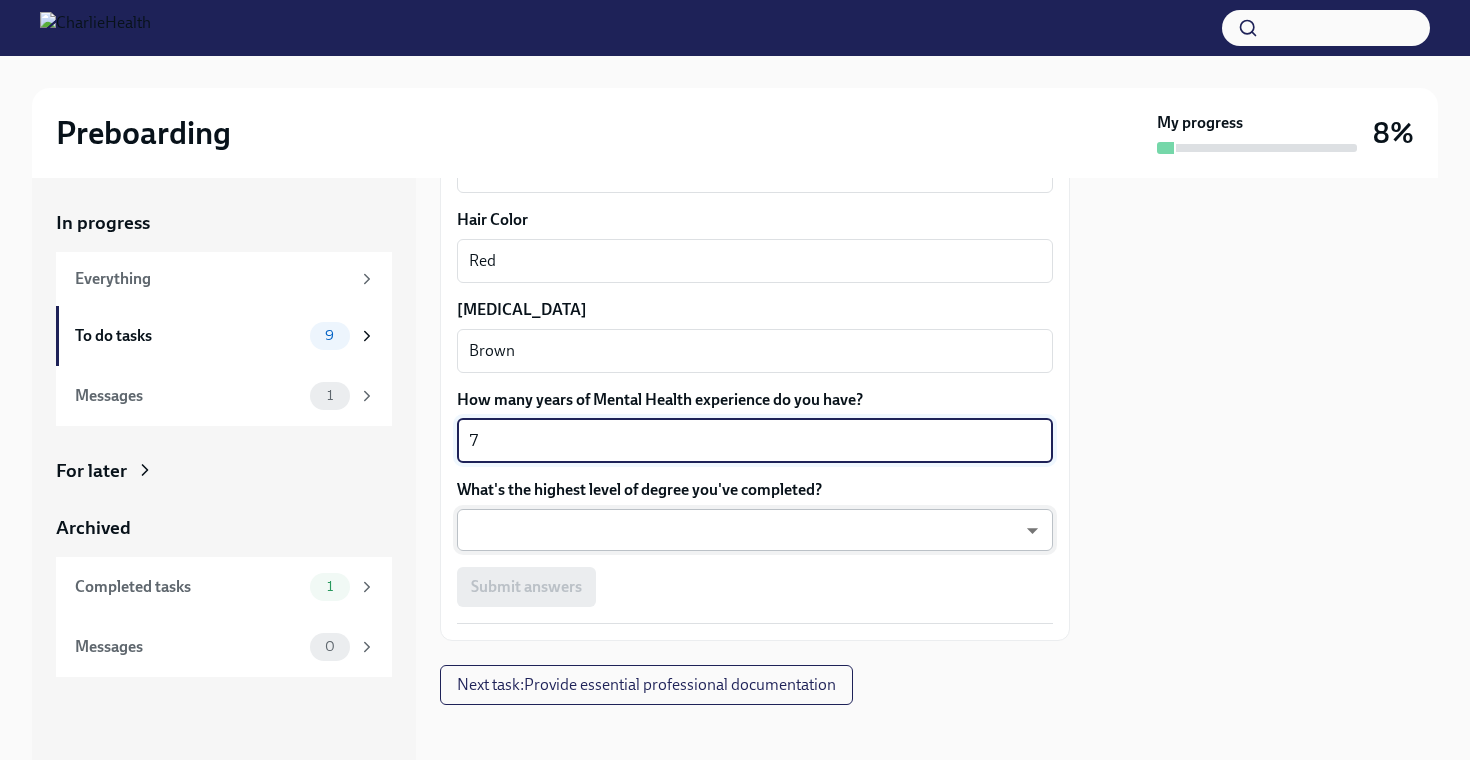 type on "7" 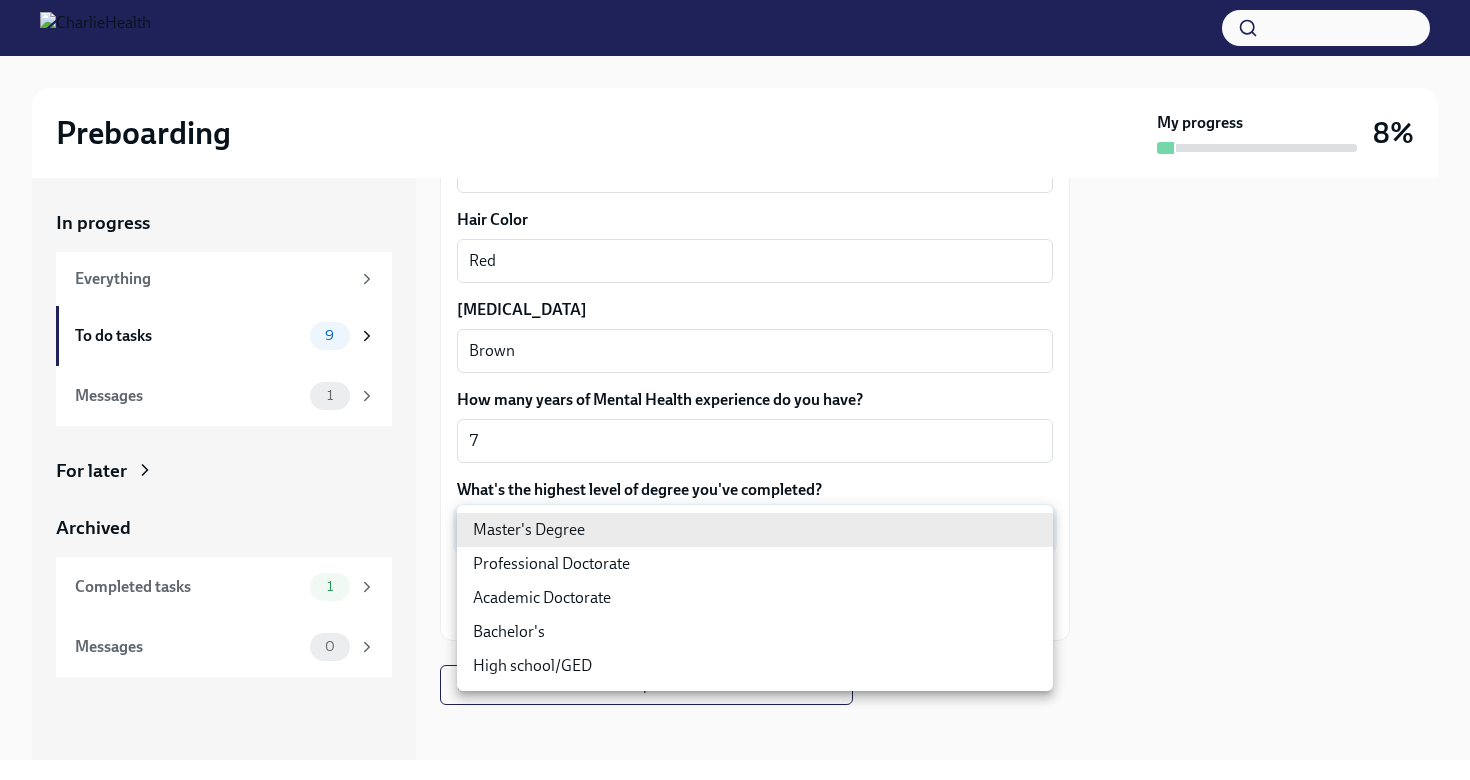 click on "Bachelor's" at bounding box center [755, 632] 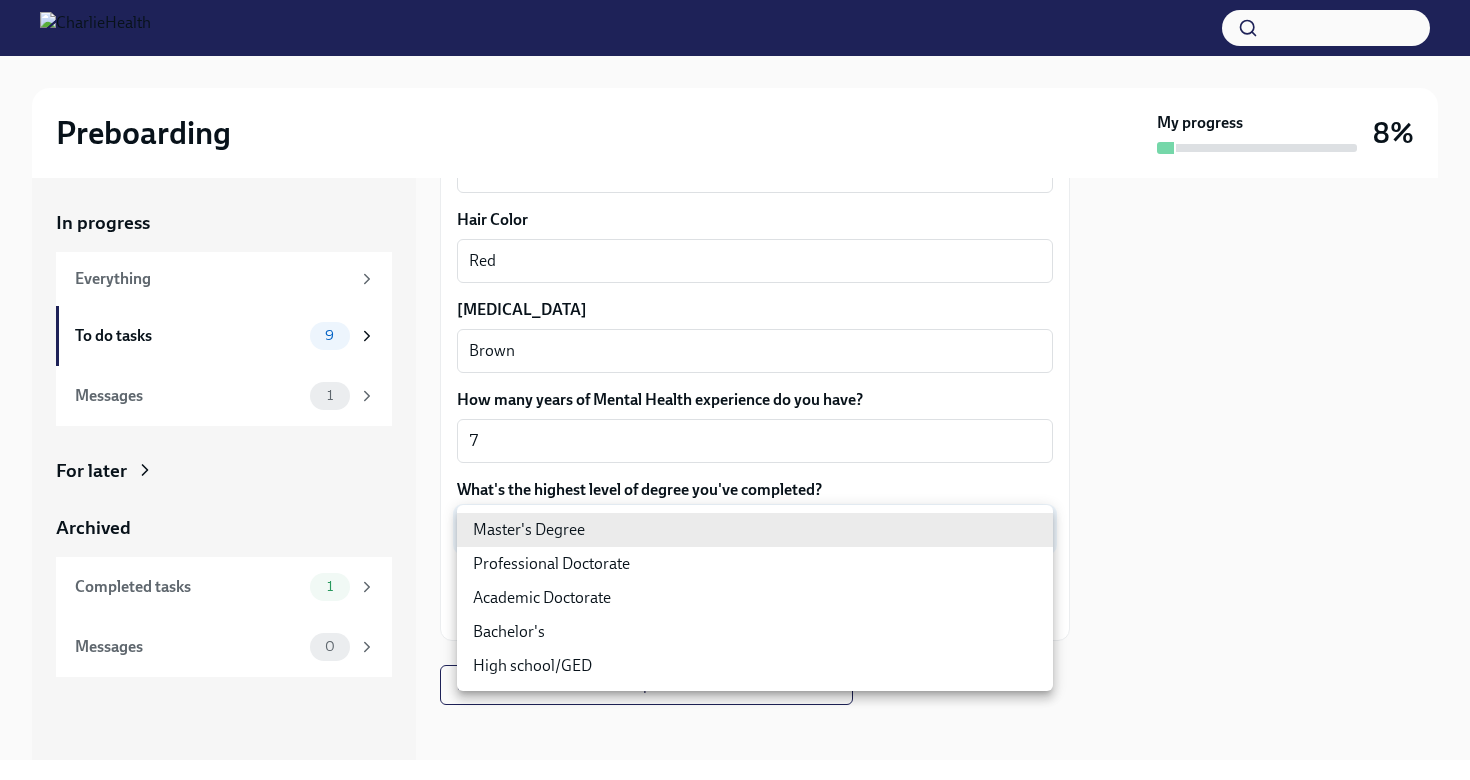 type on "oQxEXK86X" 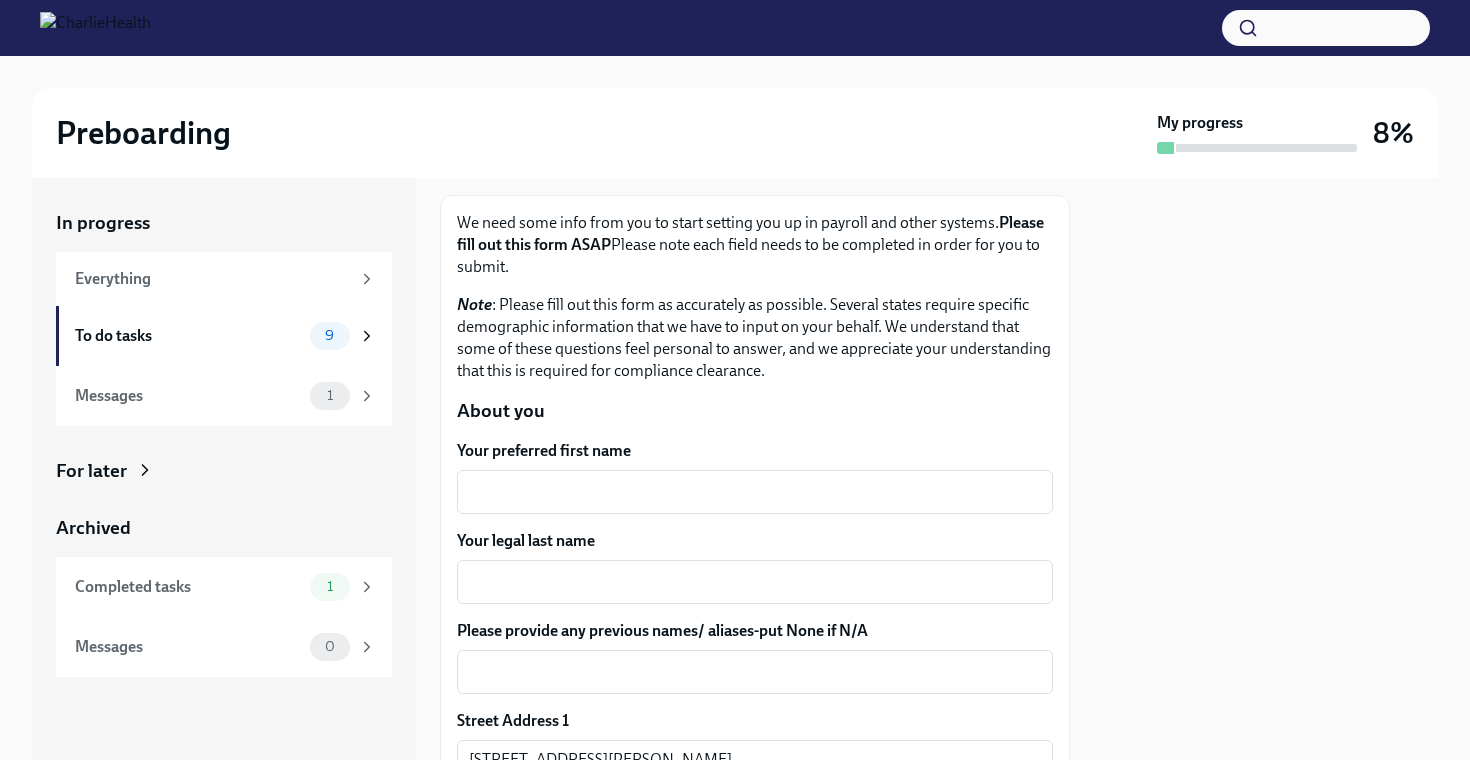 scroll, scrollTop: 243, scrollLeft: 0, axis: vertical 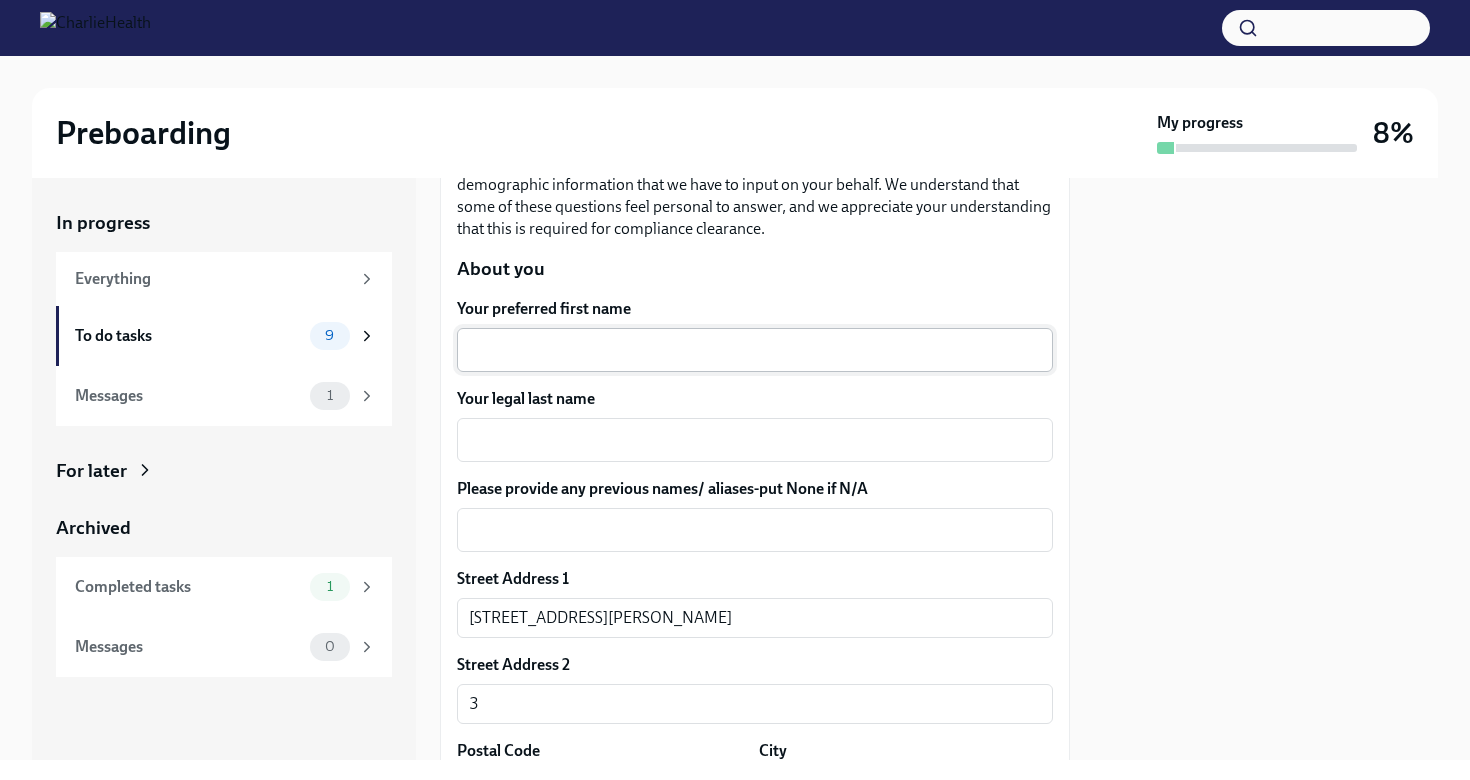 click on "Your preferred first name" at bounding box center (755, 350) 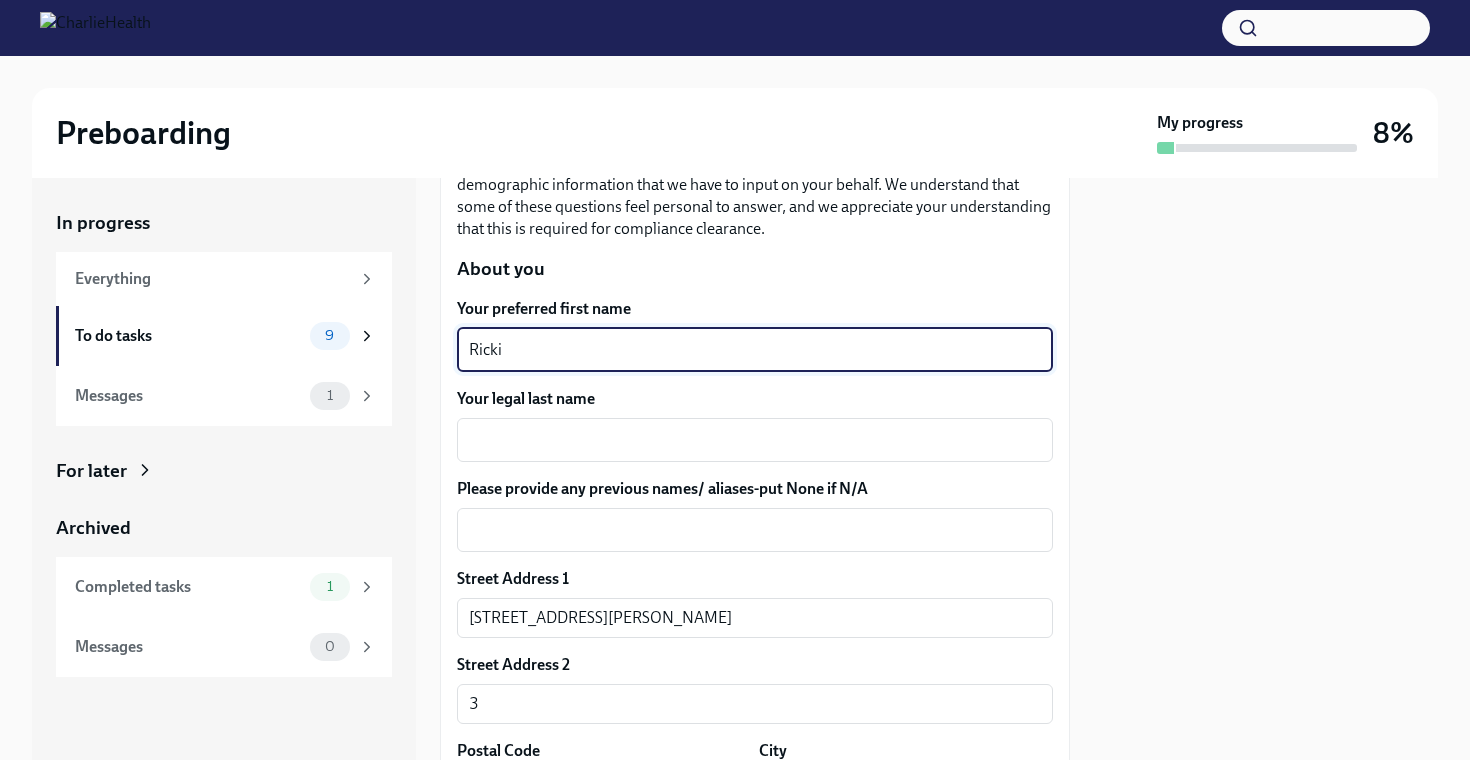 type on "Ricki" 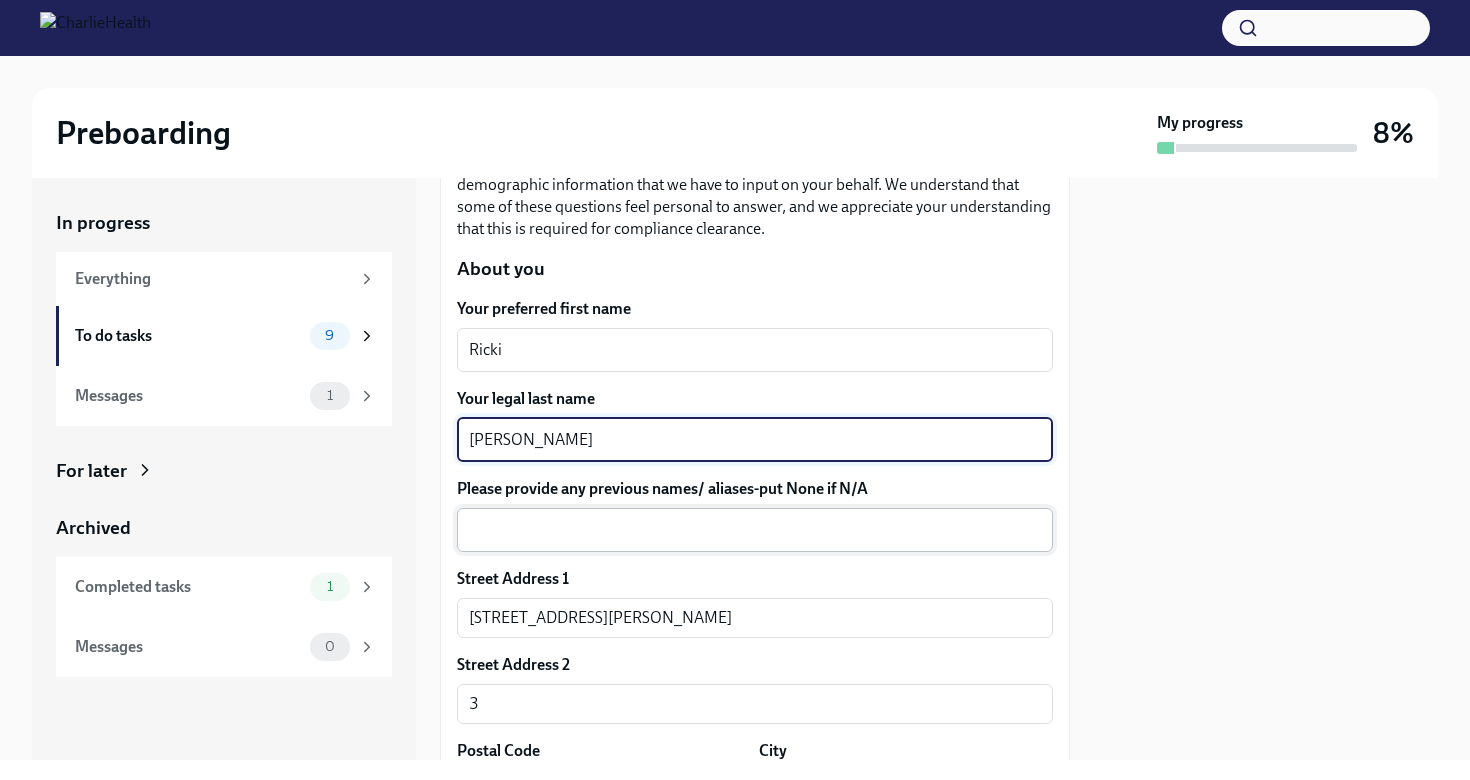 type on "[PERSON_NAME]" 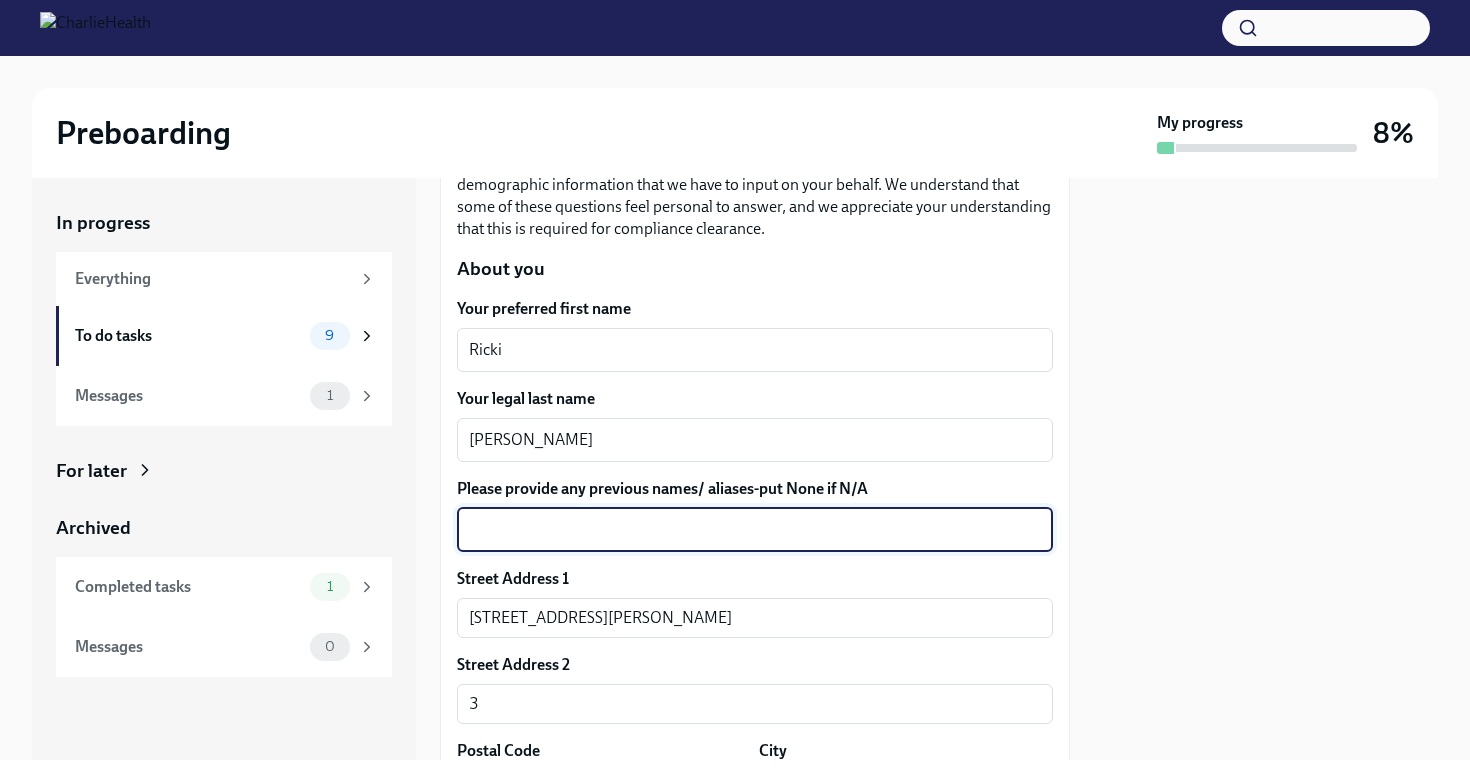 type on "R" 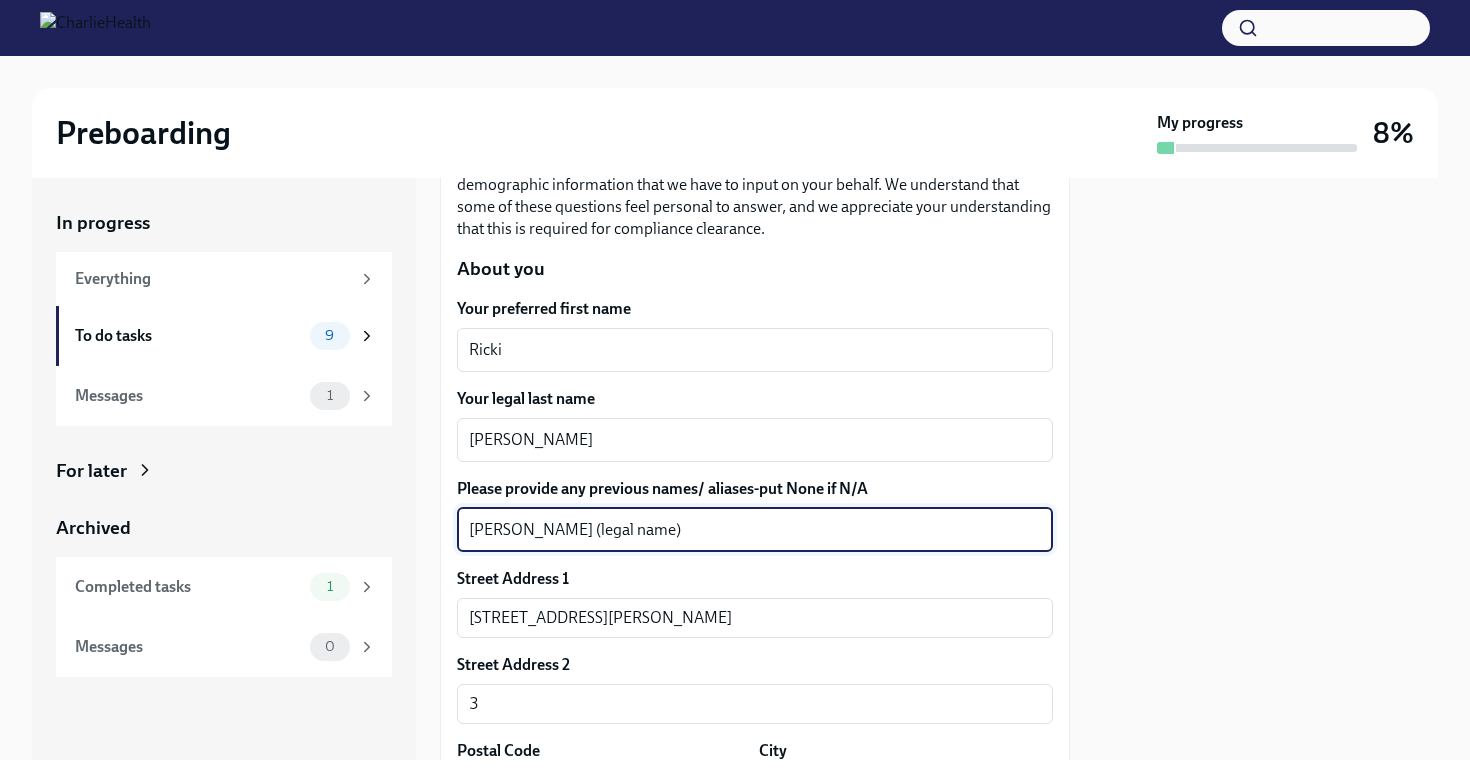 type on "[PERSON_NAME] (legal name)" 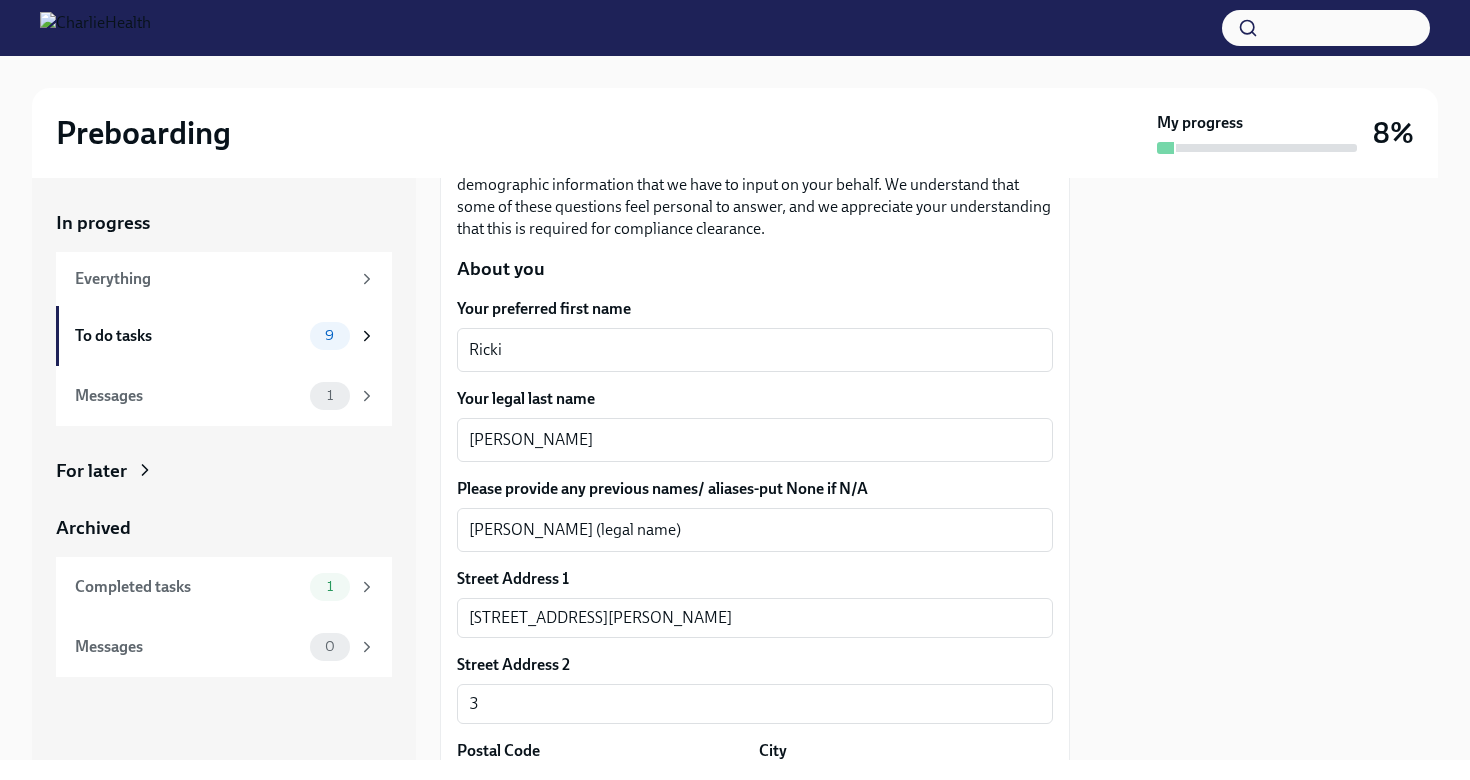 click on "Street Address 1" at bounding box center [755, 579] 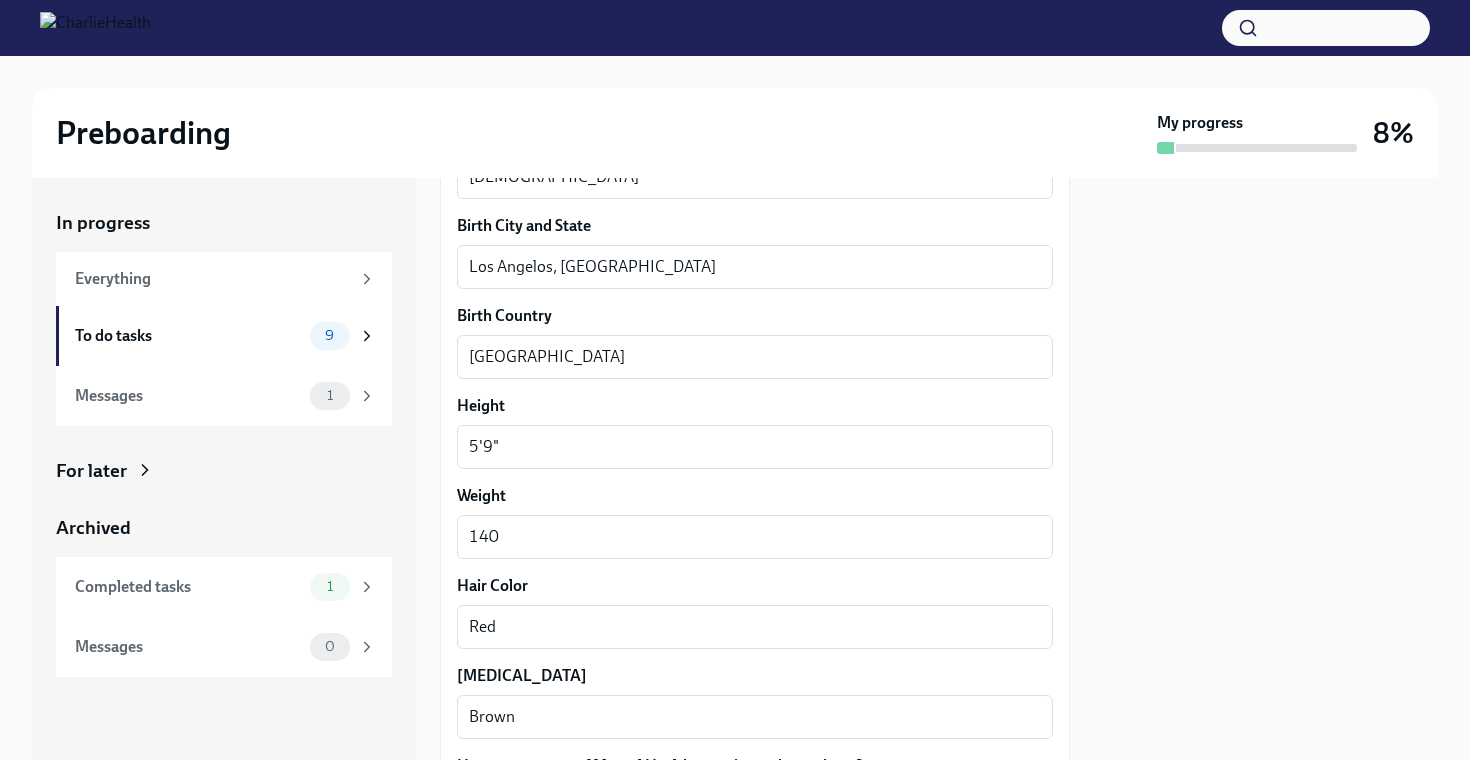 scroll, scrollTop: 1499, scrollLeft: 0, axis: vertical 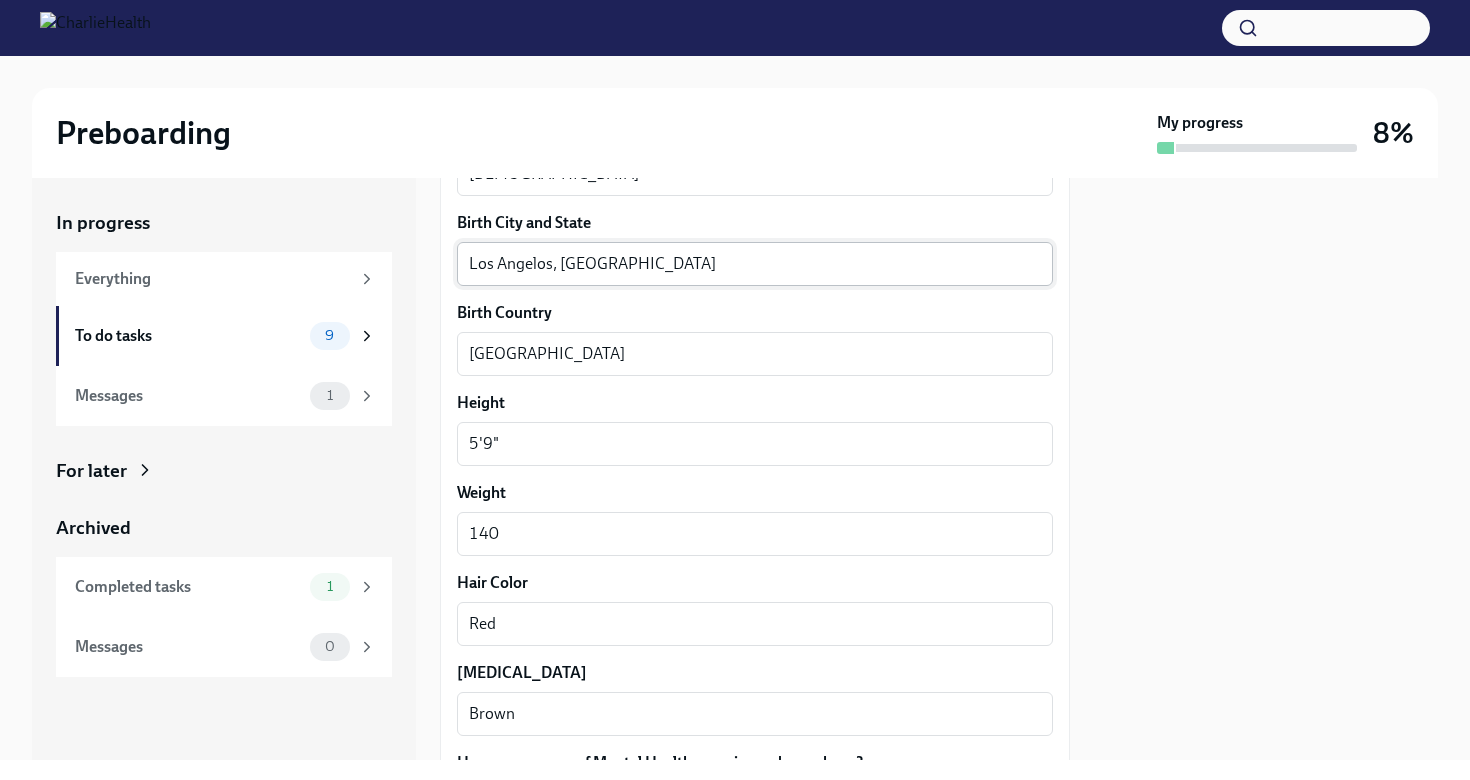 click on "Los Angelos, [GEOGRAPHIC_DATA]" at bounding box center [755, 264] 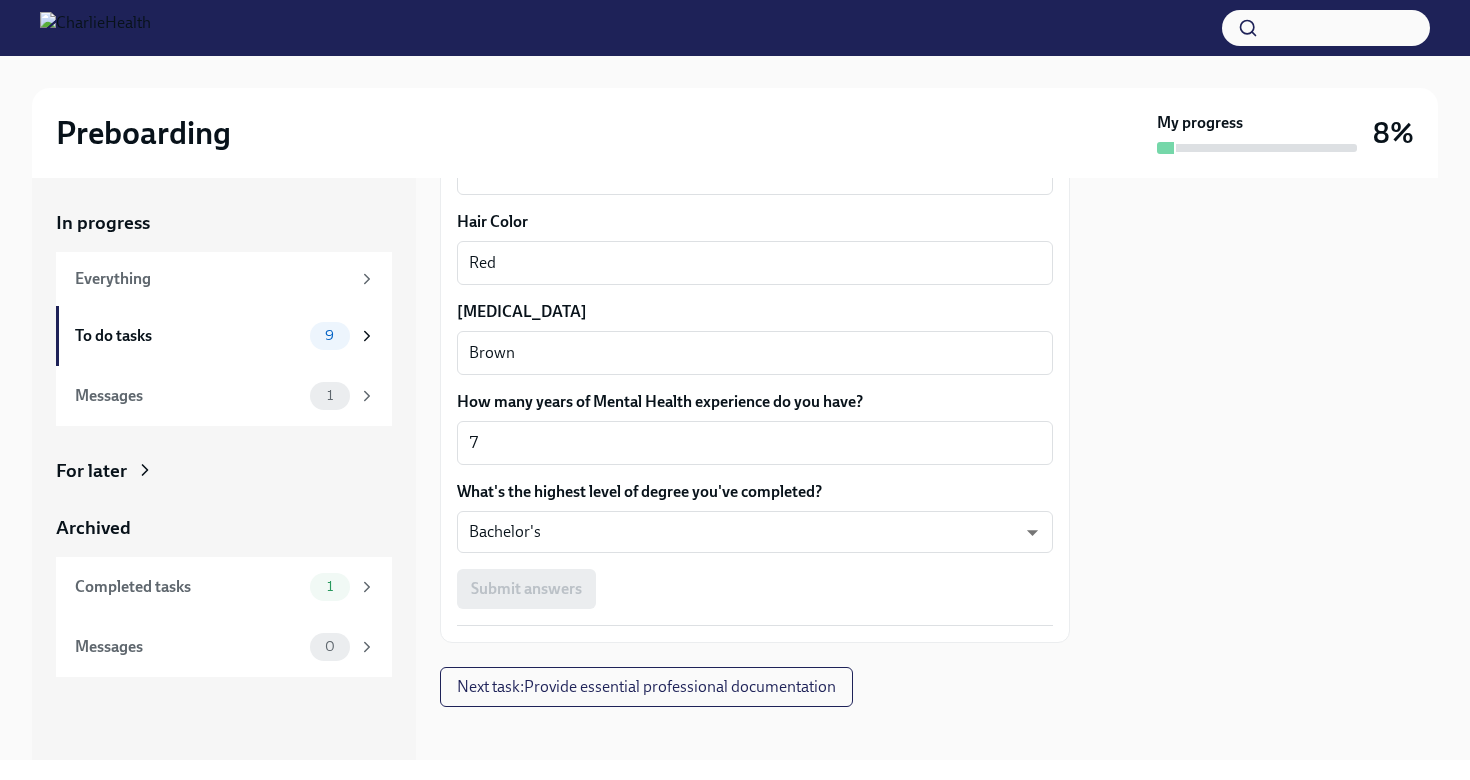 scroll, scrollTop: 1871, scrollLeft: 0, axis: vertical 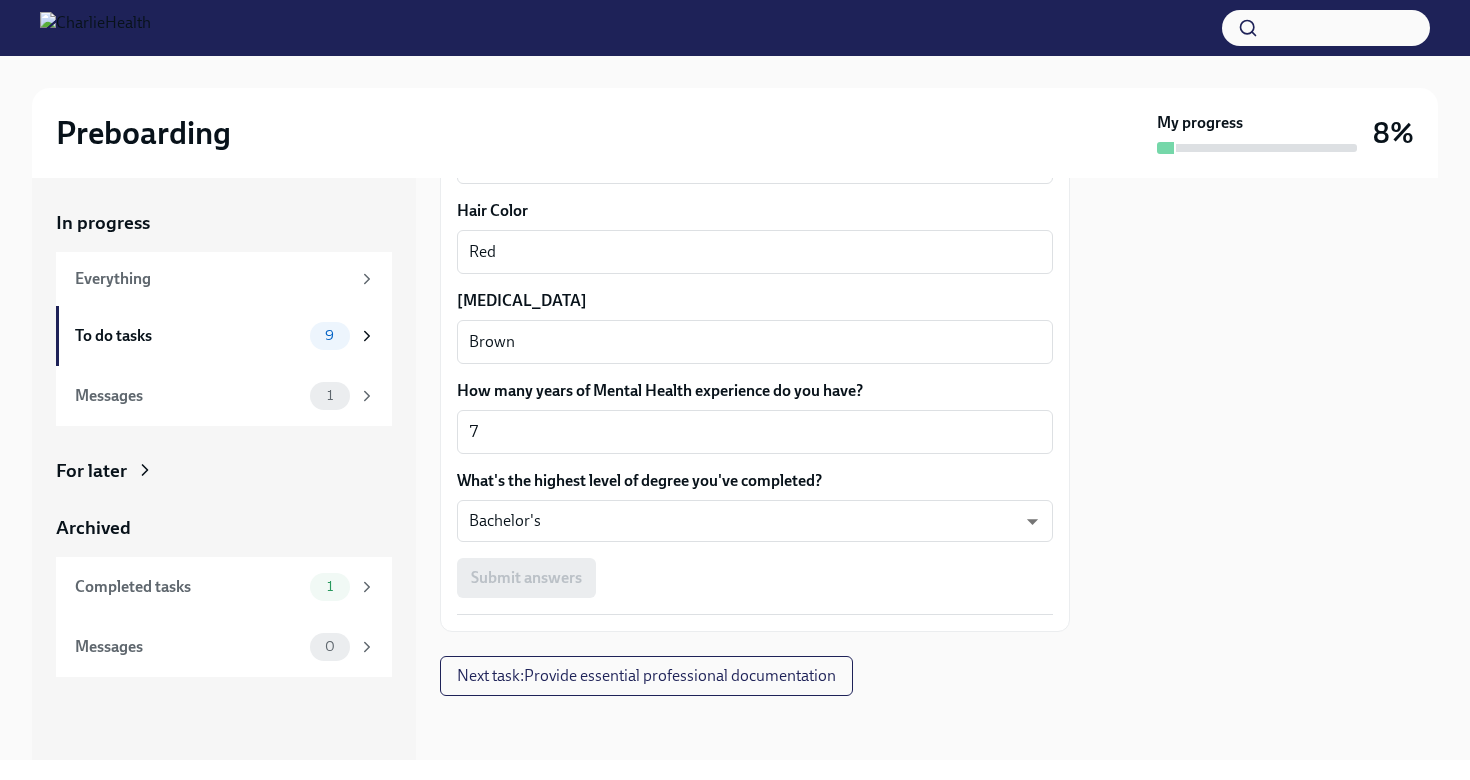 type on "[GEOGRAPHIC_DATA], [GEOGRAPHIC_DATA]" 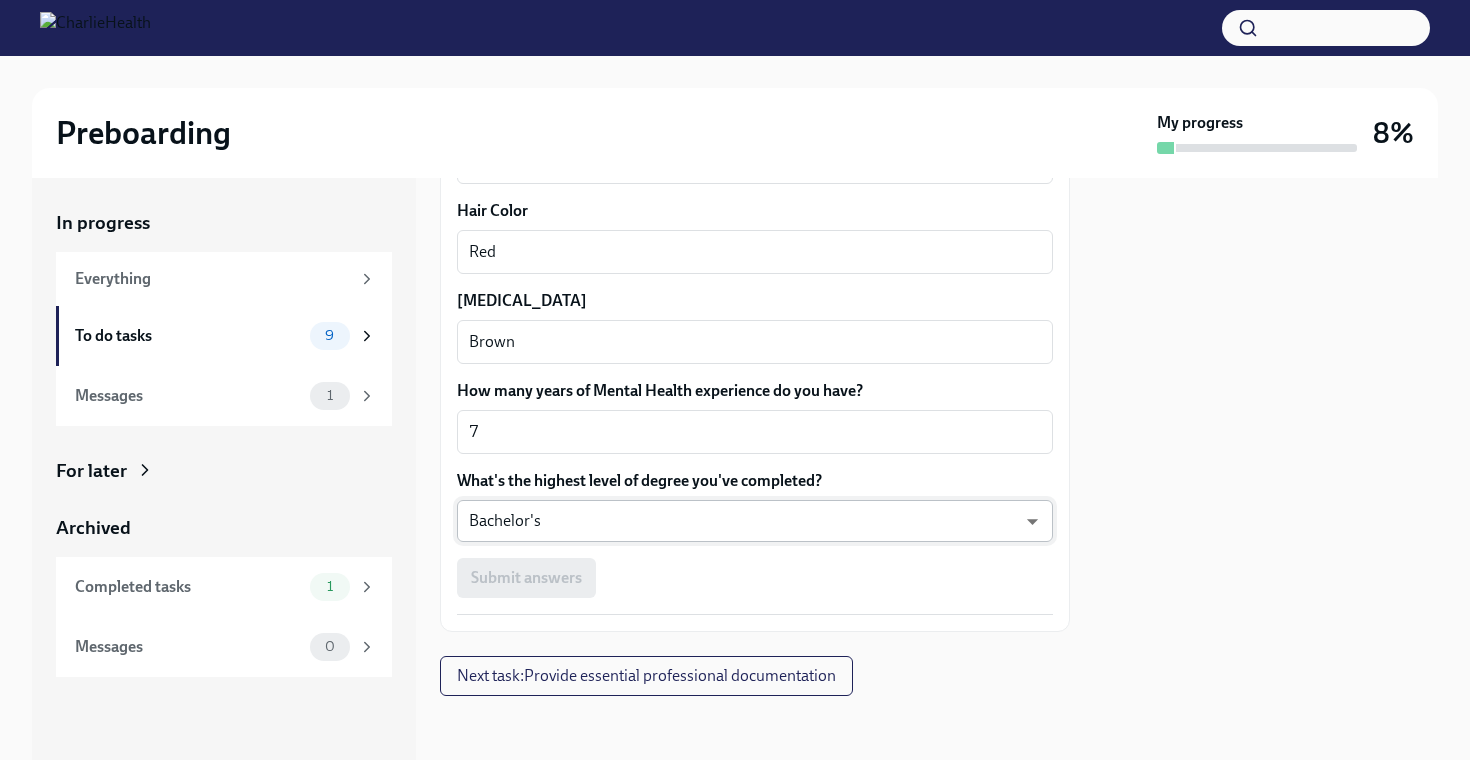 click on "Preboarding My progress 8% In progress Everything To do tasks 9 Messages 1 For later Archived Completed tasks 1 Messages 0 Fill out the onboarding form To Do Due  [DATE] We need some info from you to start setting you up in payroll and other systems.  Please fill out this form ASAP  Please note each field needs to be completed in order for you to submit.
Note : Please fill out this form as accurately as possible. Several states require specific demographic information that we have to input on your behalf. We understand that some of these questions feel personal to answer, and we appreciate your understanding that this is required for compliance clearance. About you Your preferred first name [PERSON_NAME] x ​ Your legal last name [PERSON_NAME] x ​ Please provide any previous names/ aliases-put None if N/A [PERSON_NAME] (legal name) x ​ Street Address [STREET_ADDRESS][GEOGRAPHIC_DATA][PERSON_NAME] Address 2 3 ​ Postal Code [STREET_ADDRESS] ​ Date of Birth (MM/DD/YYYY) [DEMOGRAPHIC_DATA] x ​ x" at bounding box center [735, 390] 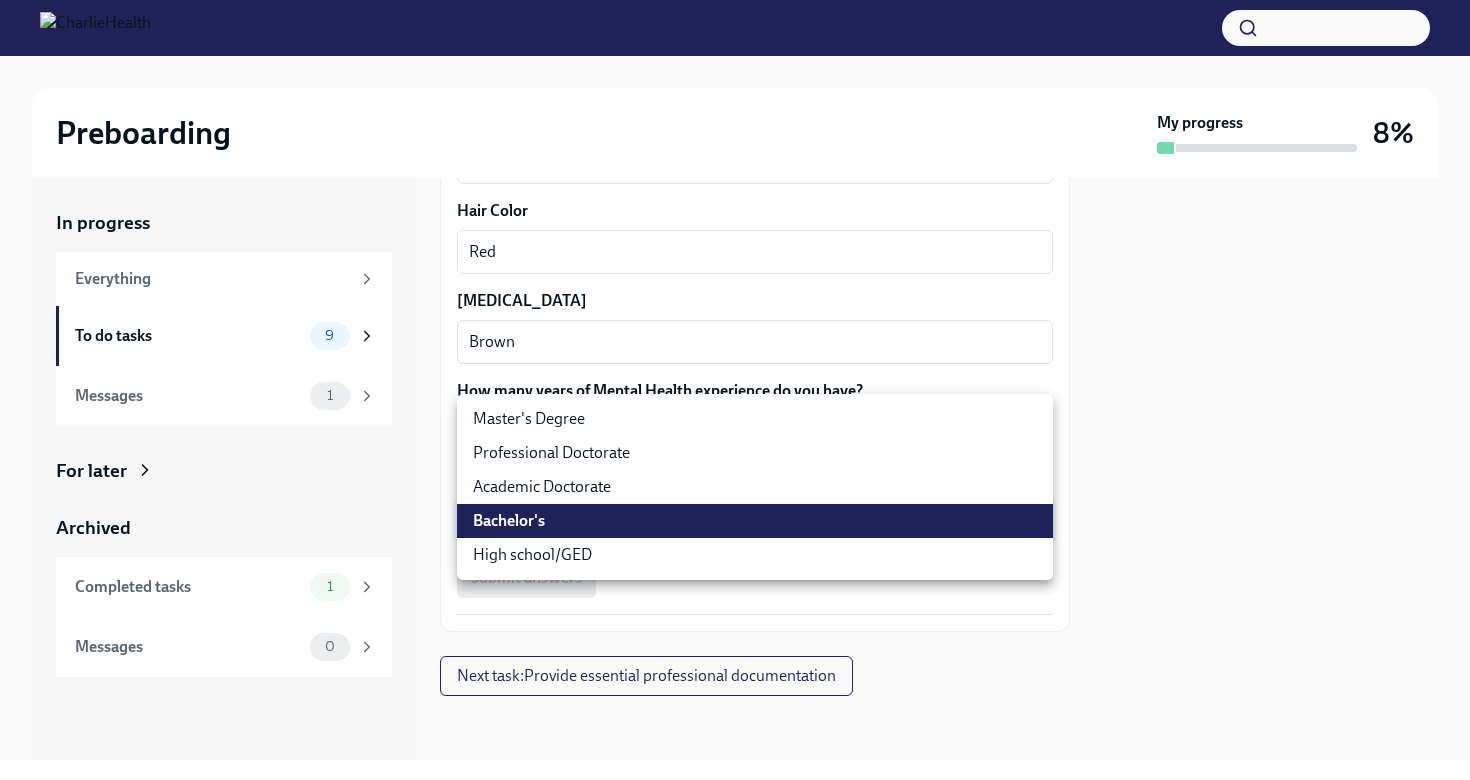 click on "Bachelor's" at bounding box center [755, 521] 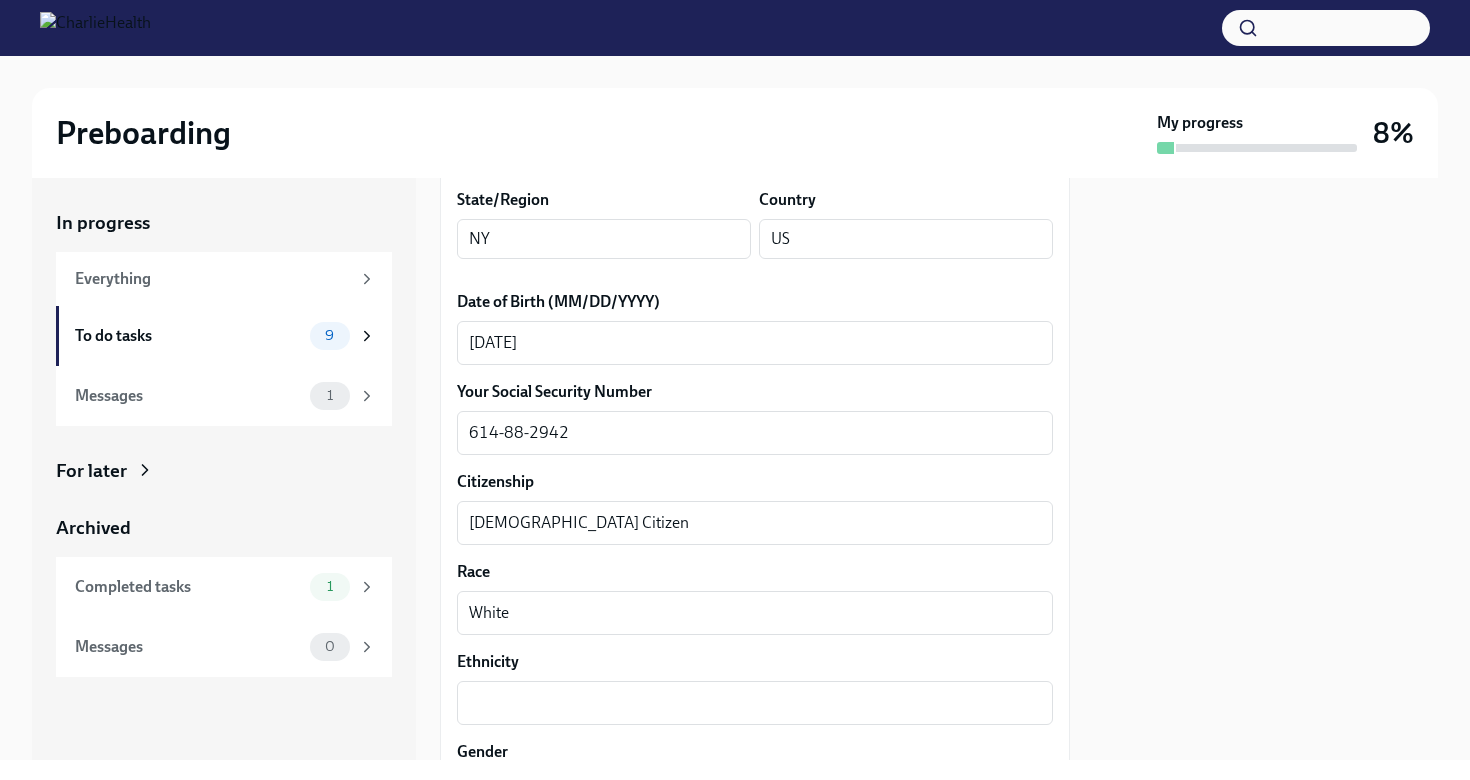 scroll, scrollTop: 881, scrollLeft: 0, axis: vertical 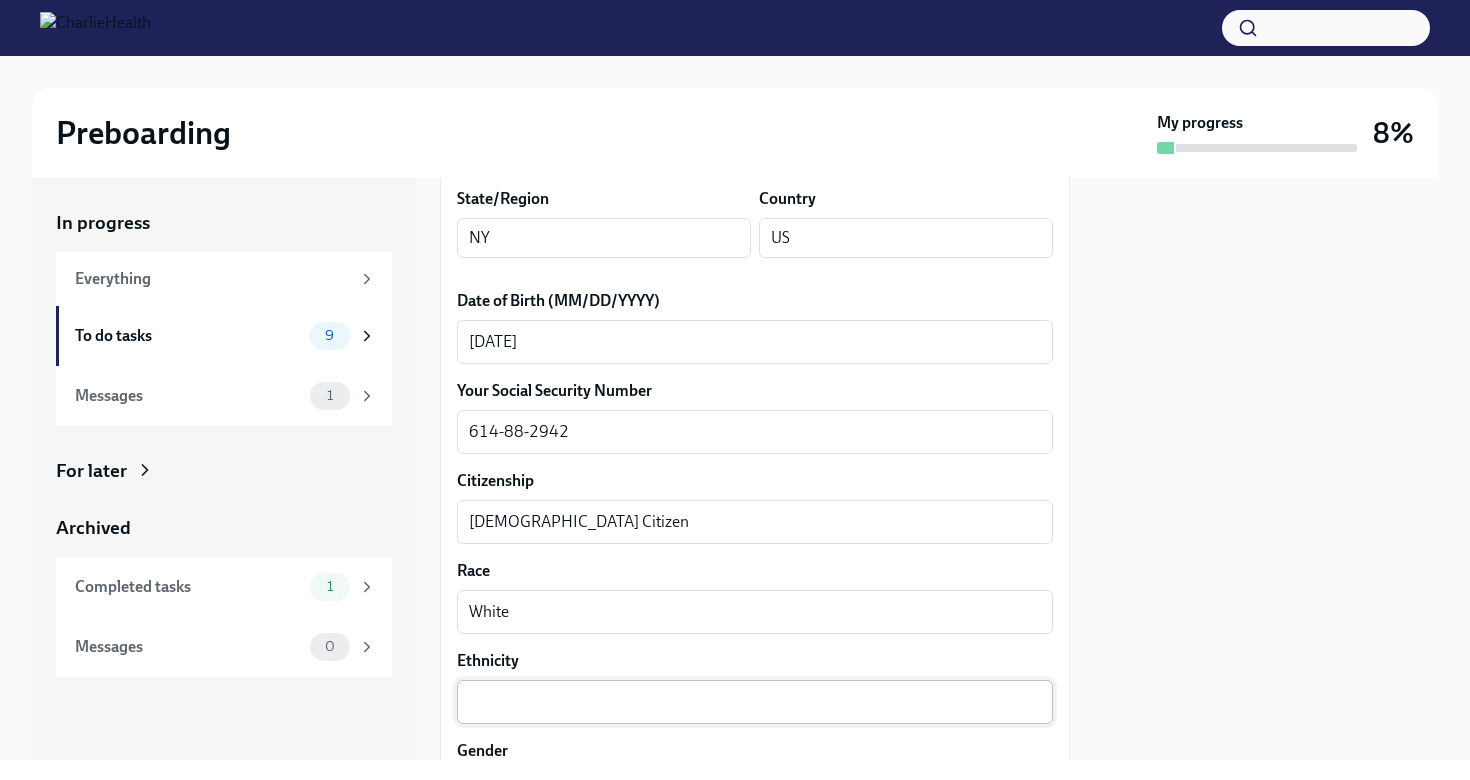 click on "x ​" at bounding box center (755, 702) 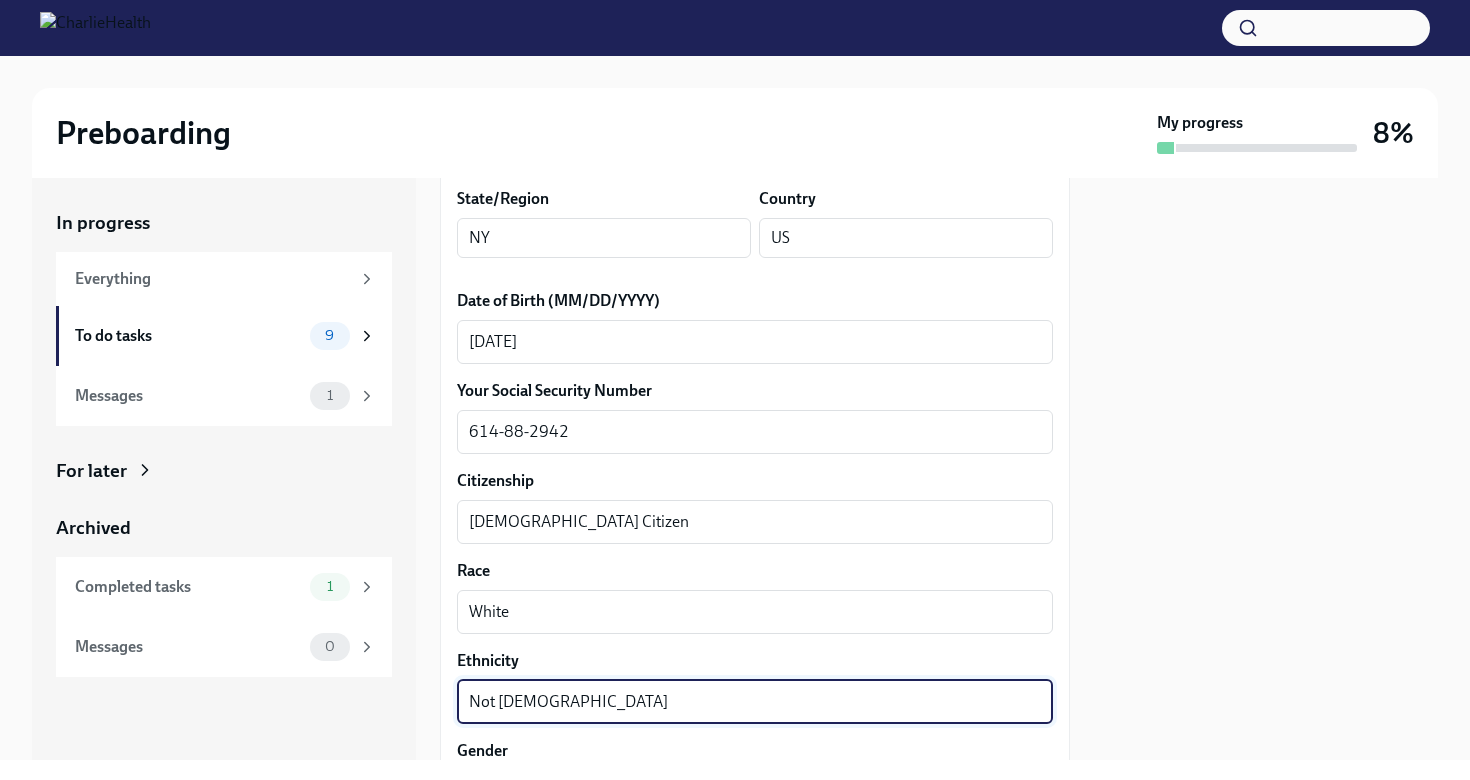 type on "Not [DEMOGRAPHIC_DATA]" 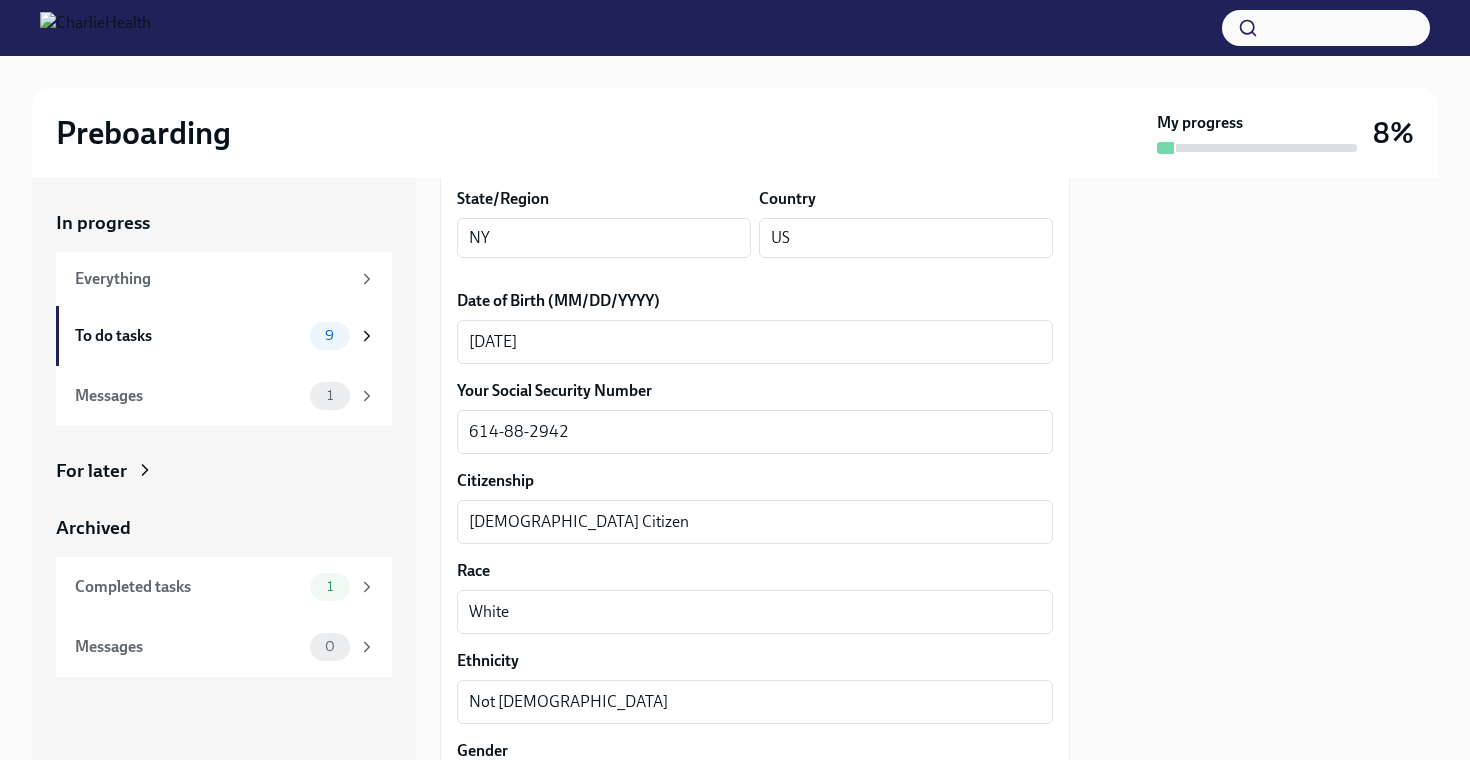 click on "Your preferred first name [PERSON_NAME] x ​ Your legal last name [PERSON_NAME] x ​ Please provide any previous names/ aliases-put None if N/A [PERSON_NAME] (legal name) x ​ Street Address [STREET_ADDRESS][PERSON_NAME] Address 2 3 ​ Postal Code 11249 ​ City [GEOGRAPHIC_DATA] ​ State/Region [GEOGRAPHIC_DATA] ​ Country US ​ Date of Birth (MM/DD/YYYY) [DEMOGRAPHIC_DATA] x ​ Your Social Security Number 614-88-2942 x ​ Citizenship [DEMOGRAPHIC_DATA] Citizen x ​ Race White x ​ Ethnicity Not [DEMOGRAPHIC_DATA] x ​ Gender [DEMOGRAPHIC_DATA] x ​ Birth City and State [GEOGRAPHIC_DATA], [GEOGRAPHIC_DATA] x ​ Birth Country [DEMOGRAPHIC_DATA] x ​ Height 5'9" x ​ Weight 140 x ​ Hair Color Red x ​ [MEDICAL_DATA] Brown x ​ How many years of Mental Health experience do you have? 7 x ​ What's the highest level of degree you've completed? Bachelor's oQxEXK86X ​ Submit answers" at bounding box center (755, 624) 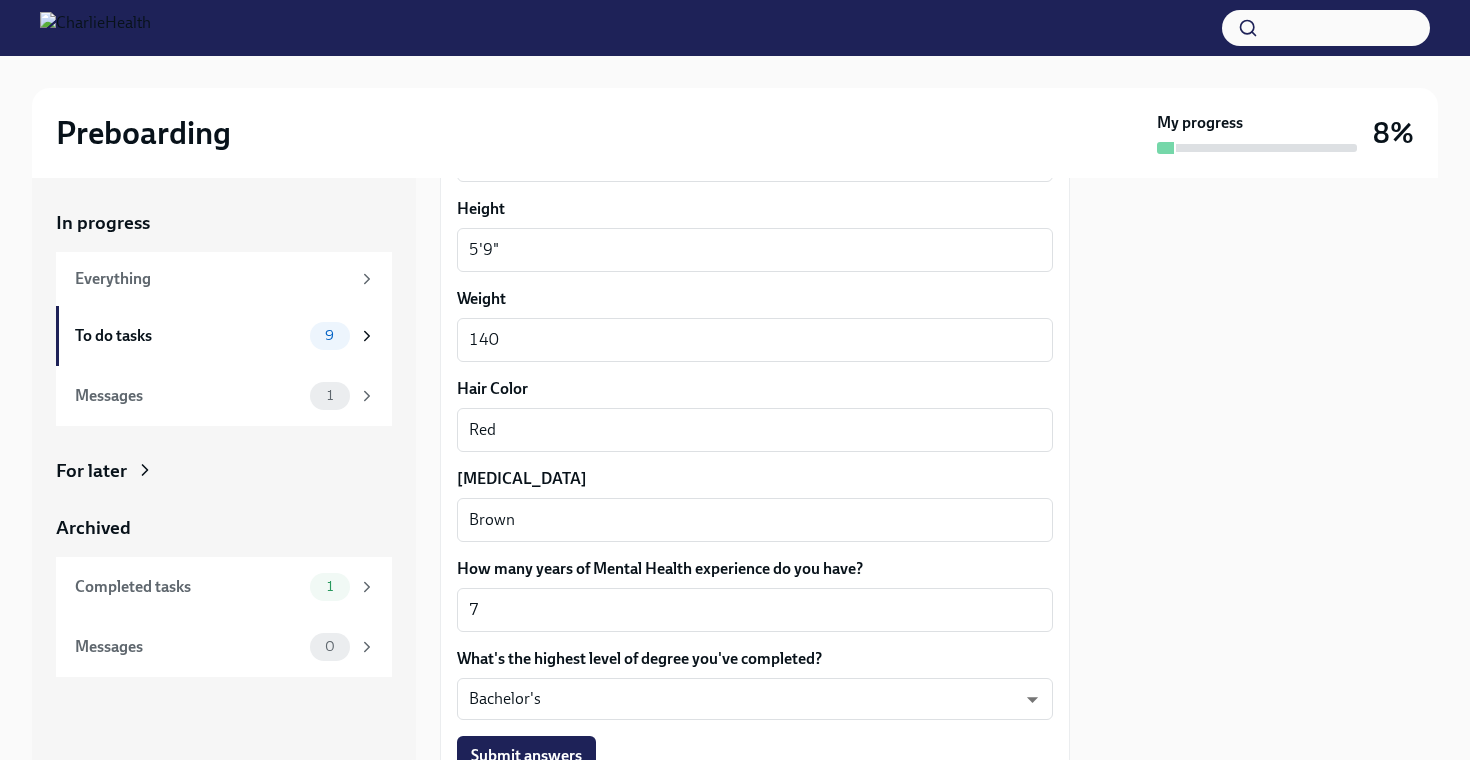 scroll, scrollTop: 1871, scrollLeft: 0, axis: vertical 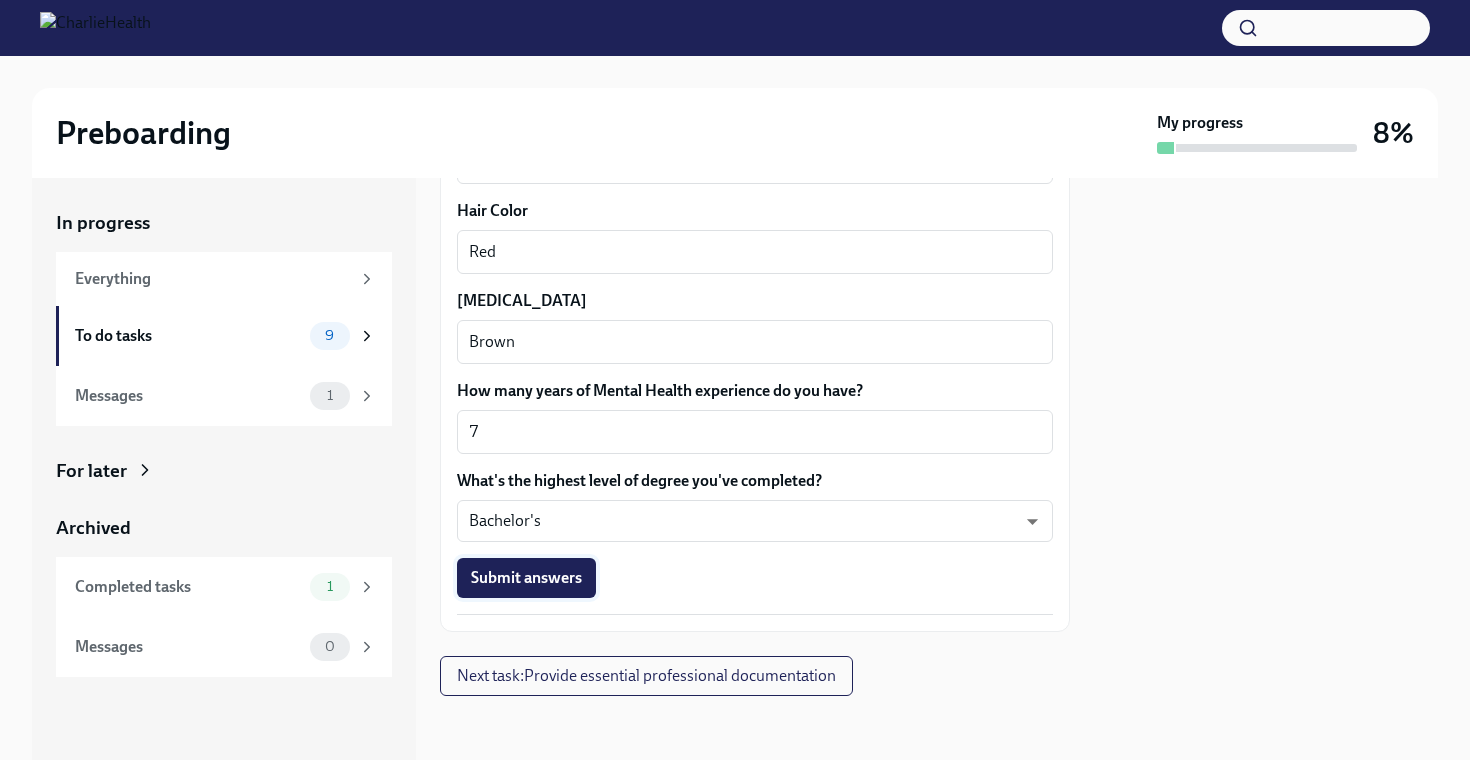 click on "Submit answers" at bounding box center [526, 578] 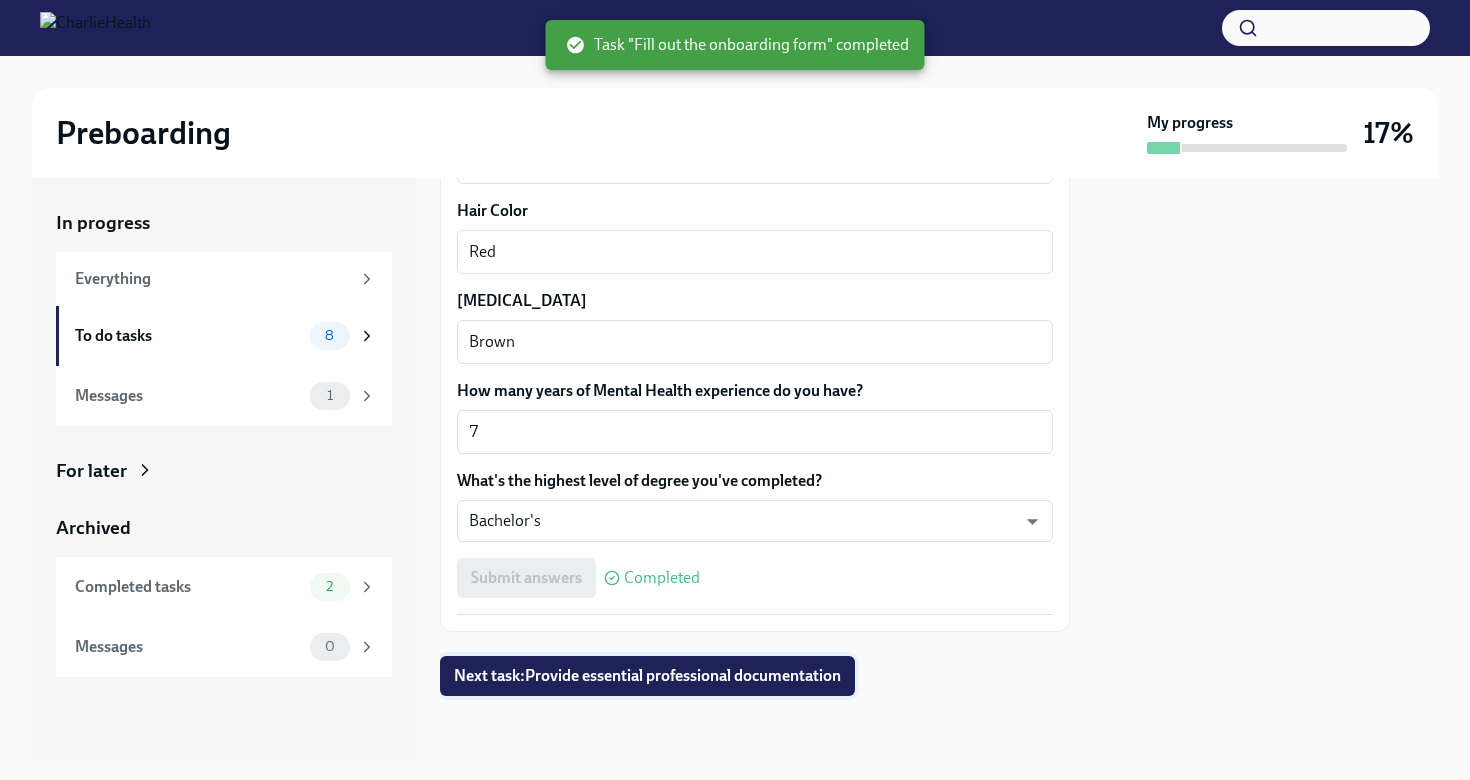 click on "Next task :  Provide essential professional documentation" at bounding box center [647, 676] 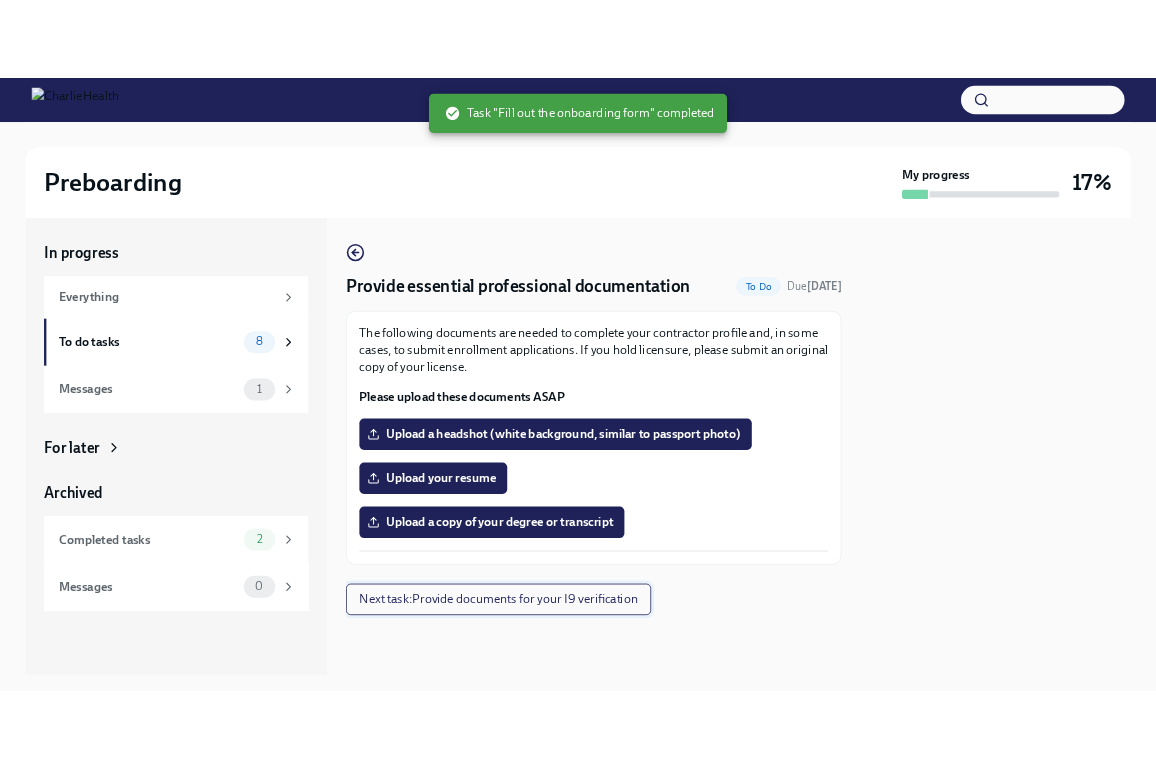 scroll, scrollTop: 0, scrollLeft: 0, axis: both 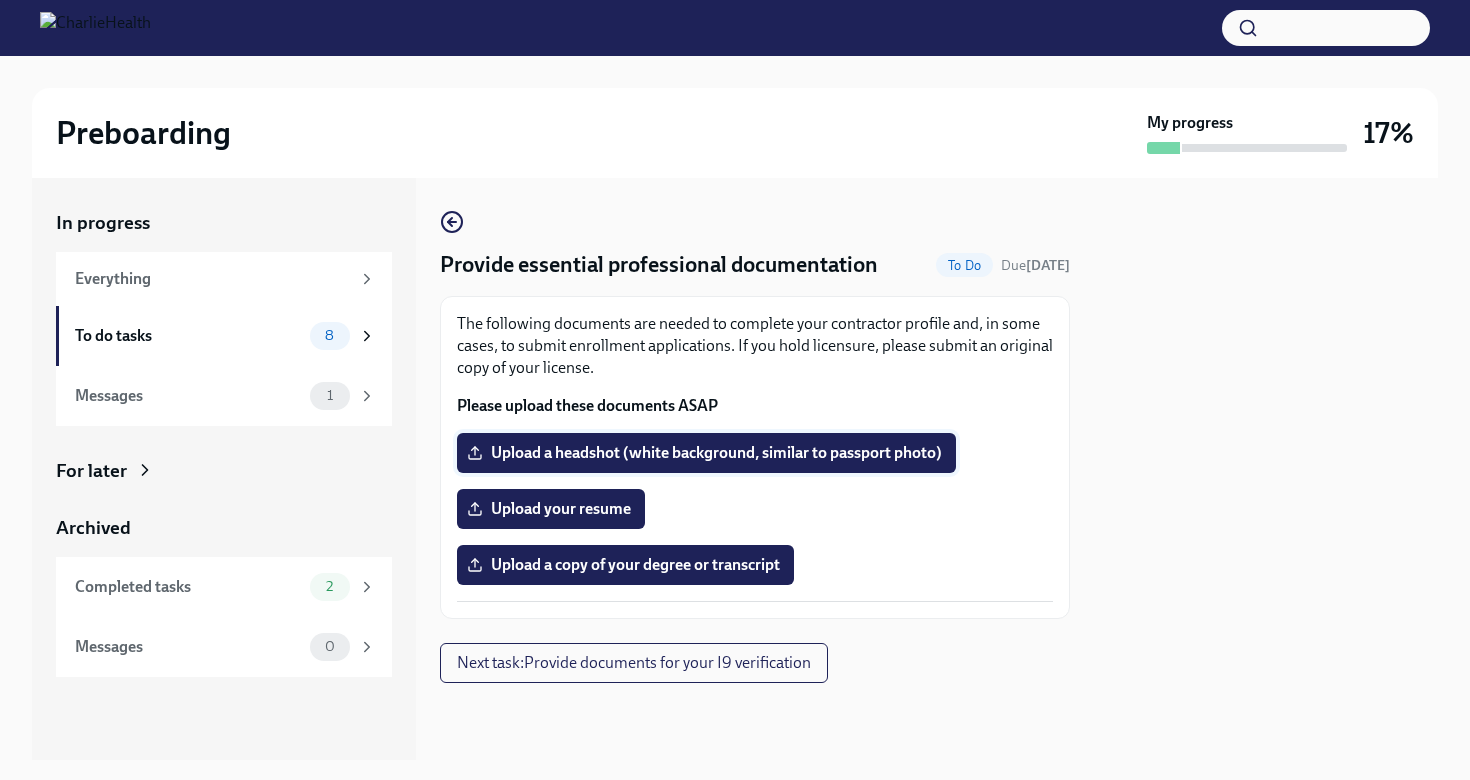 click on "Upload a headshot (white background, similar to passport photo)" at bounding box center (706, 453) 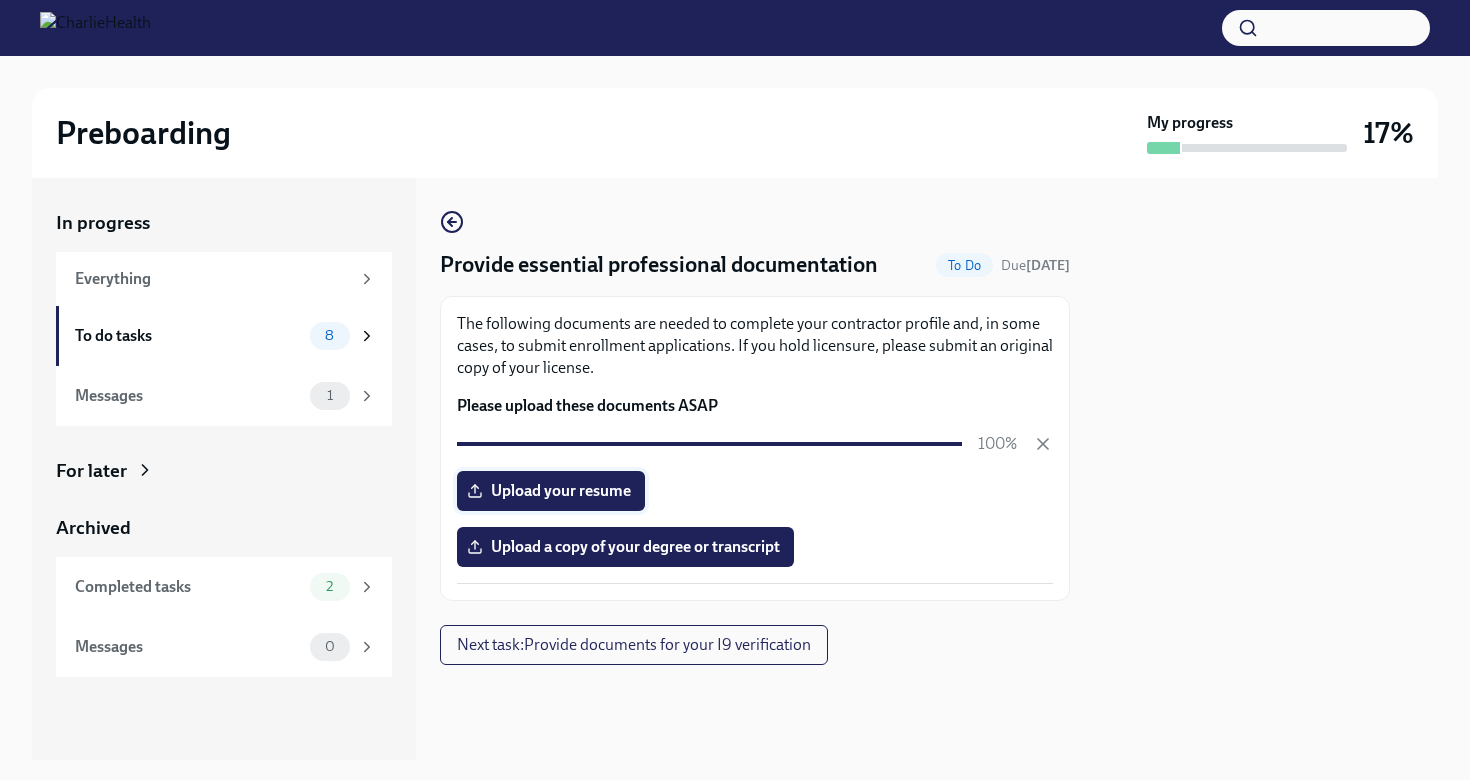 click on "Upload your resume" at bounding box center (551, 491) 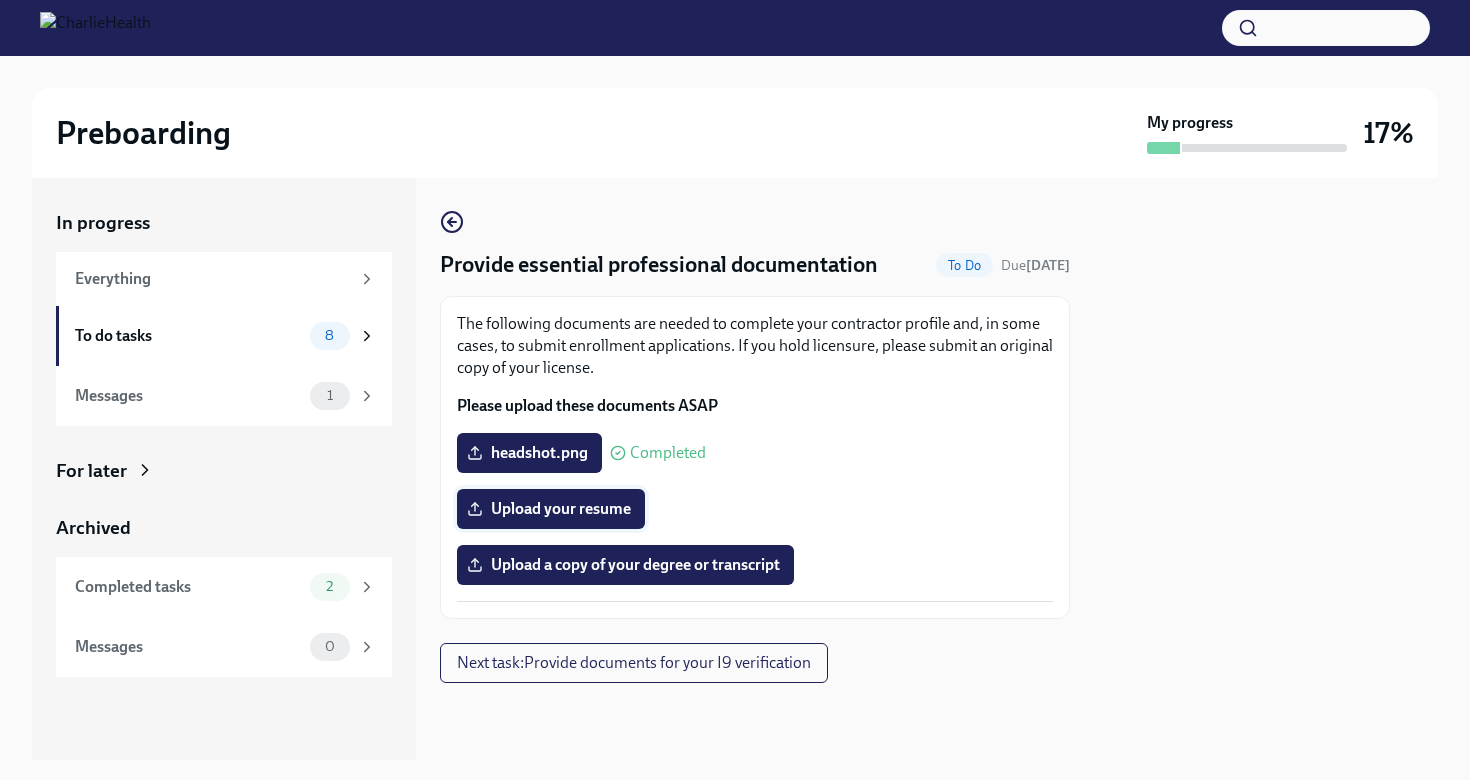 click on "Upload your resume" at bounding box center [551, 509] 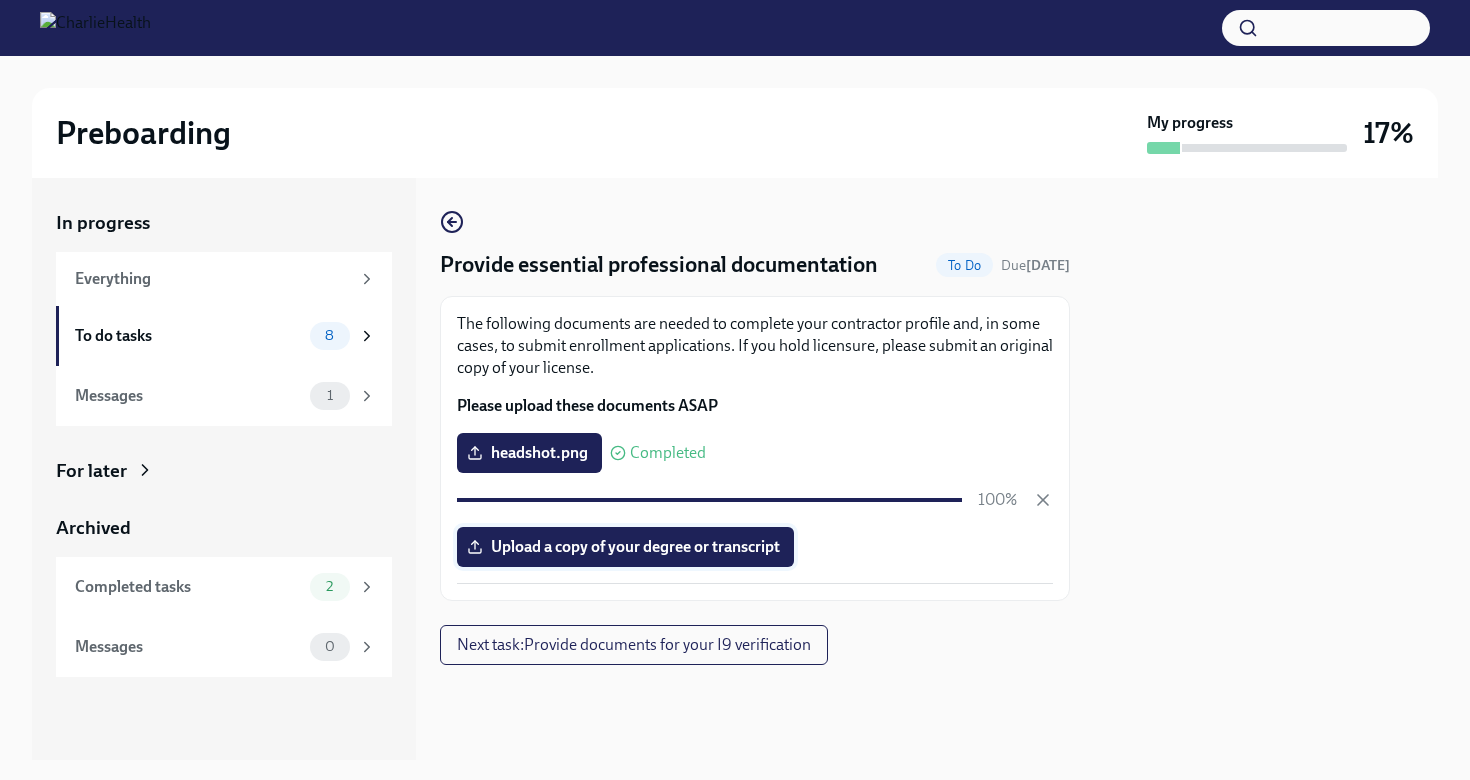 click on "Upload a copy of your degree or transcript" at bounding box center (625, 547) 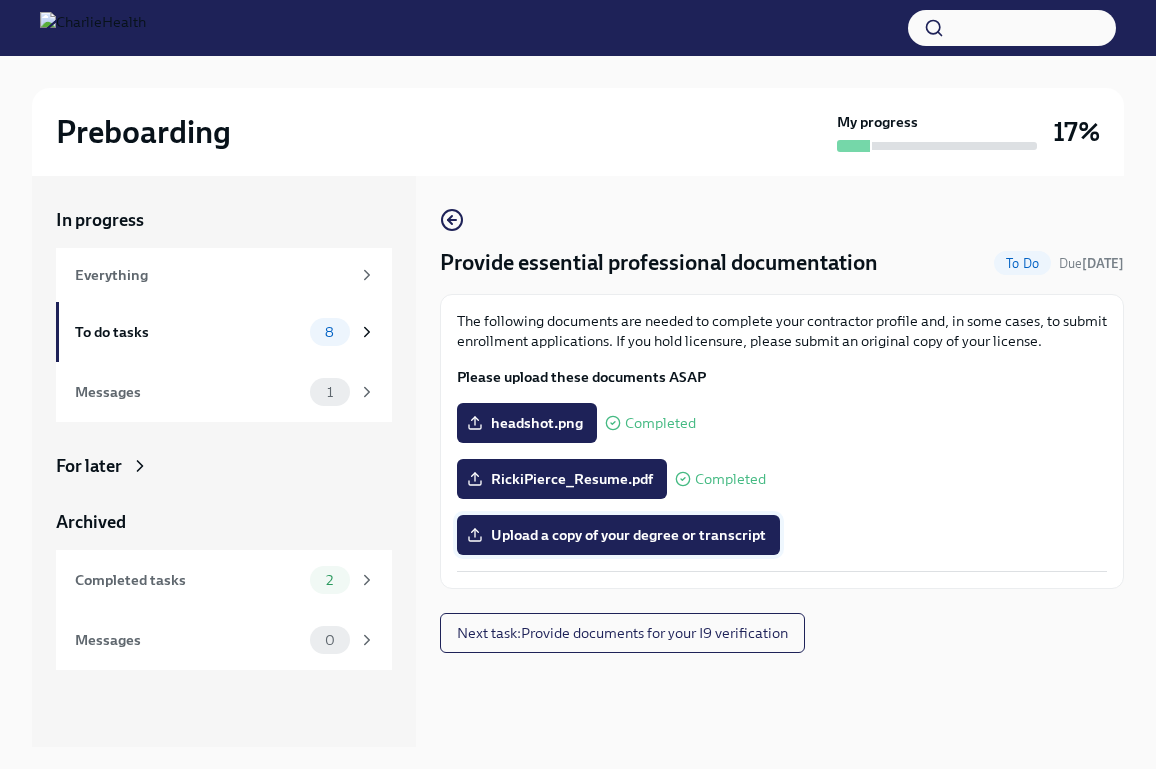 click on "Upload a copy of your degree or transcript" at bounding box center (618, 535) 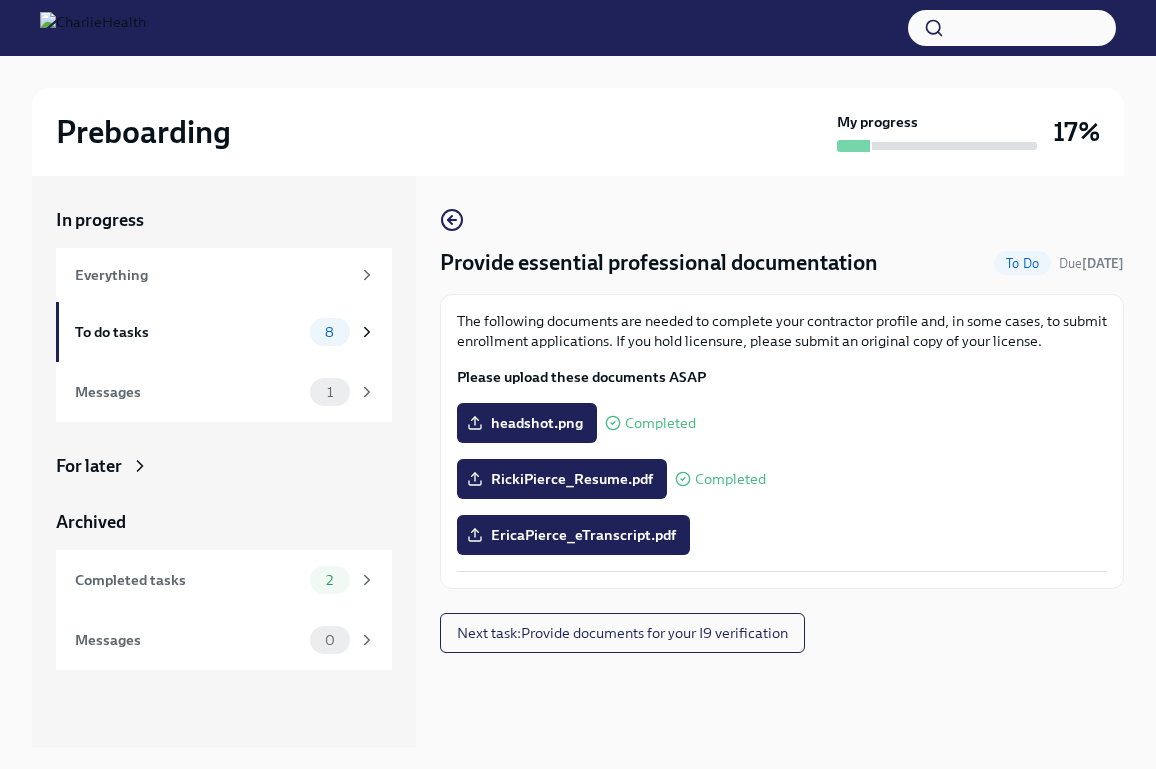scroll, scrollTop: 34, scrollLeft: 0, axis: vertical 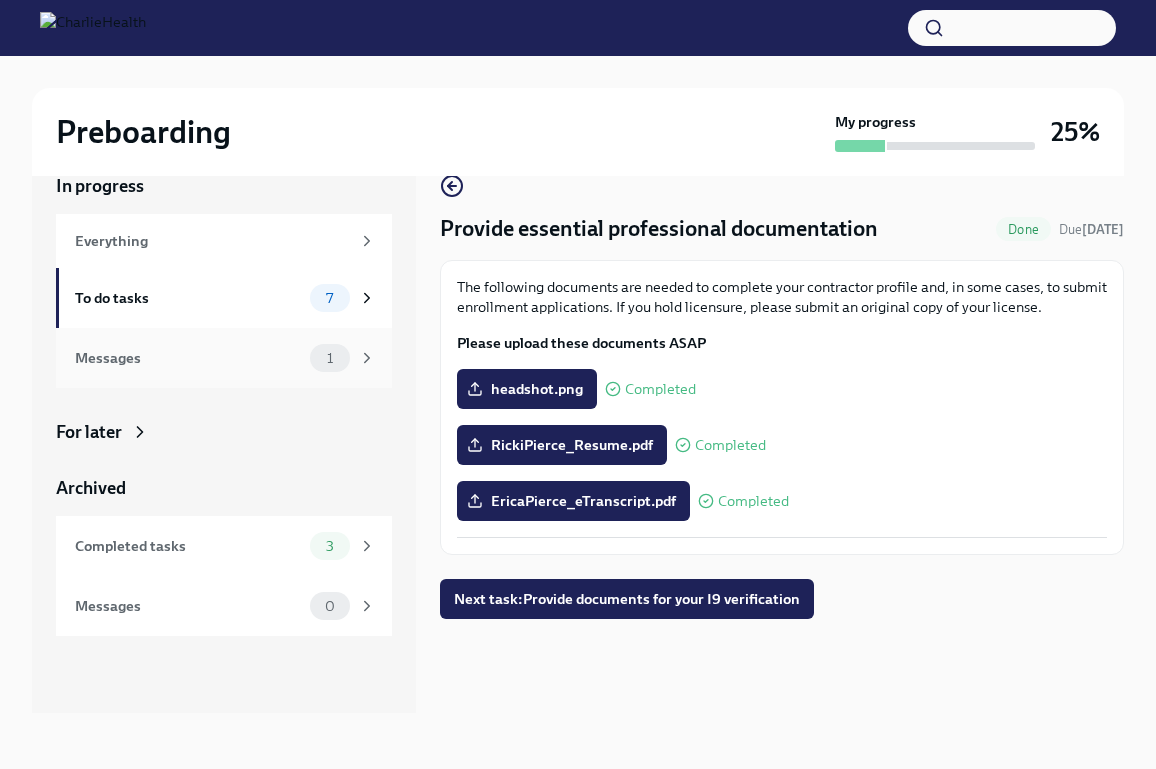 click on "Messages 1" at bounding box center (225, 358) 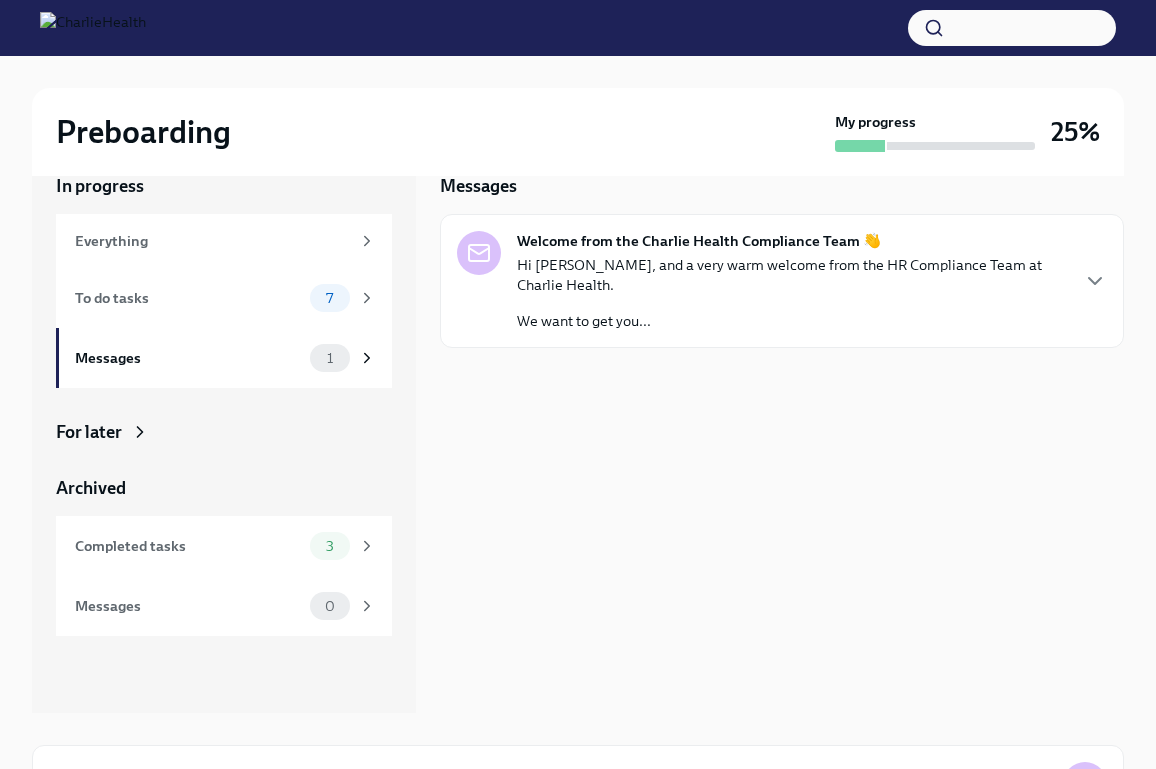 click on "Hi [PERSON_NAME], and a very warm welcome from the HR Compliance Team at Charlie Health." at bounding box center [792, 275] 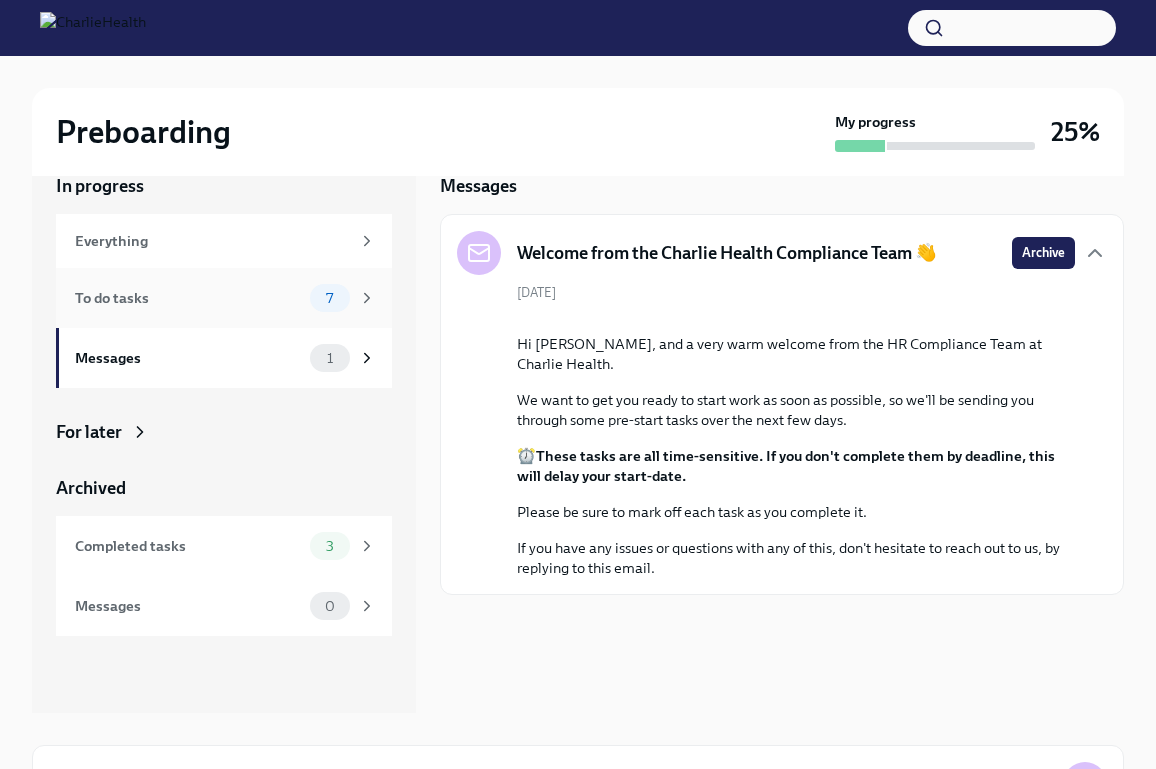 click on "To do tasks" at bounding box center (188, 298) 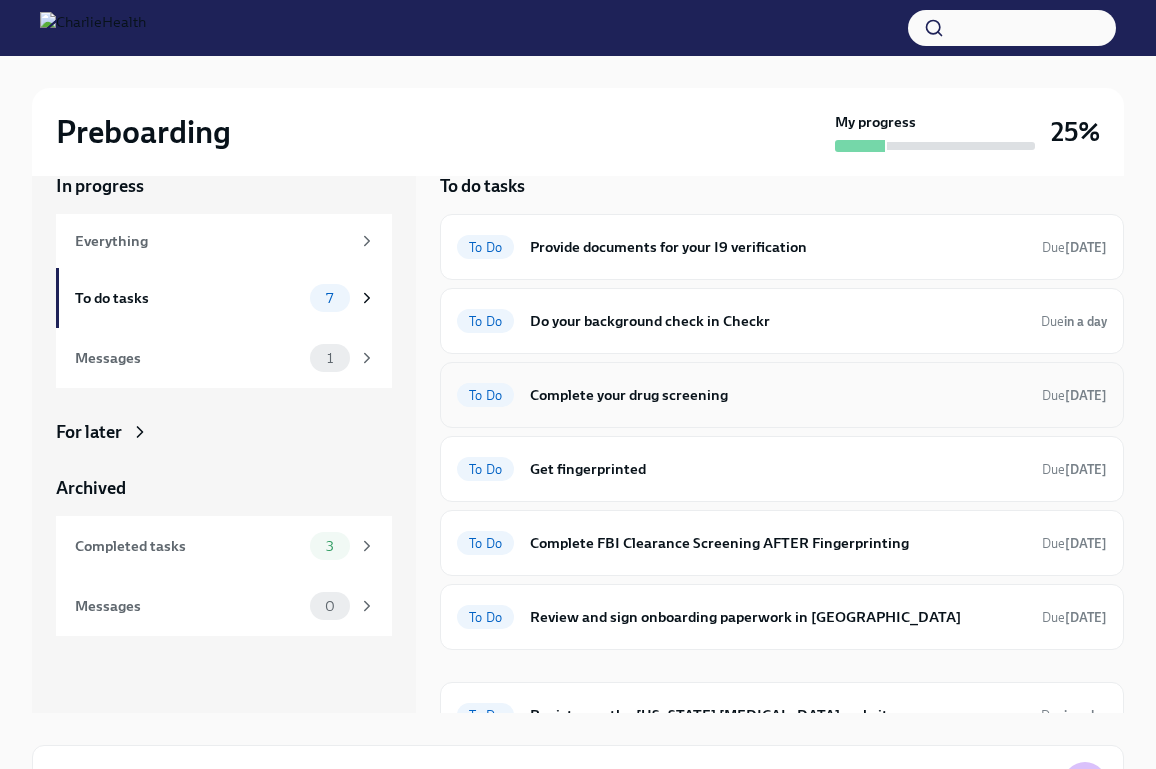 click on "Complete your drug screening" at bounding box center [778, 395] 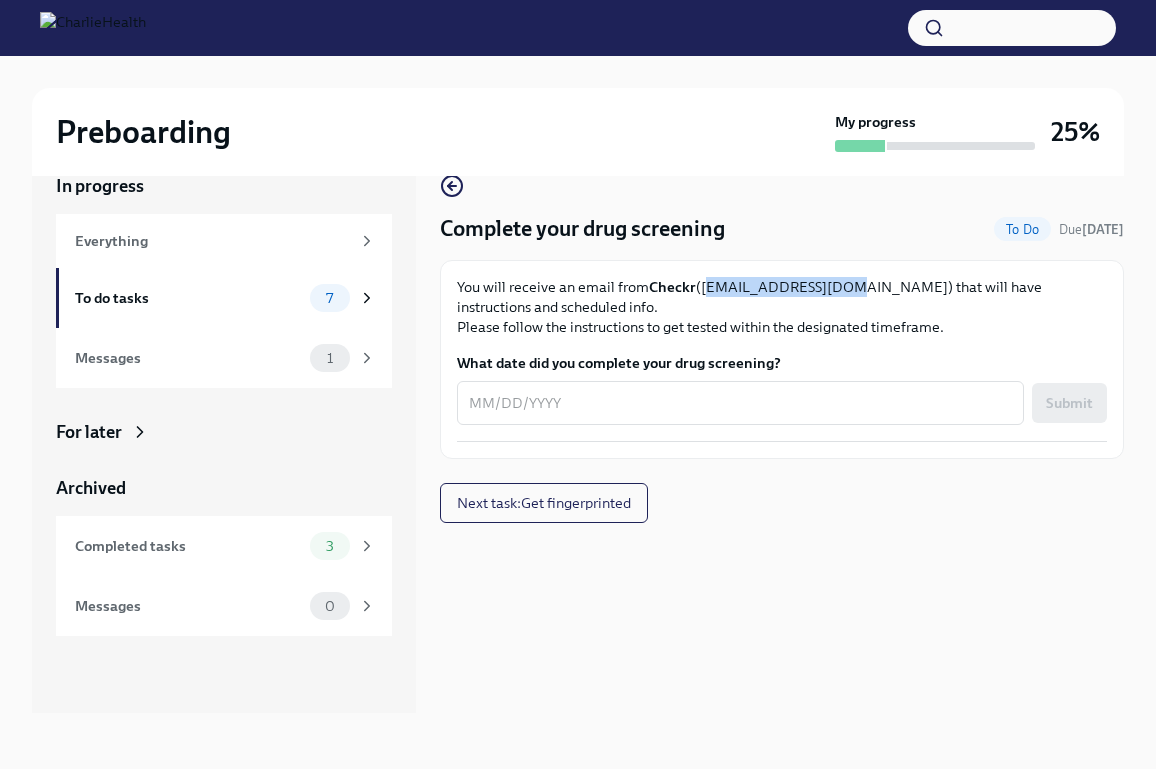 drag, startPoint x: 699, startPoint y: 286, endPoint x: 839, endPoint y: 292, distance: 140.12851 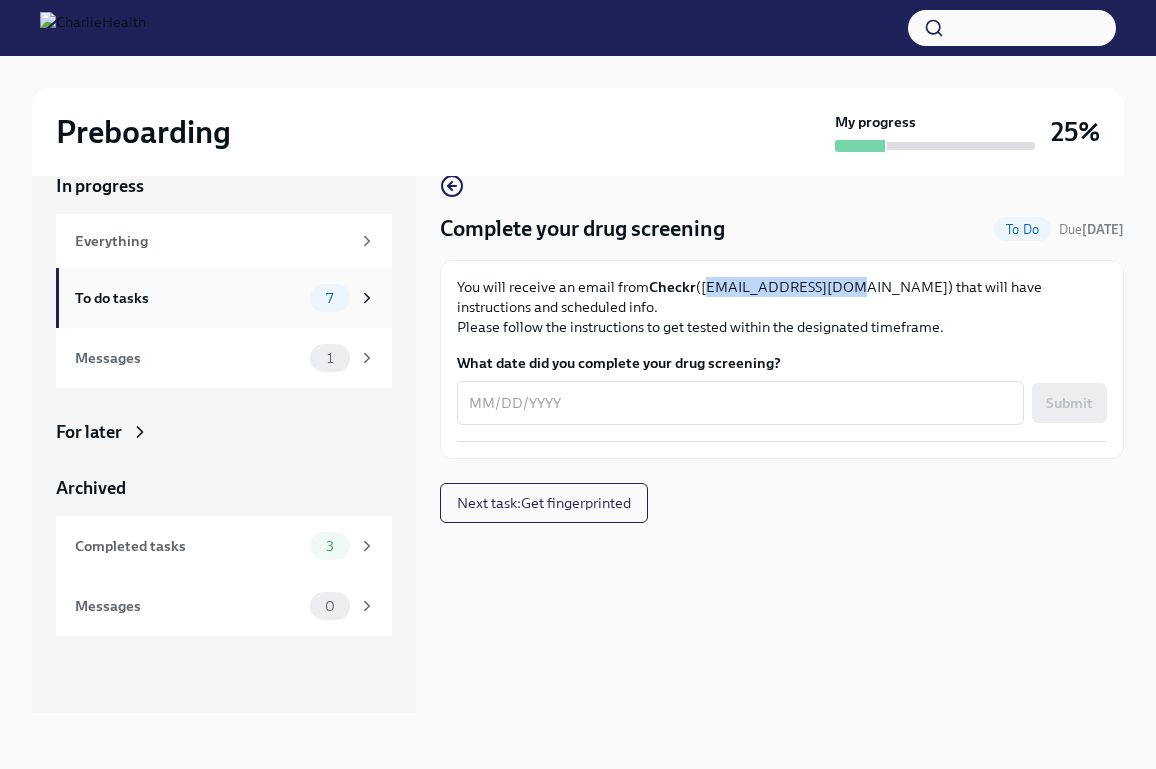click on "To do tasks" at bounding box center [188, 298] 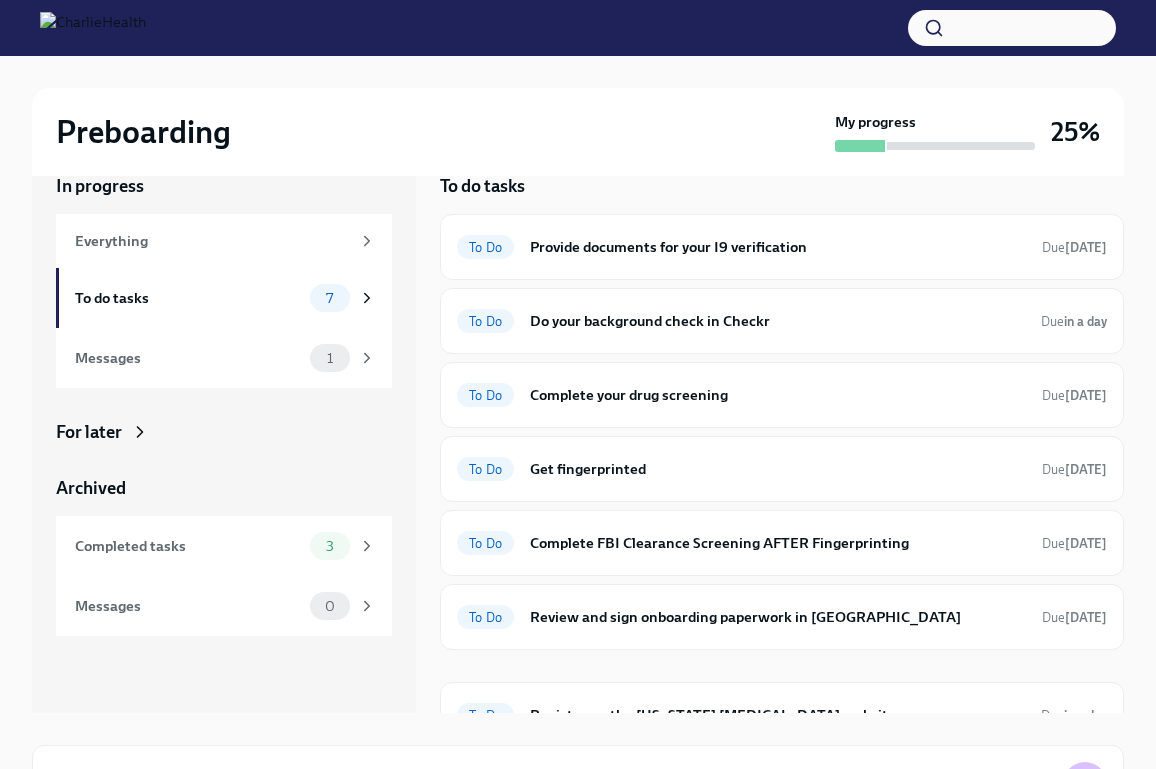 scroll, scrollTop: 35, scrollLeft: 0, axis: vertical 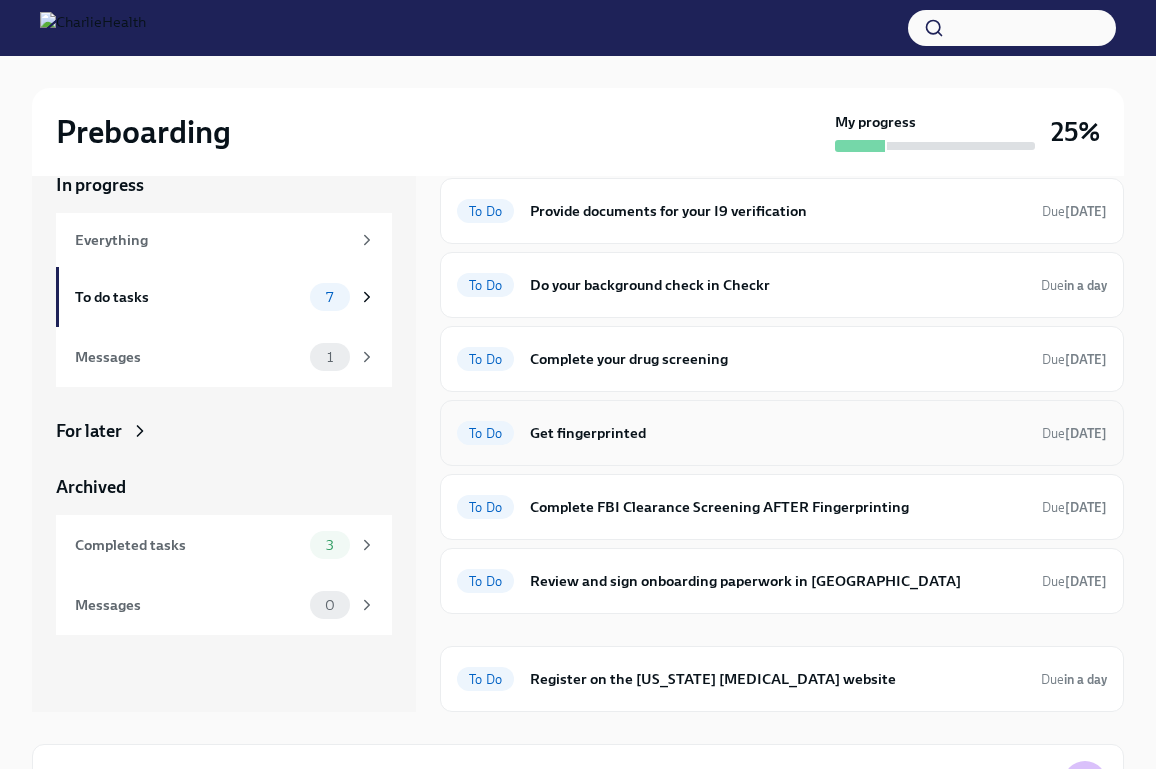click on "To Do Get fingerprinted Due  [DATE]" at bounding box center [782, 433] 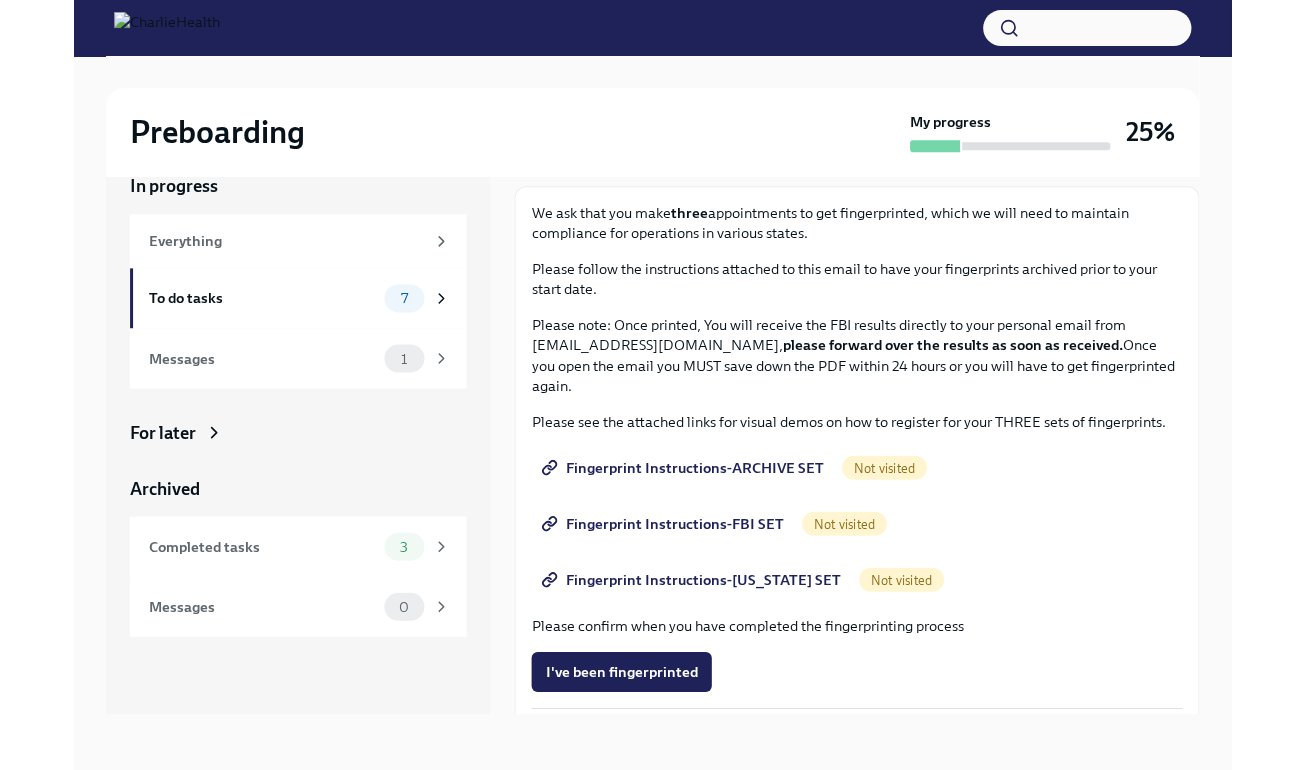 scroll, scrollTop: 75, scrollLeft: 0, axis: vertical 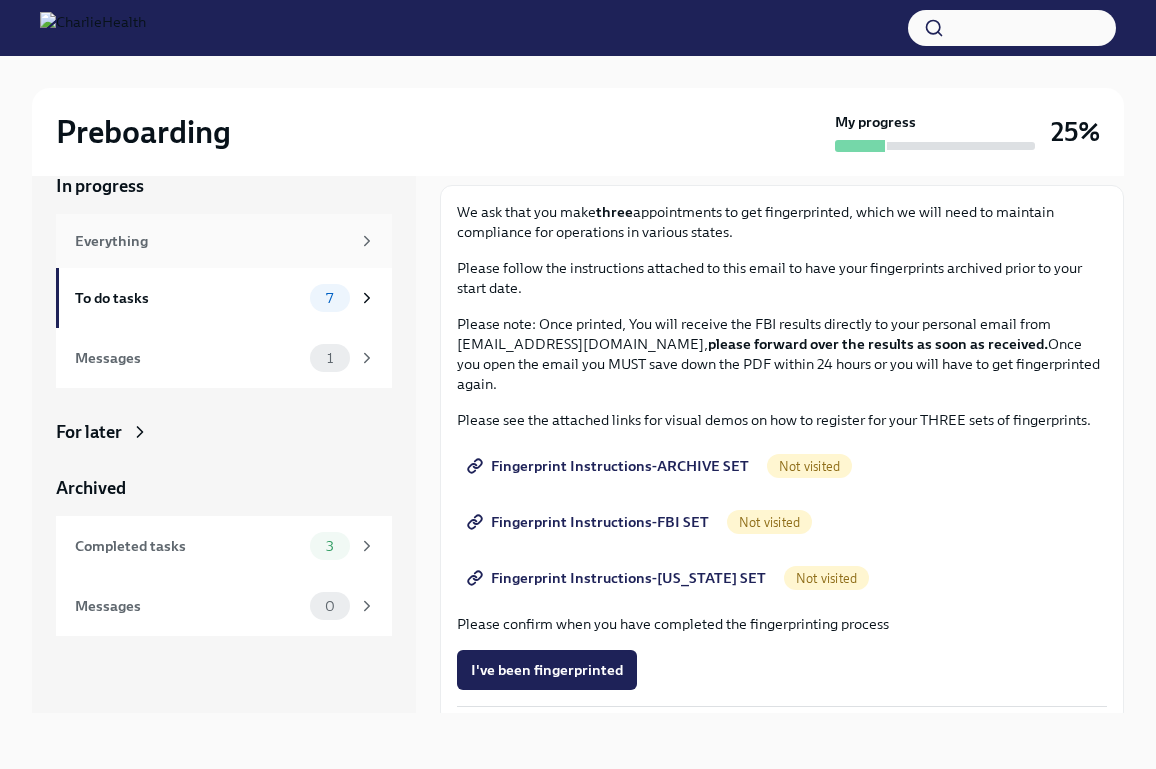 click on "Everything" at bounding box center [212, 241] 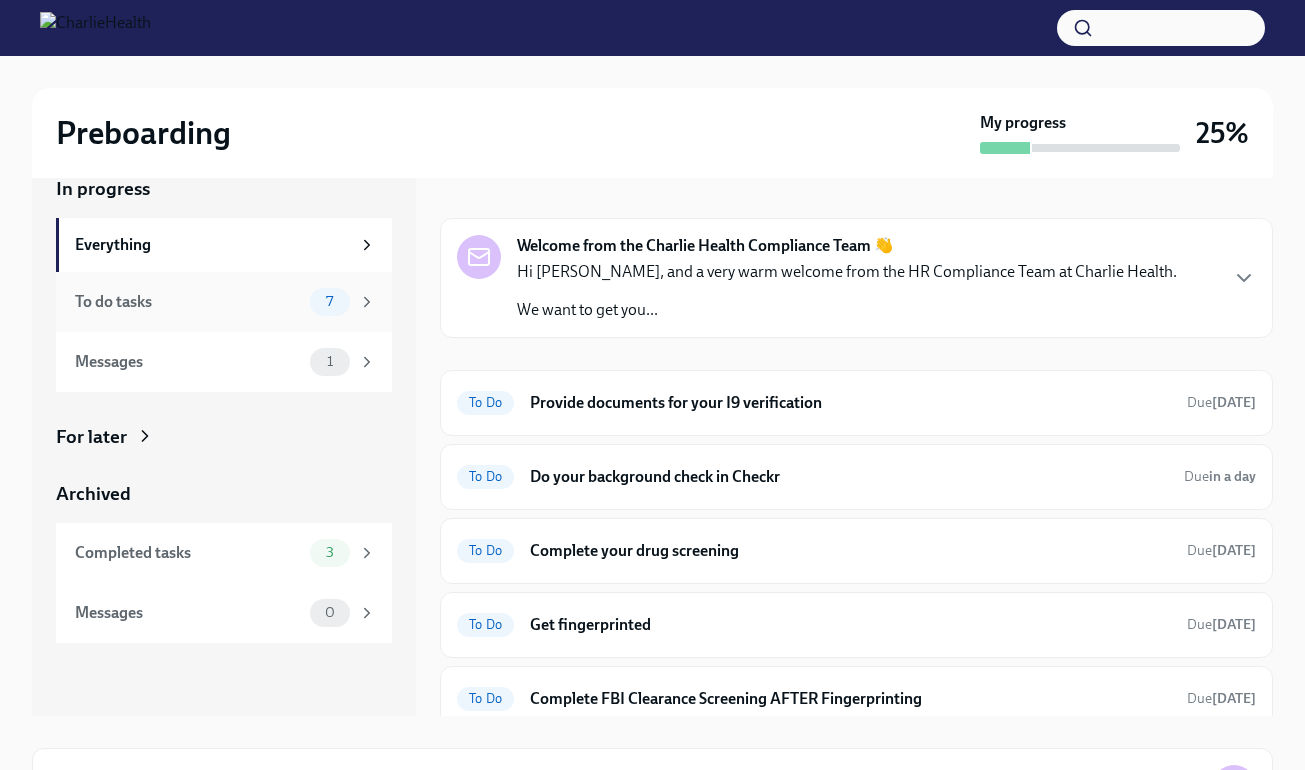 click on "To do tasks" at bounding box center [188, 302] 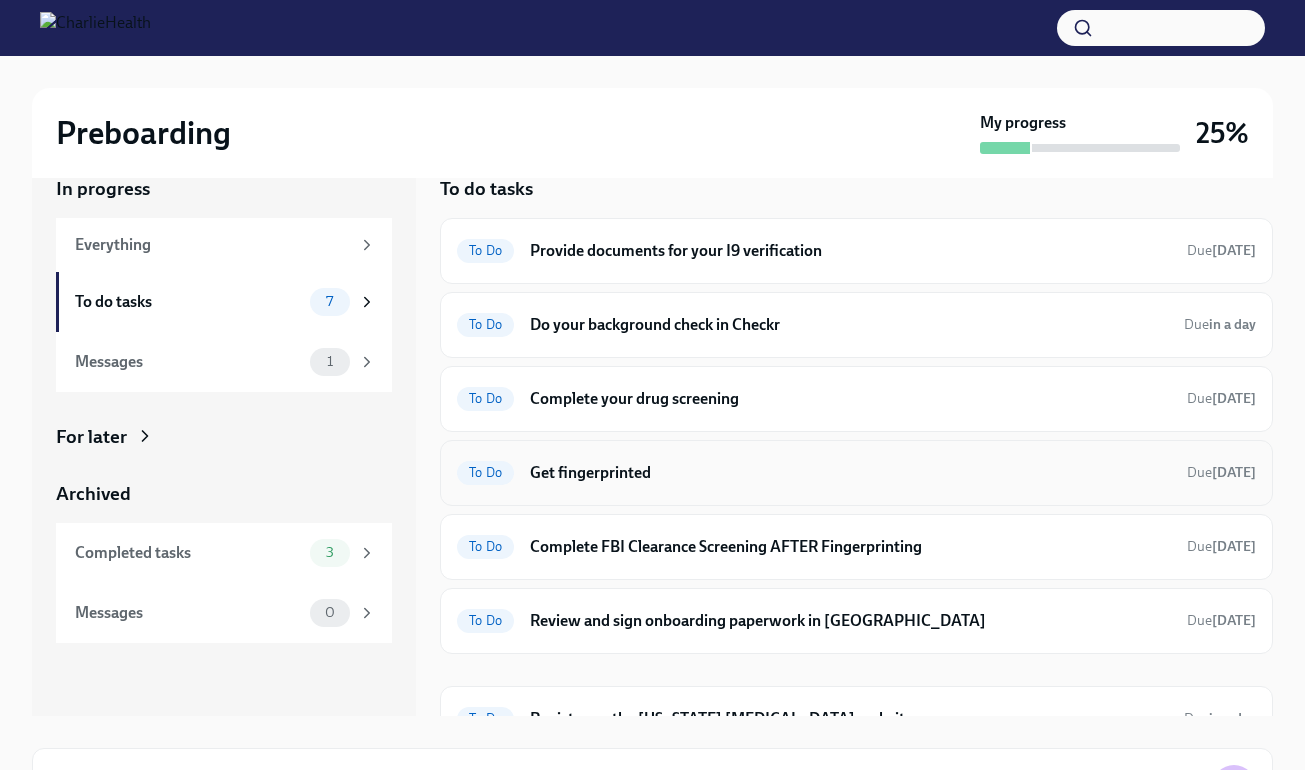 scroll, scrollTop: 35, scrollLeft: 0, axis: vertical 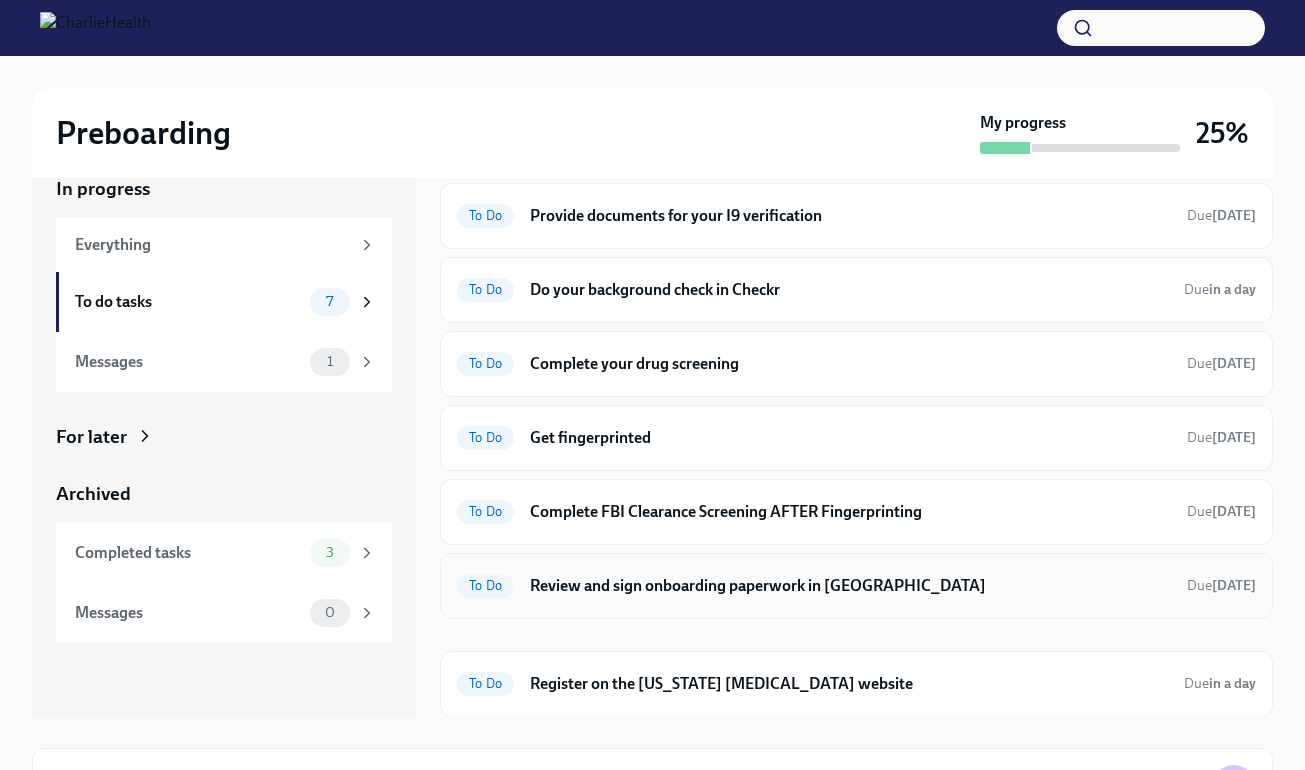 click on "Review and sign onboarding paperwork in [GEOGRAPHIC_DATA]" at bounding box center (850, 586) 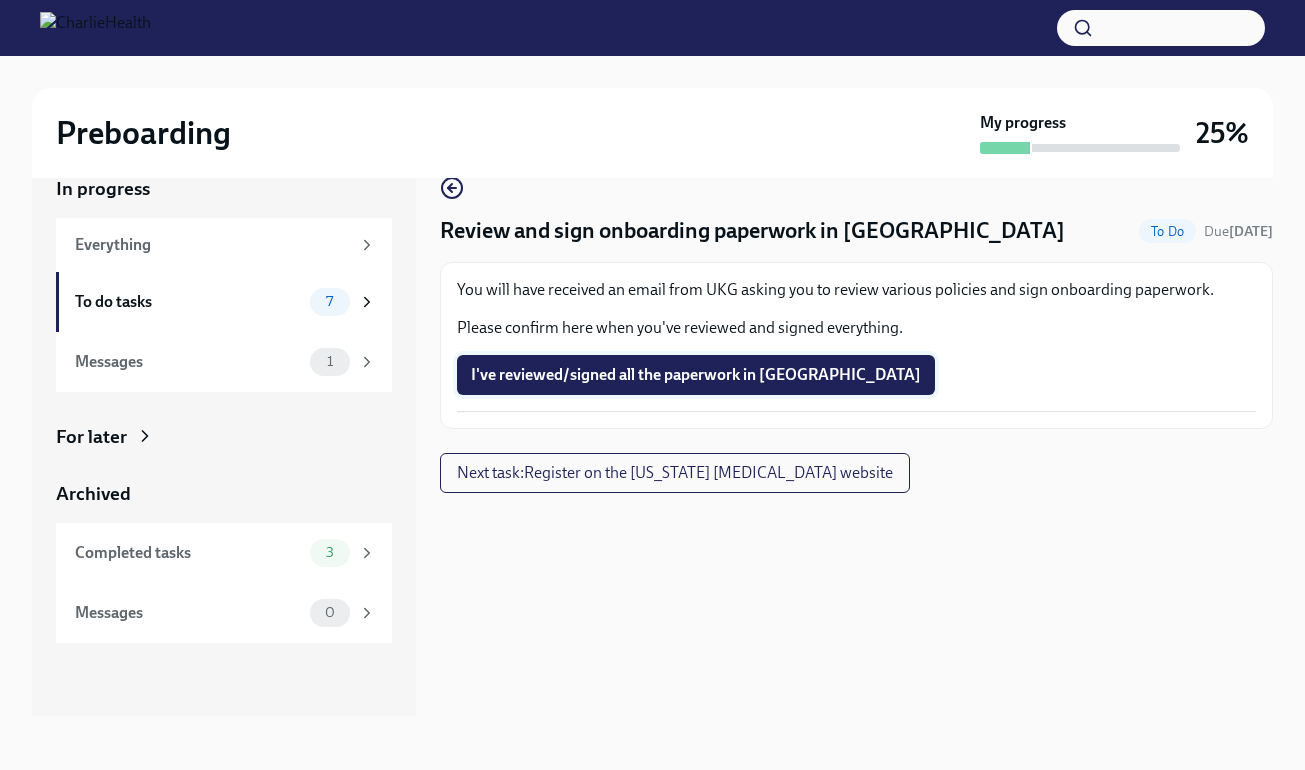 click on "I've reviewed/signed all the paperwork in [GEOGRAPHIC_DATA]" at bounding box center (696, 375) 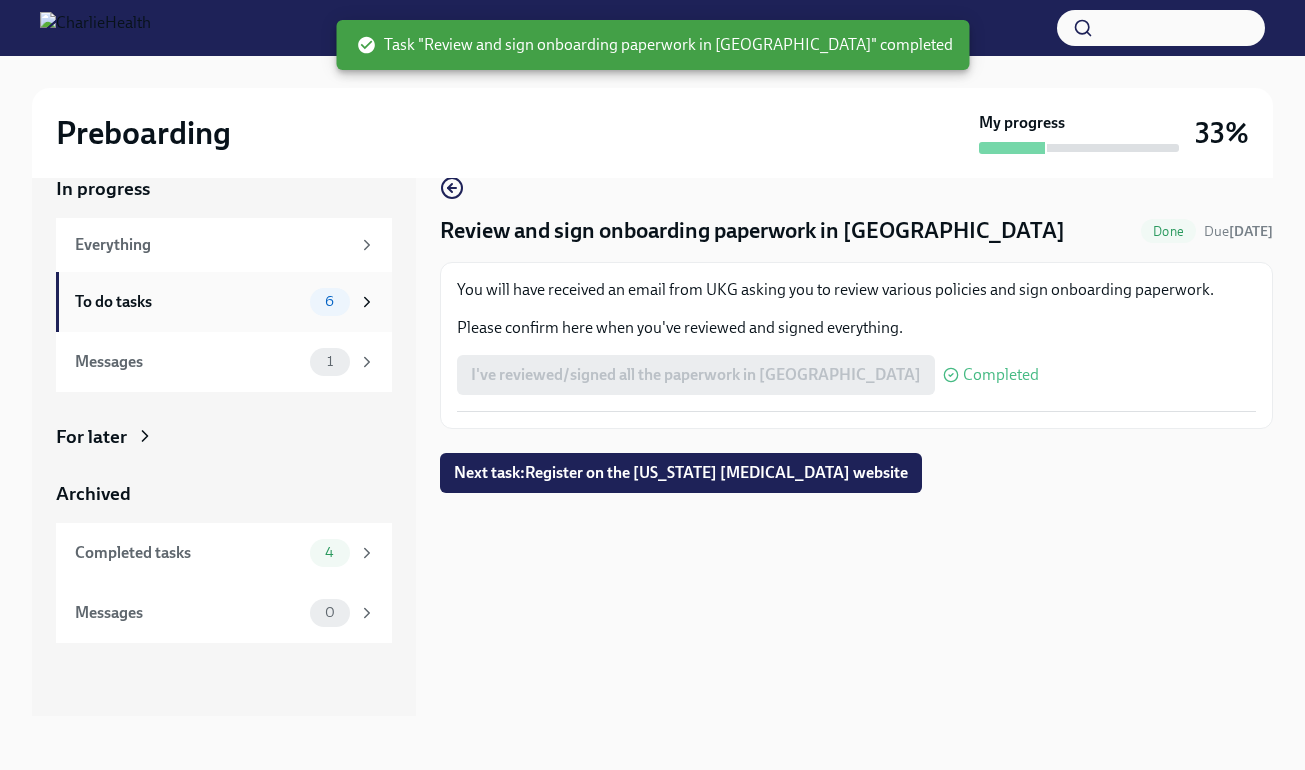 click on "To do tasks" at bounding box center (188, 302) 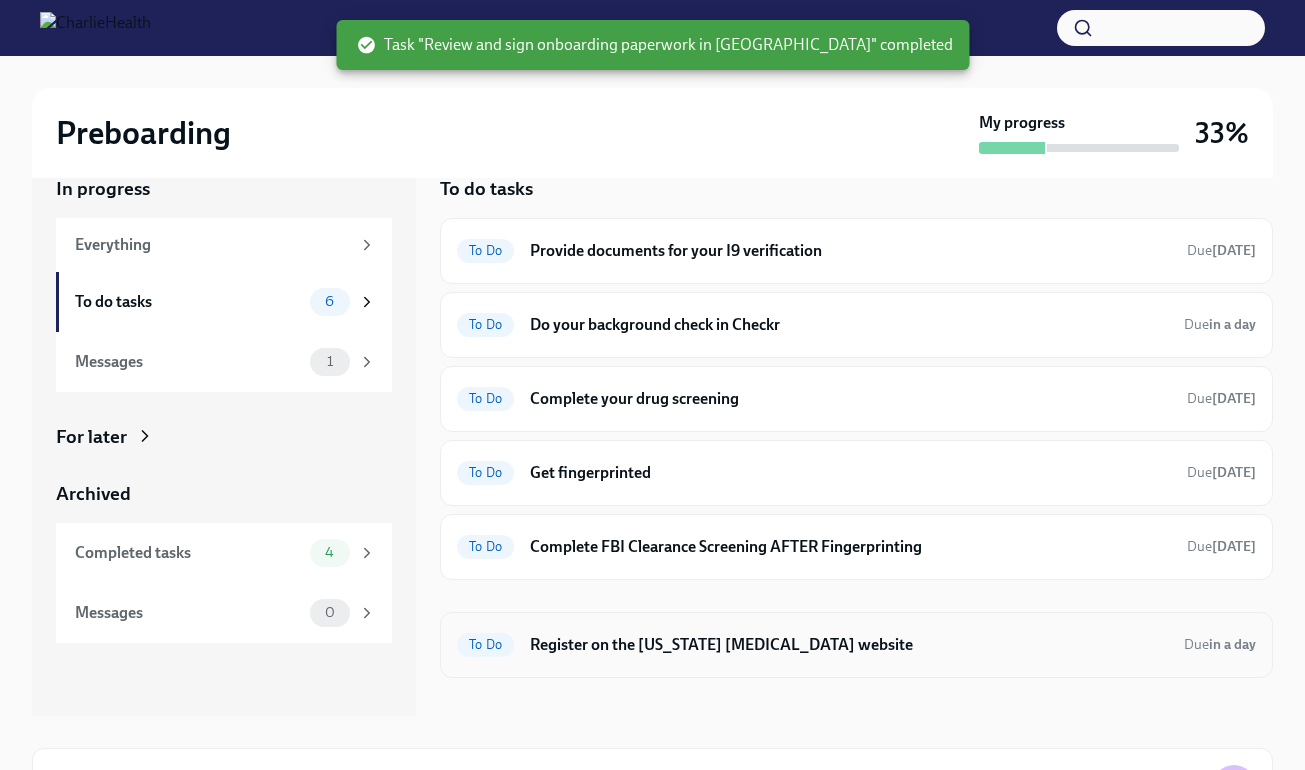 click on "To Do Register on the [US_STATE] [MEDICAL_DATA] website Due  in a day" at bounding box center [856, 645] 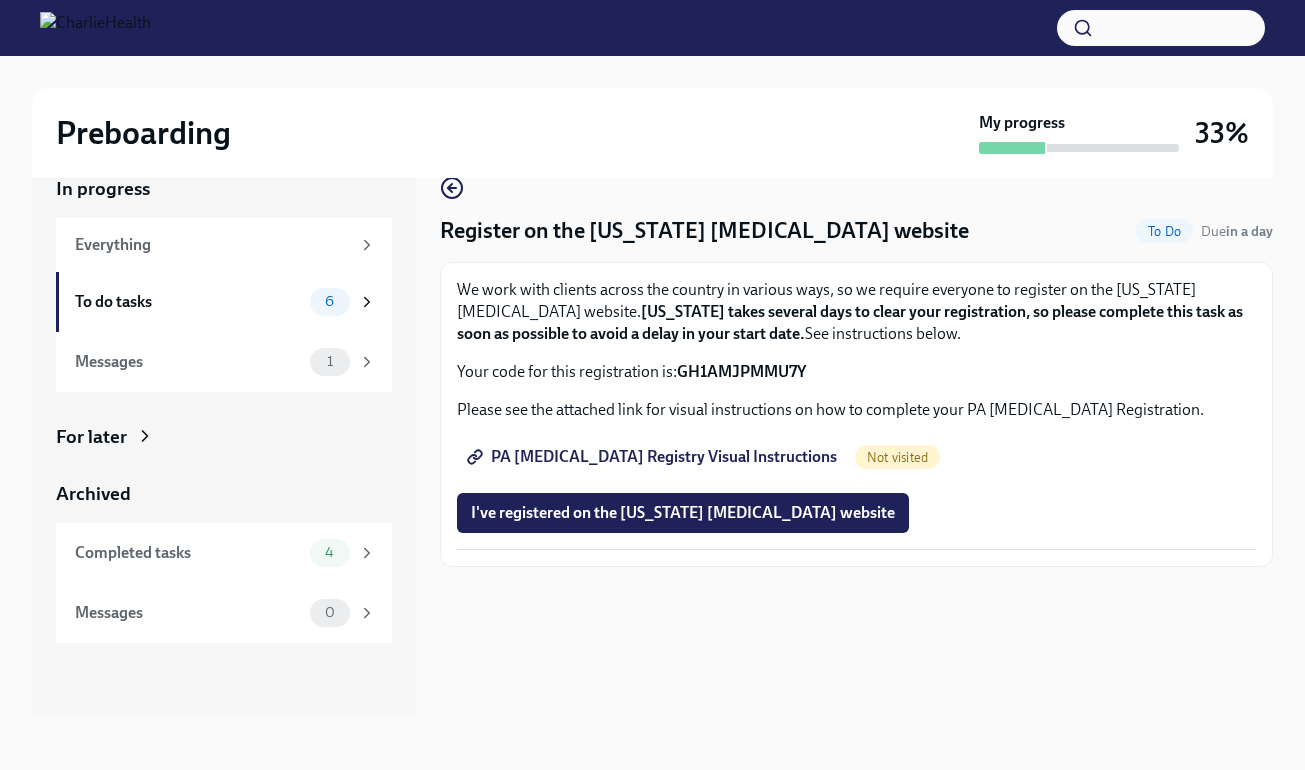 click on "PA [MEDICAL_DATA] Registry Visual Instructions" at bounding box center (654, 457) 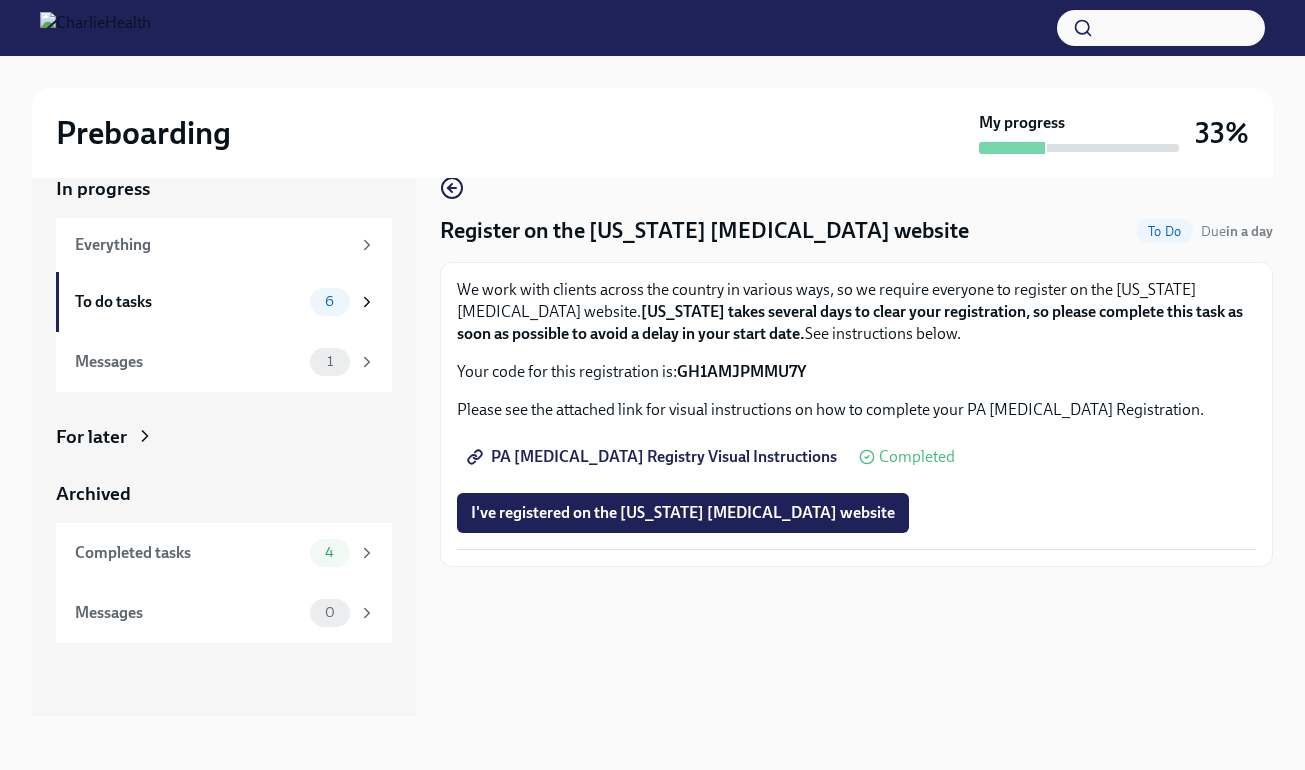 click on "We work with clients across the country in various ways, so we require everyone to register on the [US_STATE] [MEDICAL_DATA] website.   [US_STATE] takes several days to clear your registration, so please complete this task as soon as possible to avoid a delay in your start date.  See instructions below.
Your code for this registration is:  GH1AMJPMMU7Y" at bounding box center [856, 331] 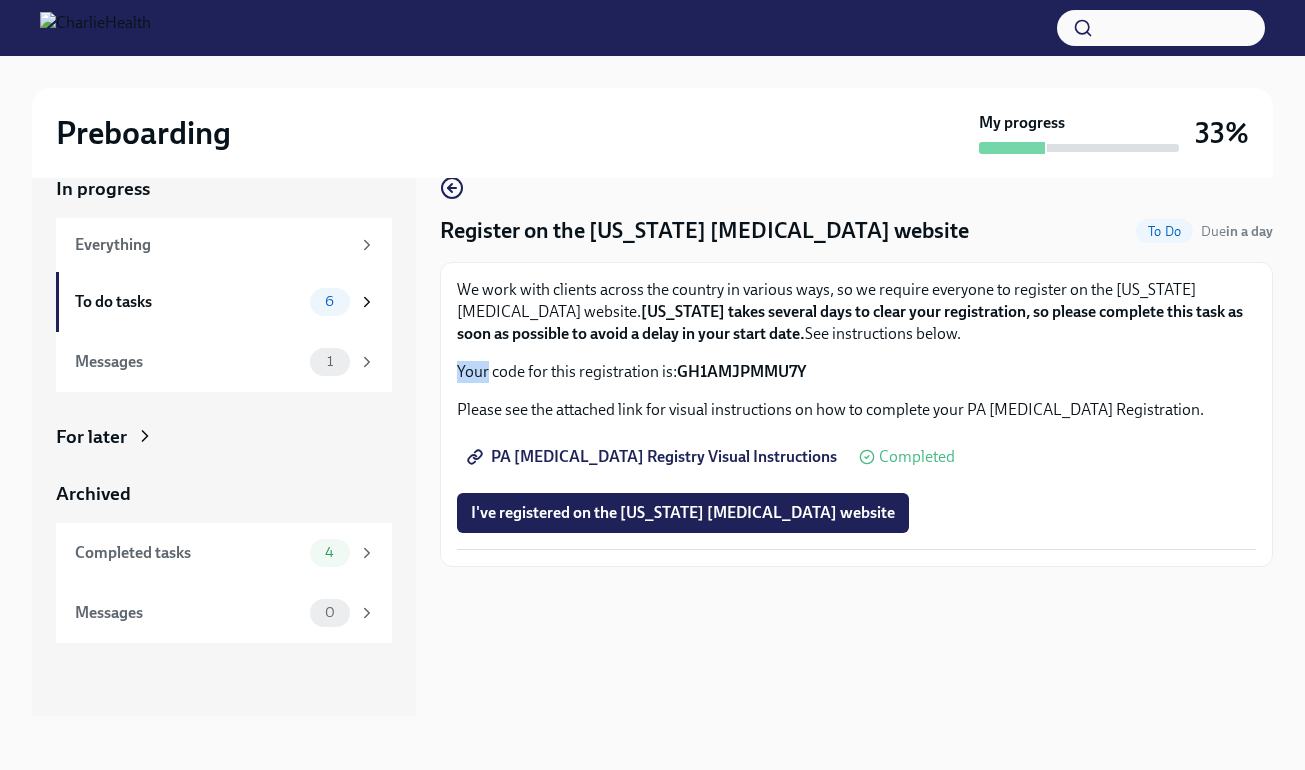 click on "GH1AMJPMMU7Y" at bounding box center (741, 371) 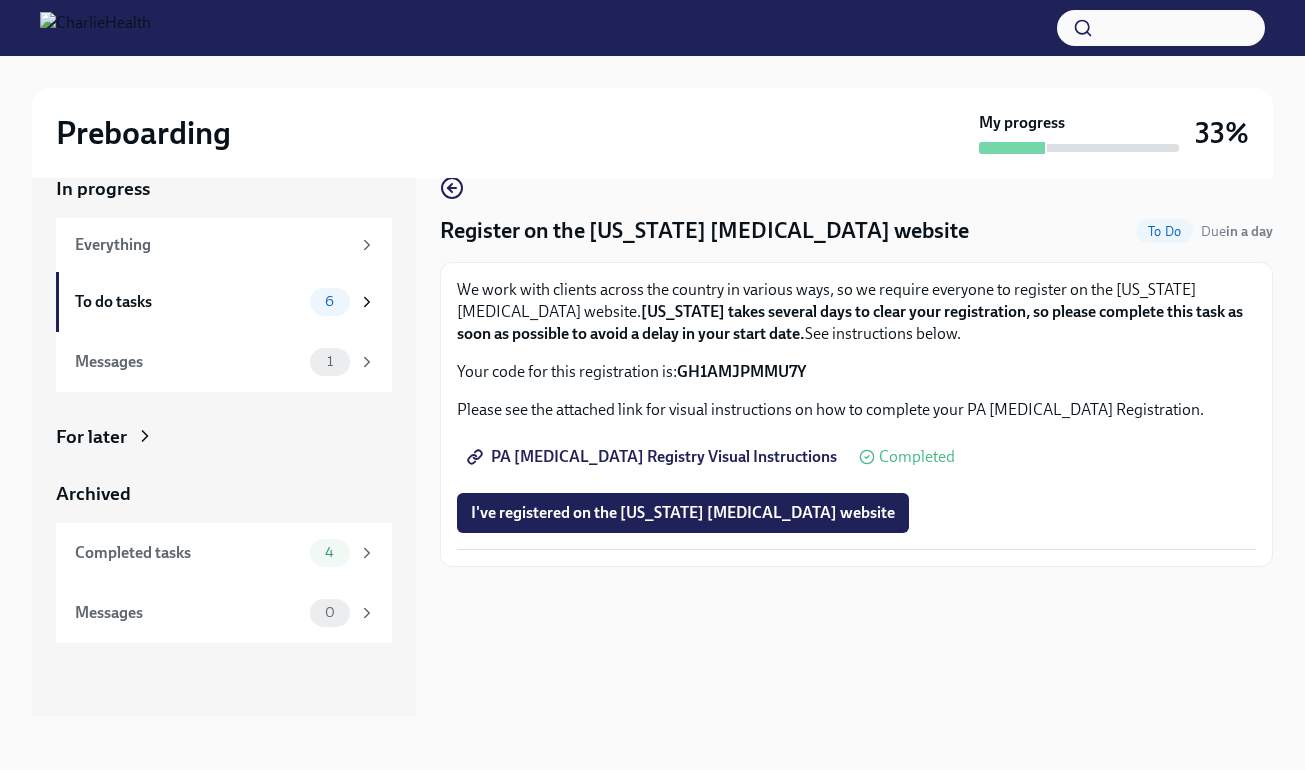 click on "GH1AMJPMMU7Y" at bounding box center (741, 371) 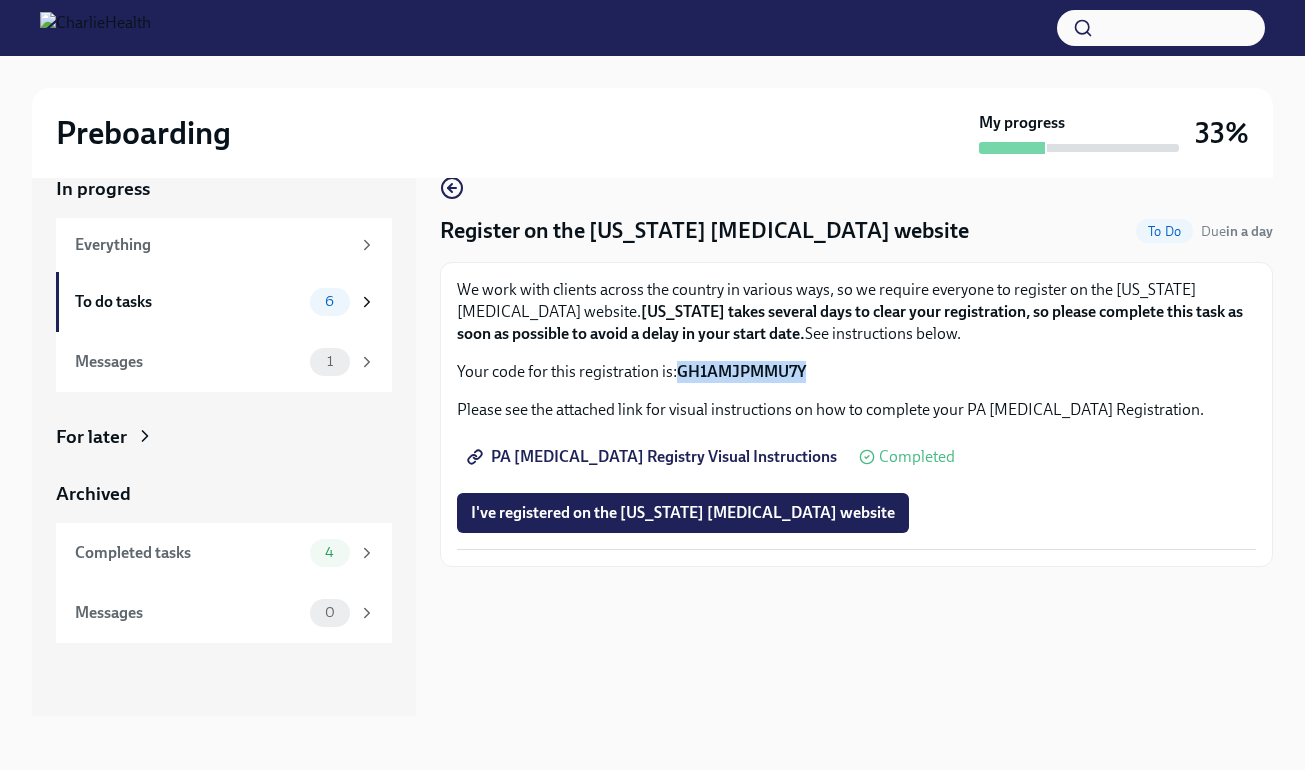 copy on "GH1AMJPMMU7Y" 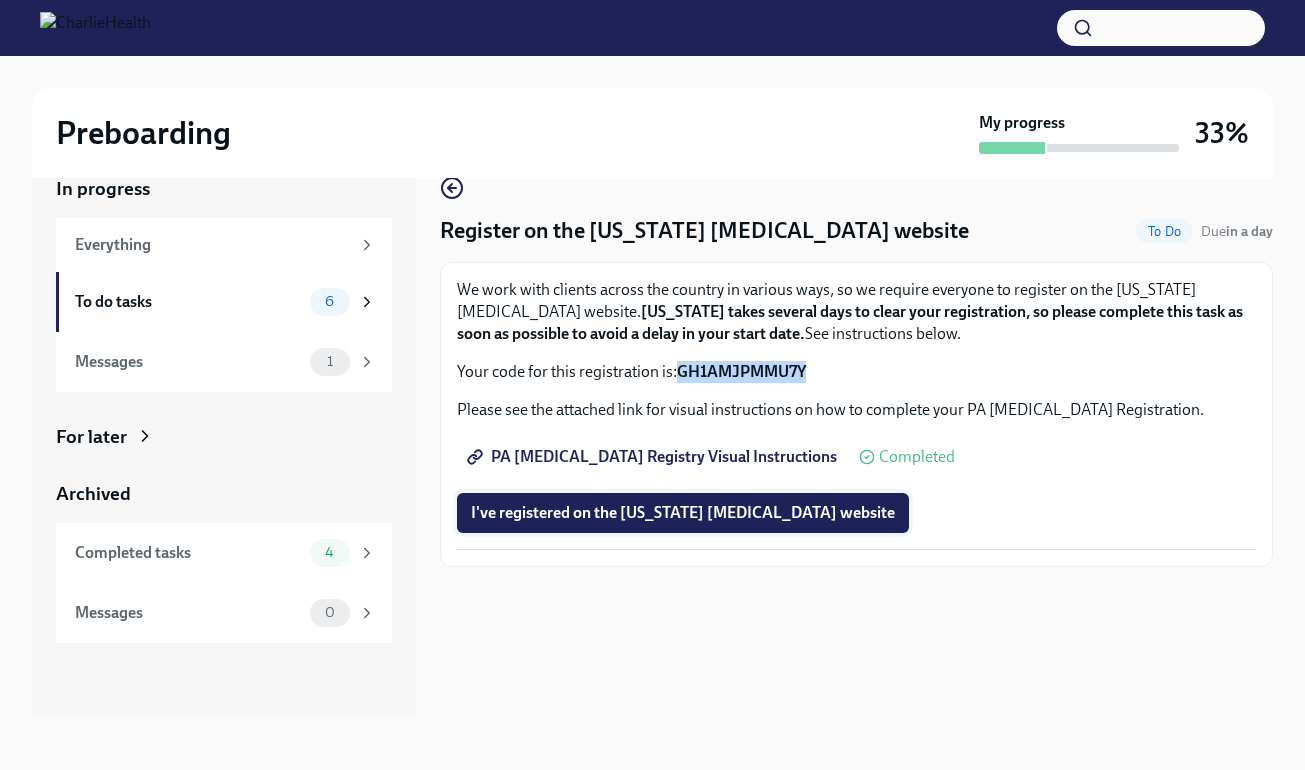 click on "I've registered on the [US_STATE] [MEDICAL_DATA] website" at bounding box center [683, 513] 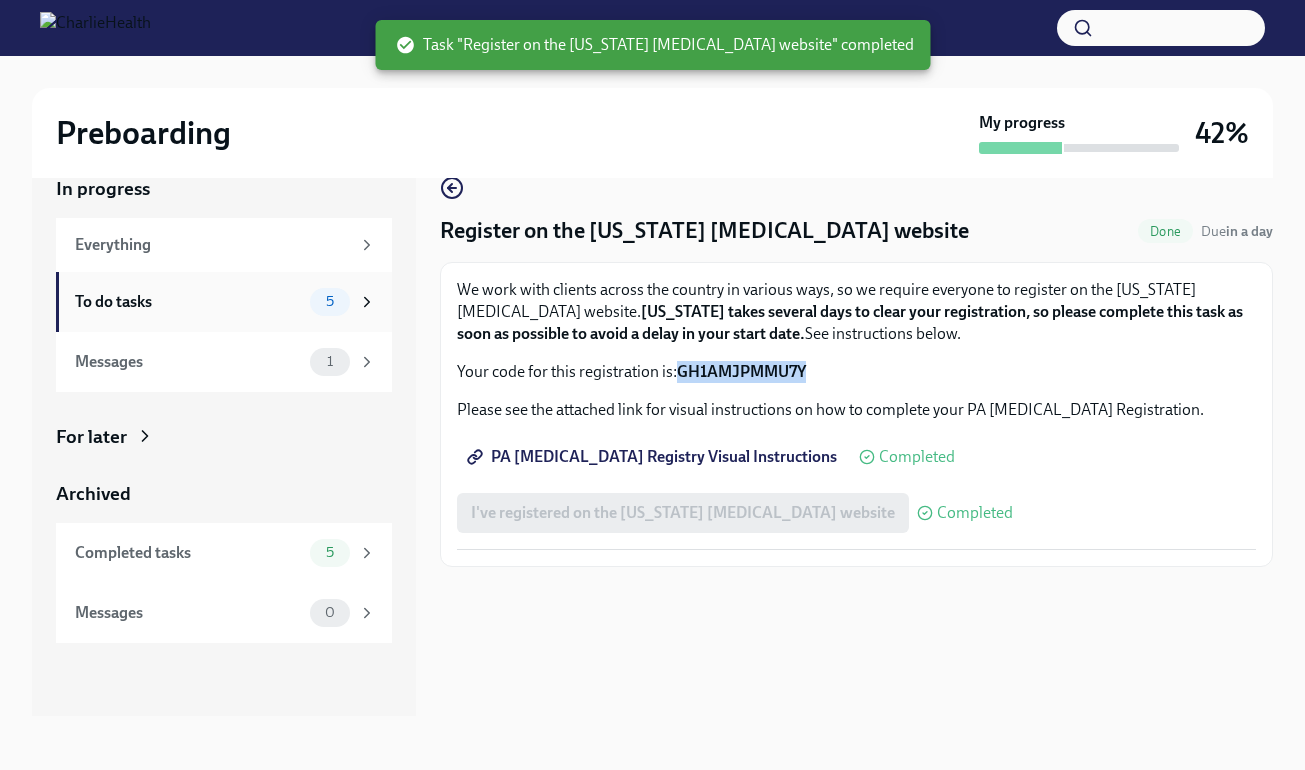 click on "To do tasks 5" at bounding box center (224, 302) 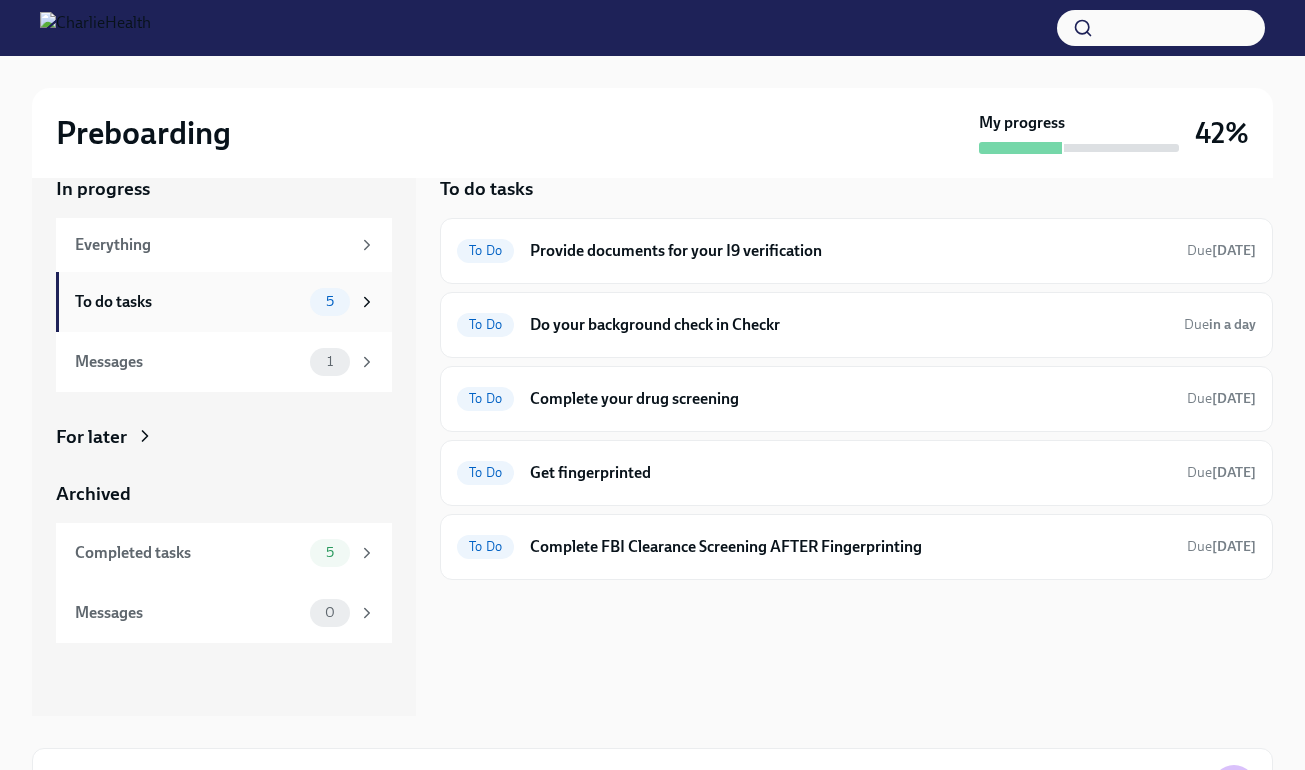 click on "To do tasks 5" at bounding box center [225, 302] 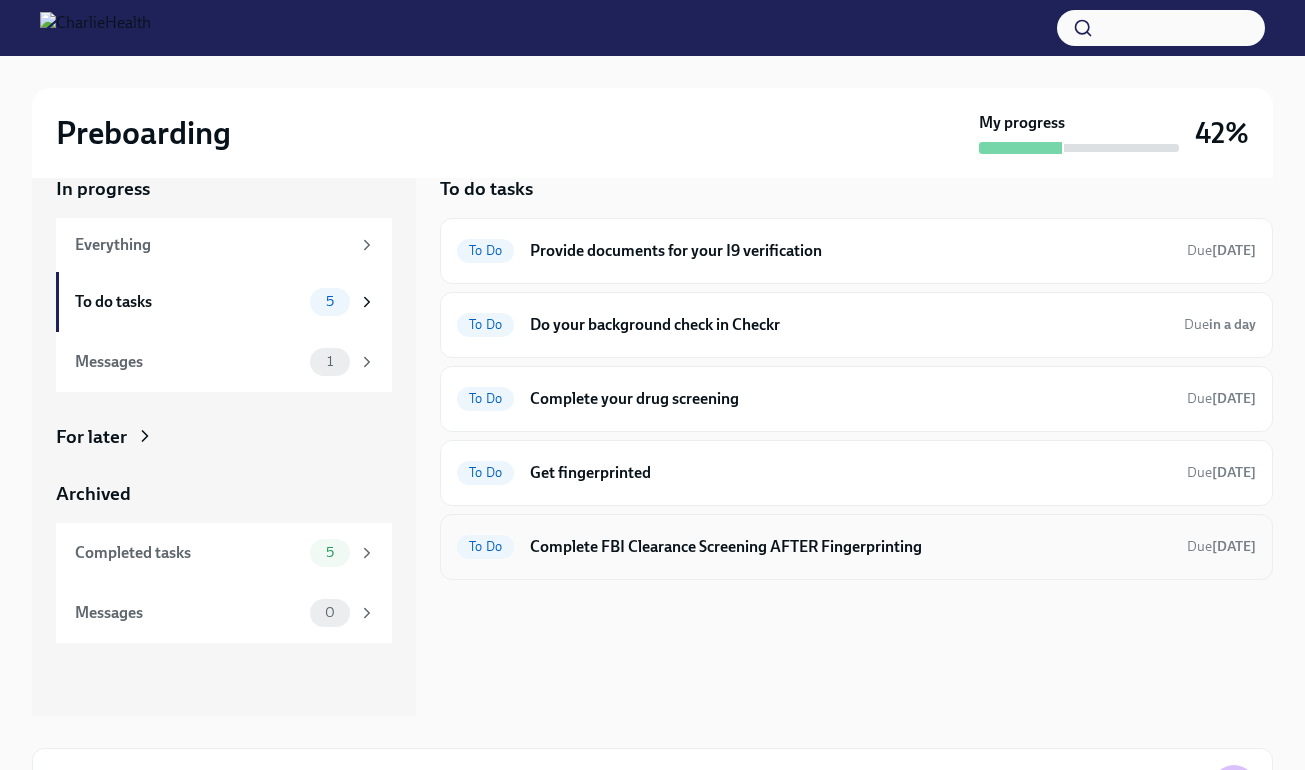 click on "Complete FBI Clearance Screening AFTER Fingerprinting" at bounding box center [850, 547] 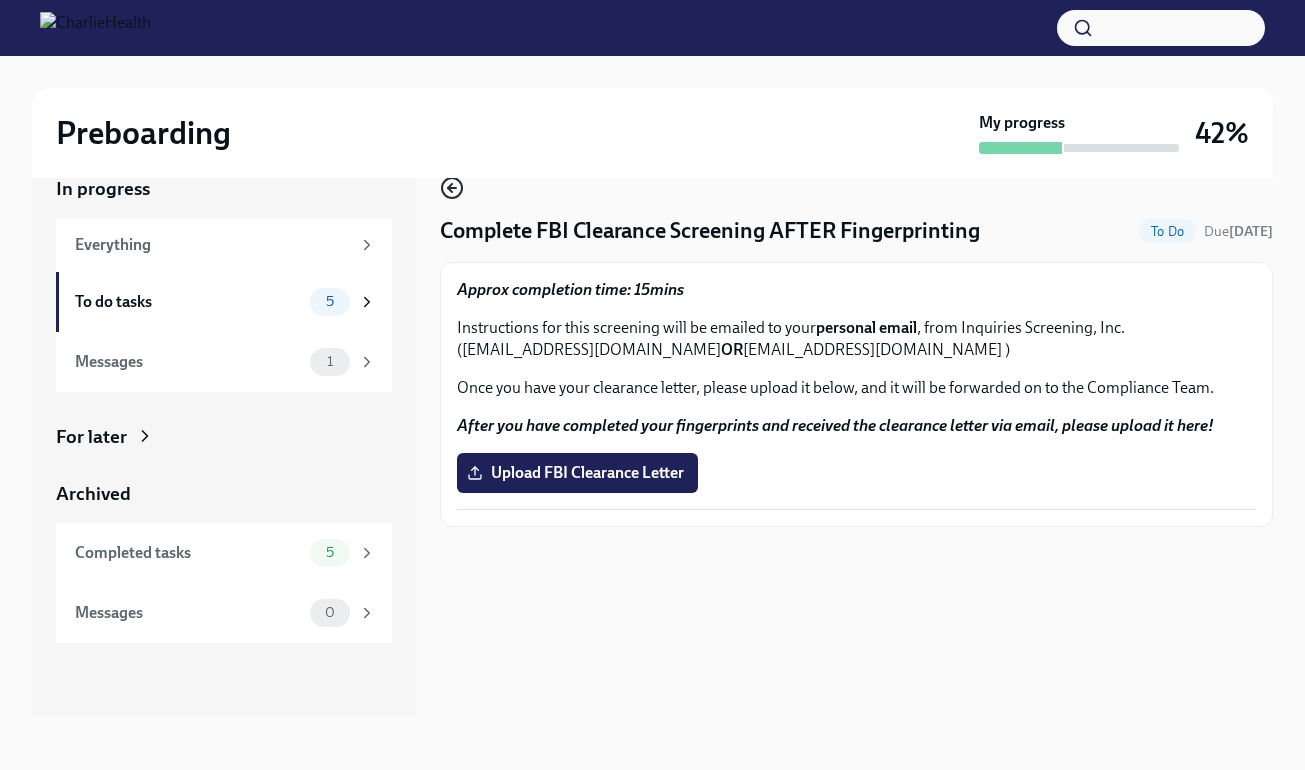 click 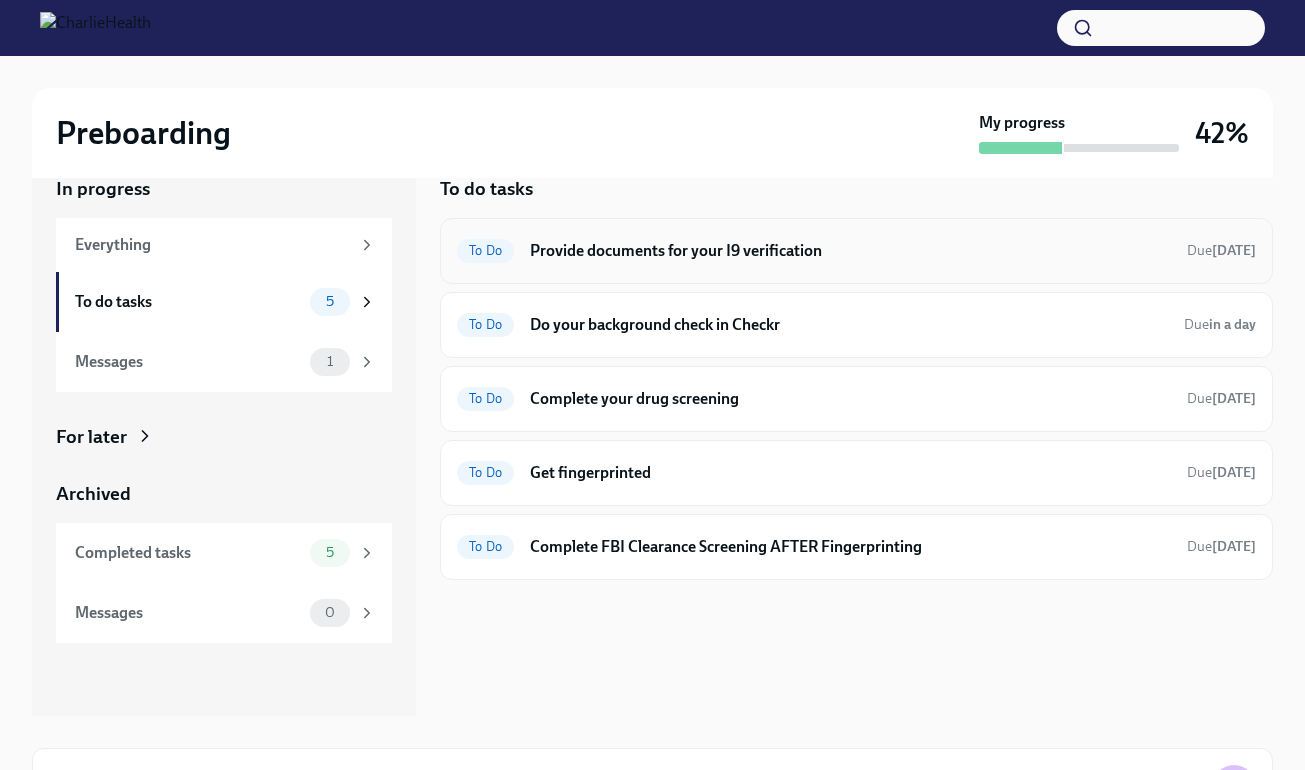 click on "Provide documents for your I9 verification" at bounding box center (850, 251) 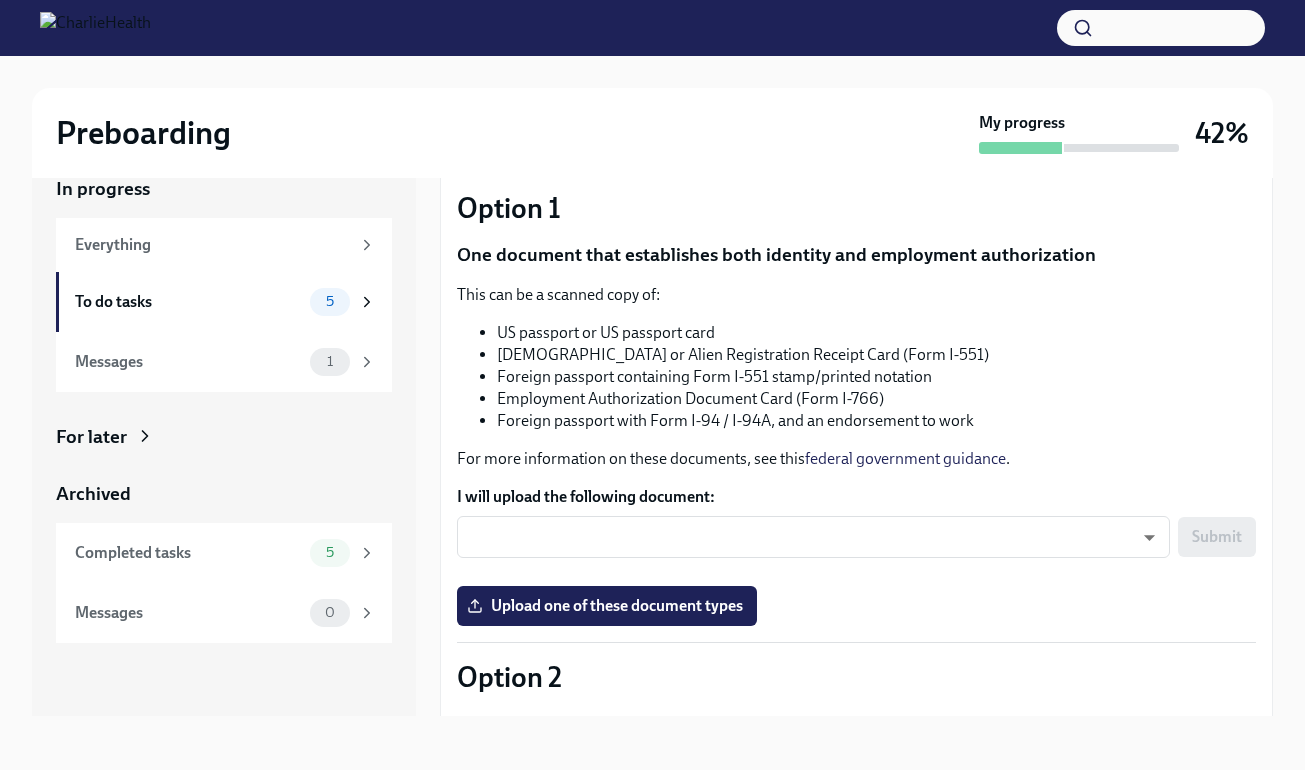 scroll, scrollTop: 155, scrollLeft: 0, axis: vertical 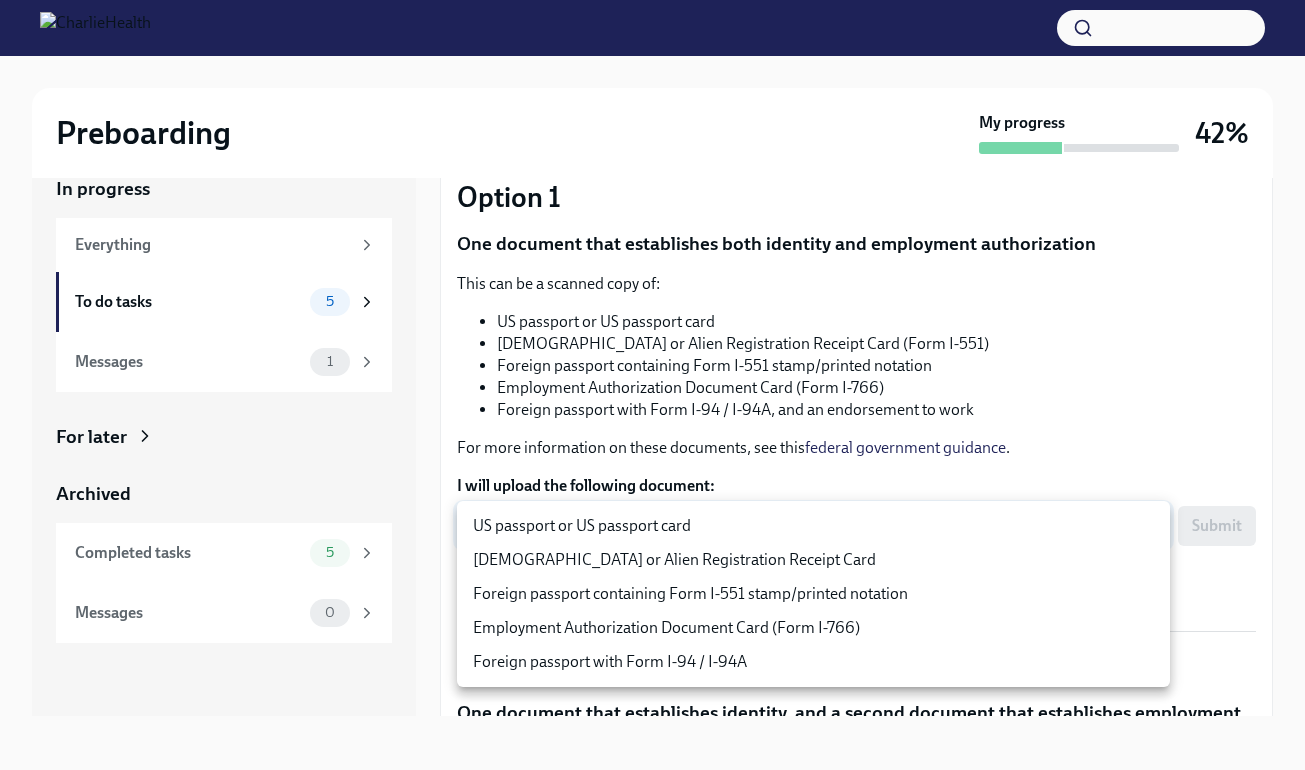 click on "Preboarding My progress 42% In progress Everything To do tasks 5 Messages 1 For later Archived Completed tasks 5 Messages 0 Provide documents for your I9 verification To Do Due  [DATE] You have a choice of which documents you provide for your I9. Option 1 One document that establishes both identity and employment authorization This can be a scanned copy of:
US passport or US passport card
[DEMOGRAPHIC_DATA] or Alien Registration Receipt Card (Form I-551)
Foreign passport containing Form I-551 stamp/printed notation
Employment Authorization Document Card (Form I-766)
Foreign passport with Form I-94 / I-94A, and an endorsement to work
For more information on these documents, see this  federal government guidance . I will upload the following document: ​ ​ Submit Upload one of these document types [MEDICAL_DATA] One document that establishes identity, and a second document that establishes employment authorization Your  identity-establishing  document can be:" at bounding box center [652, 369] 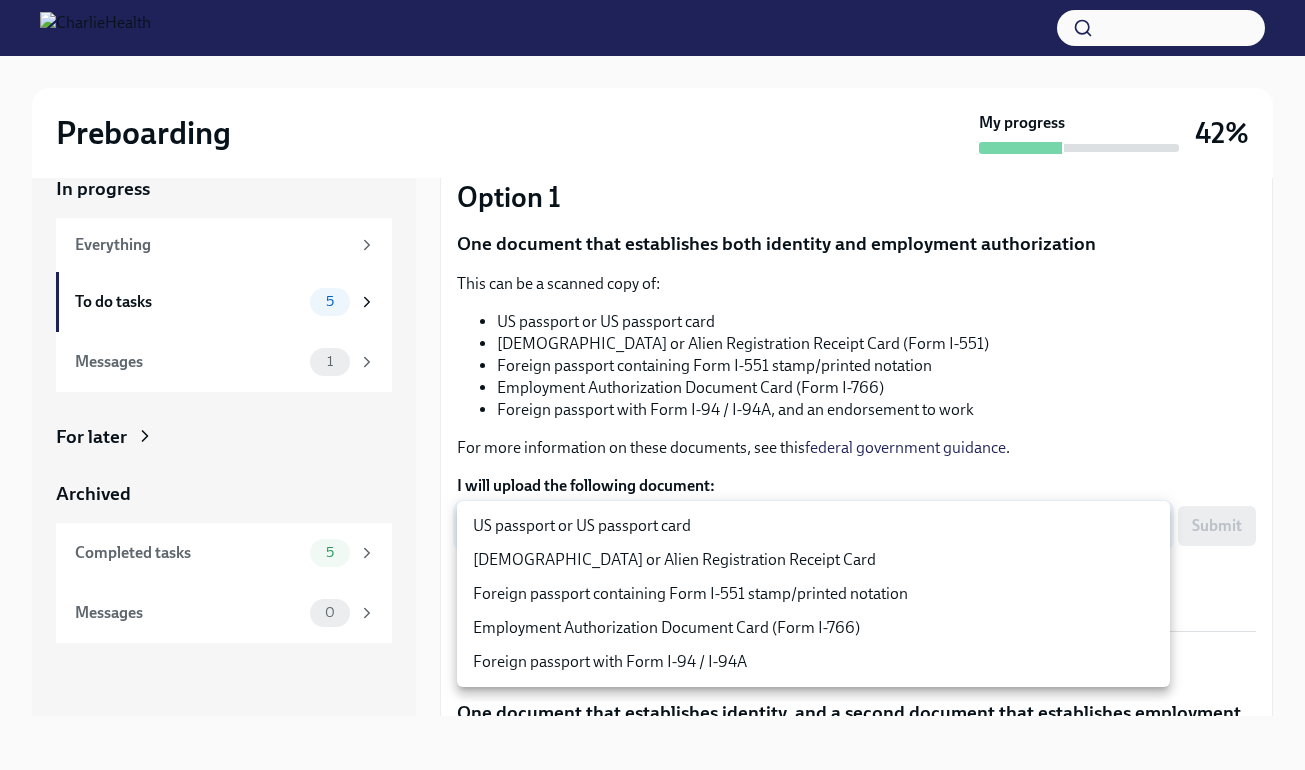 type on "KnYOjnC8x" 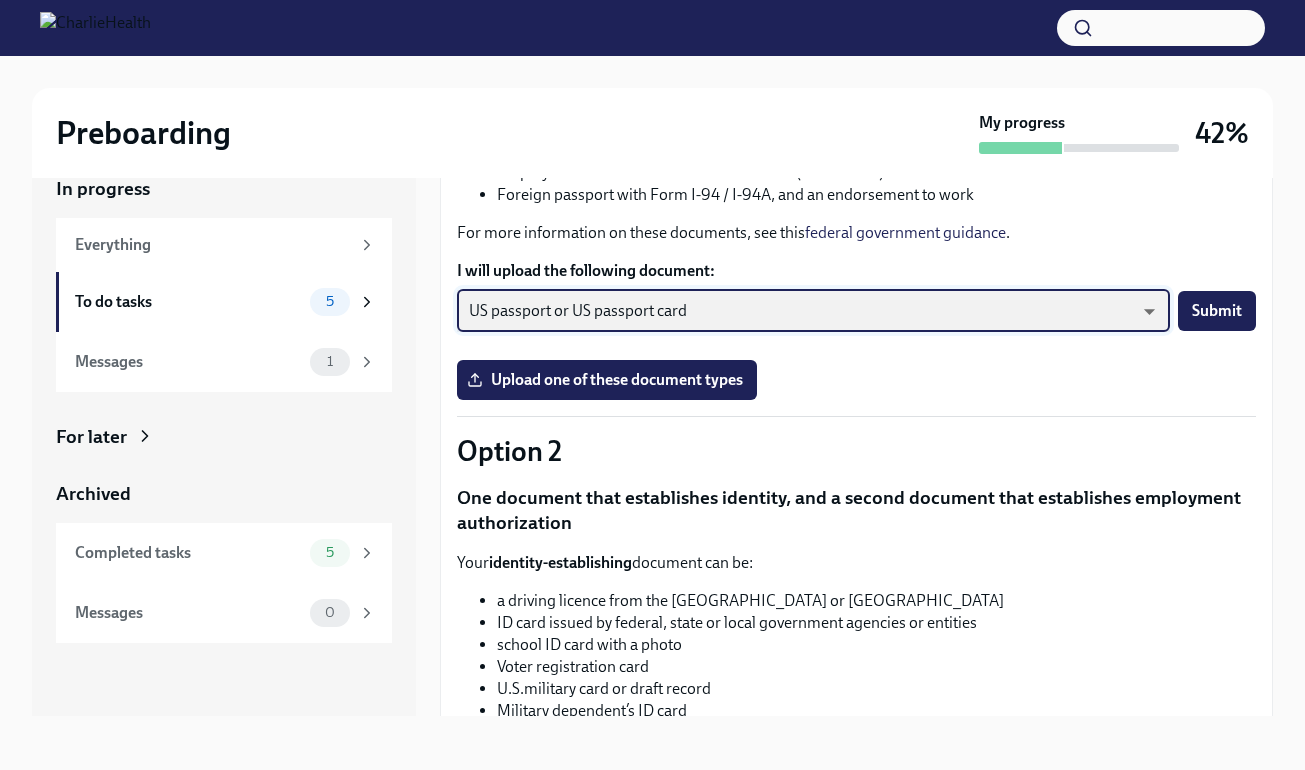 scroll, scrollTop: 395, scrollLeft: 0, axis: vertical 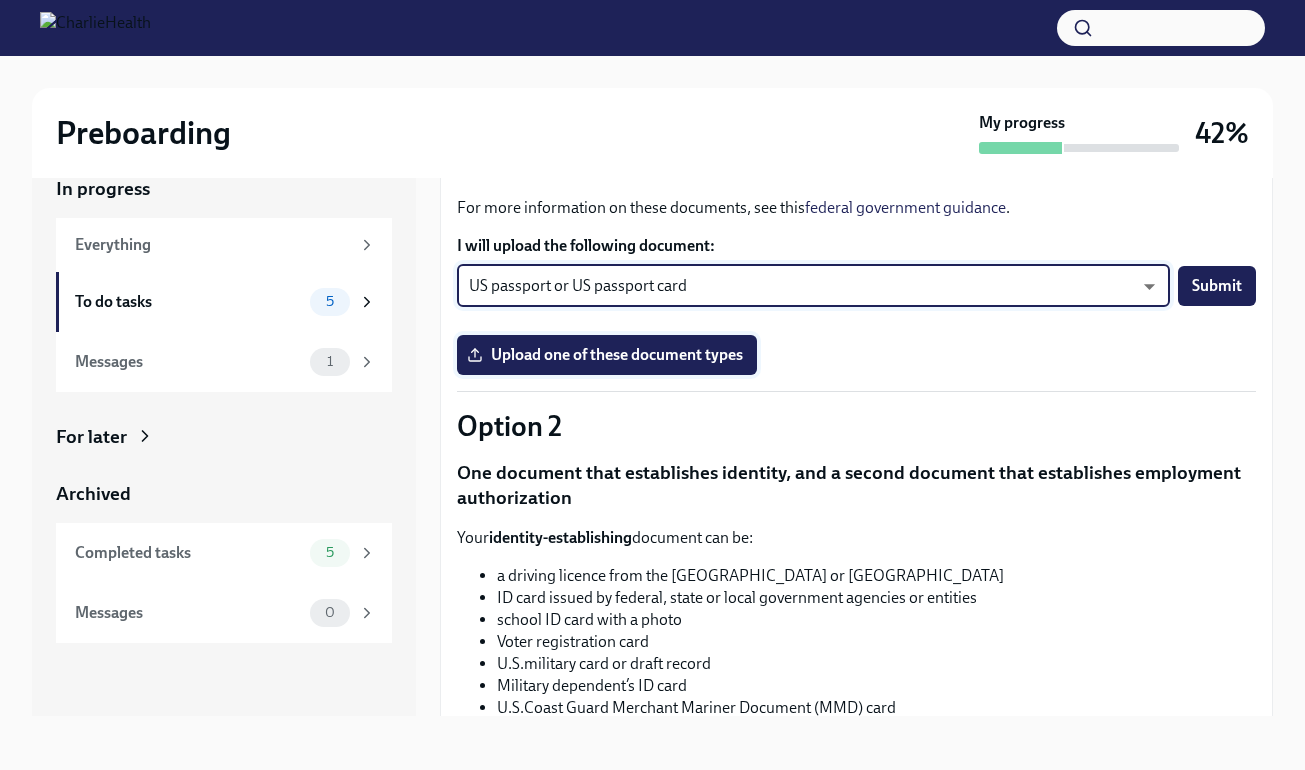 click on "Upload one of these document types" at bounding box center [607, 355] 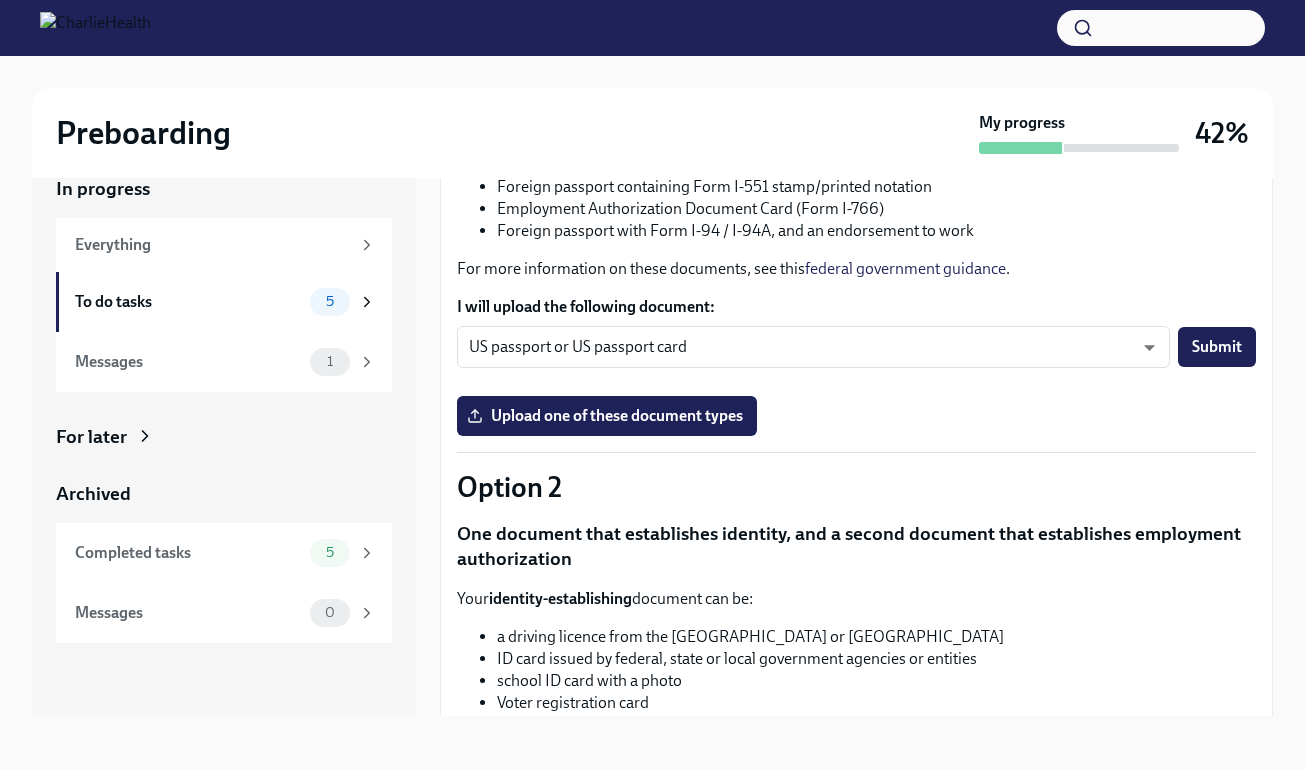 scroll, scrollTop: 108, scrollLeft: 0, axis: vertical 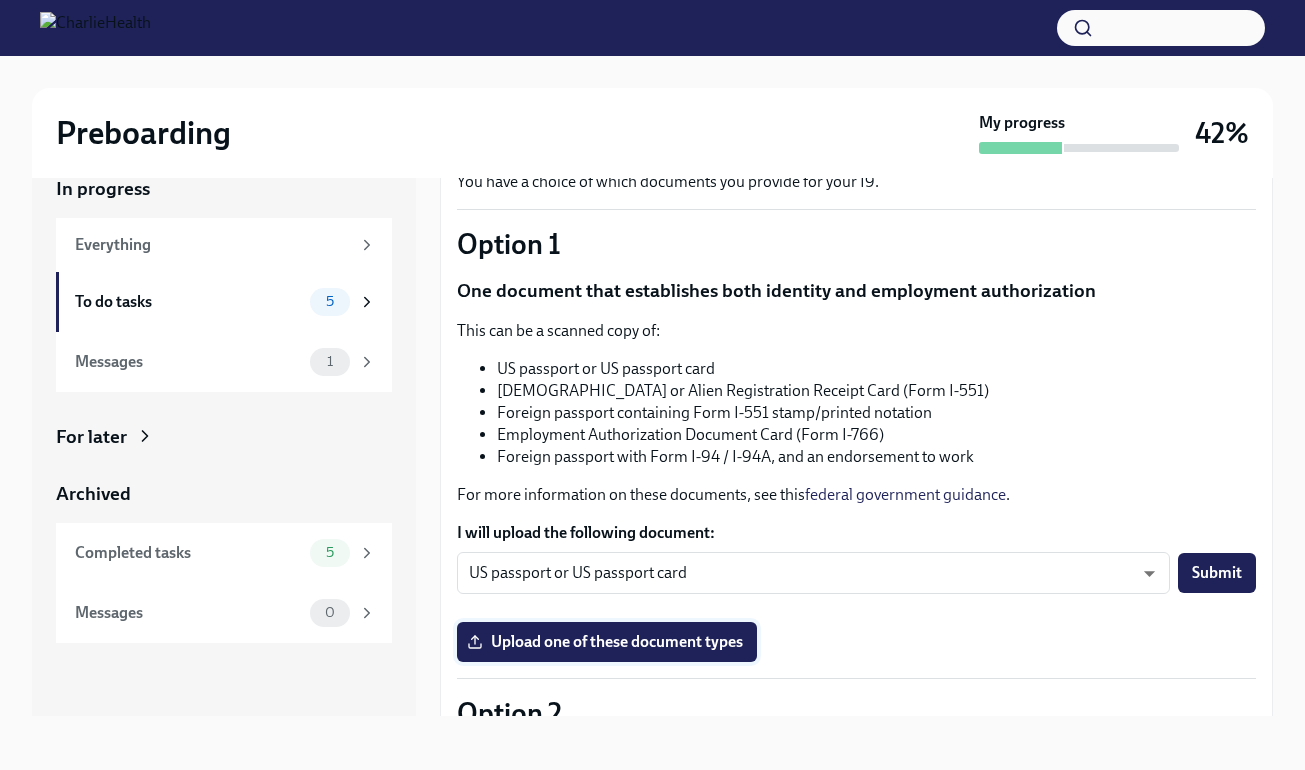 click on "Upload one of these document types" at bounding box center (607, 642) 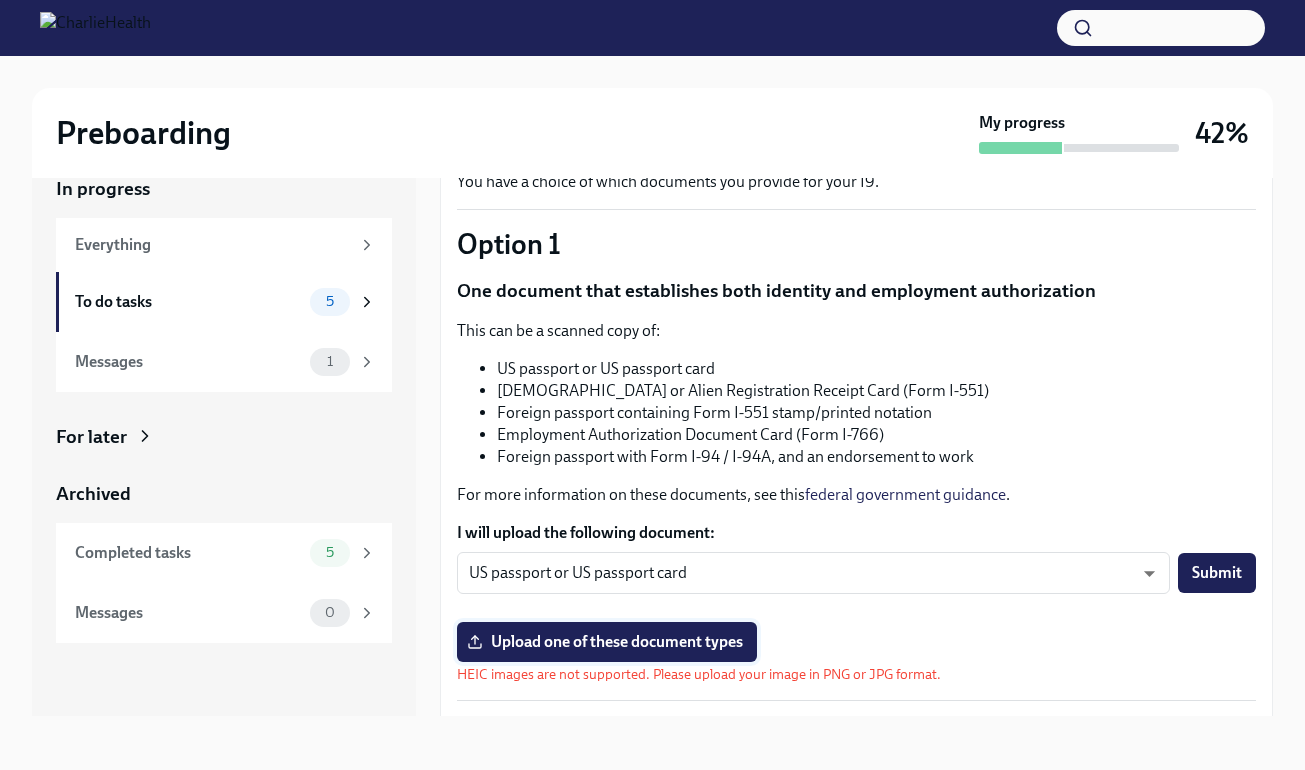click on "Upload one of these document types" at bounding box center [607, 642] 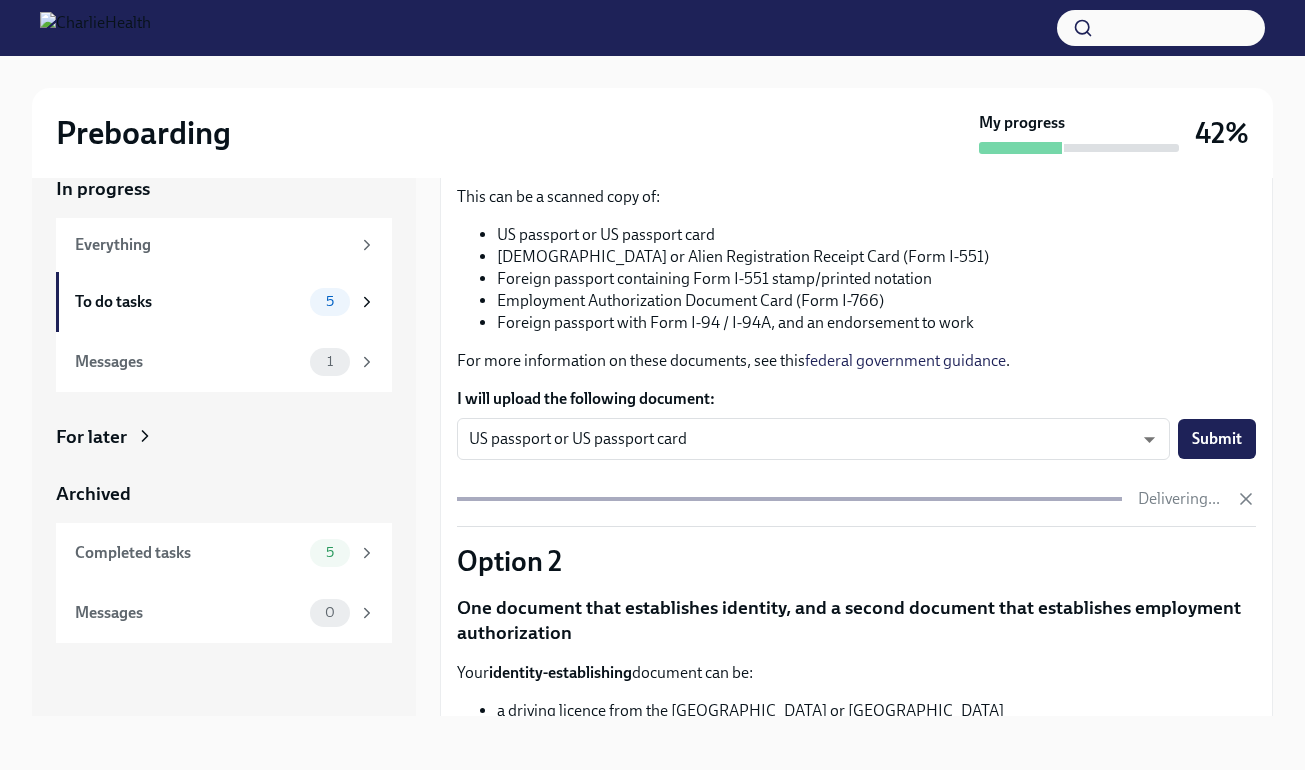 scroll, scrollTop: 0, scrollLeft: 0, axis: both 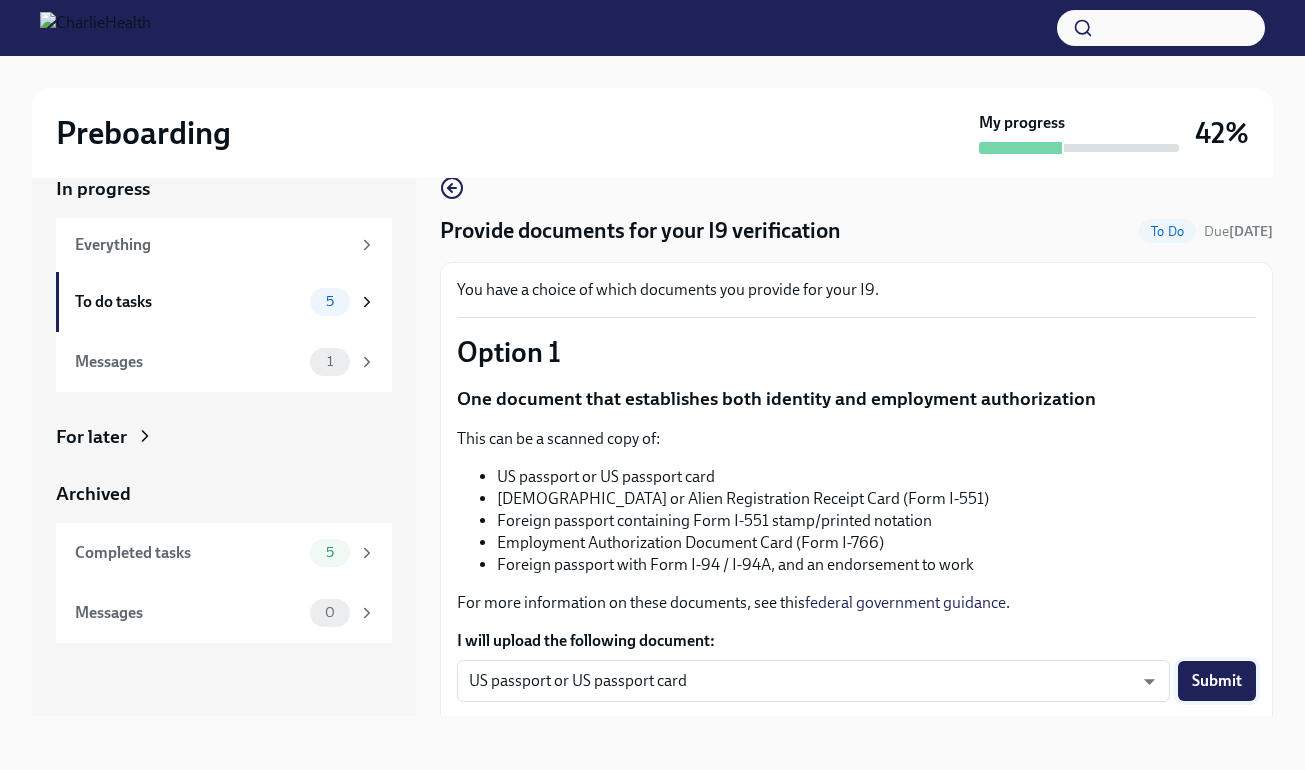 click on "Submit" at bounding box center (1217, 681) 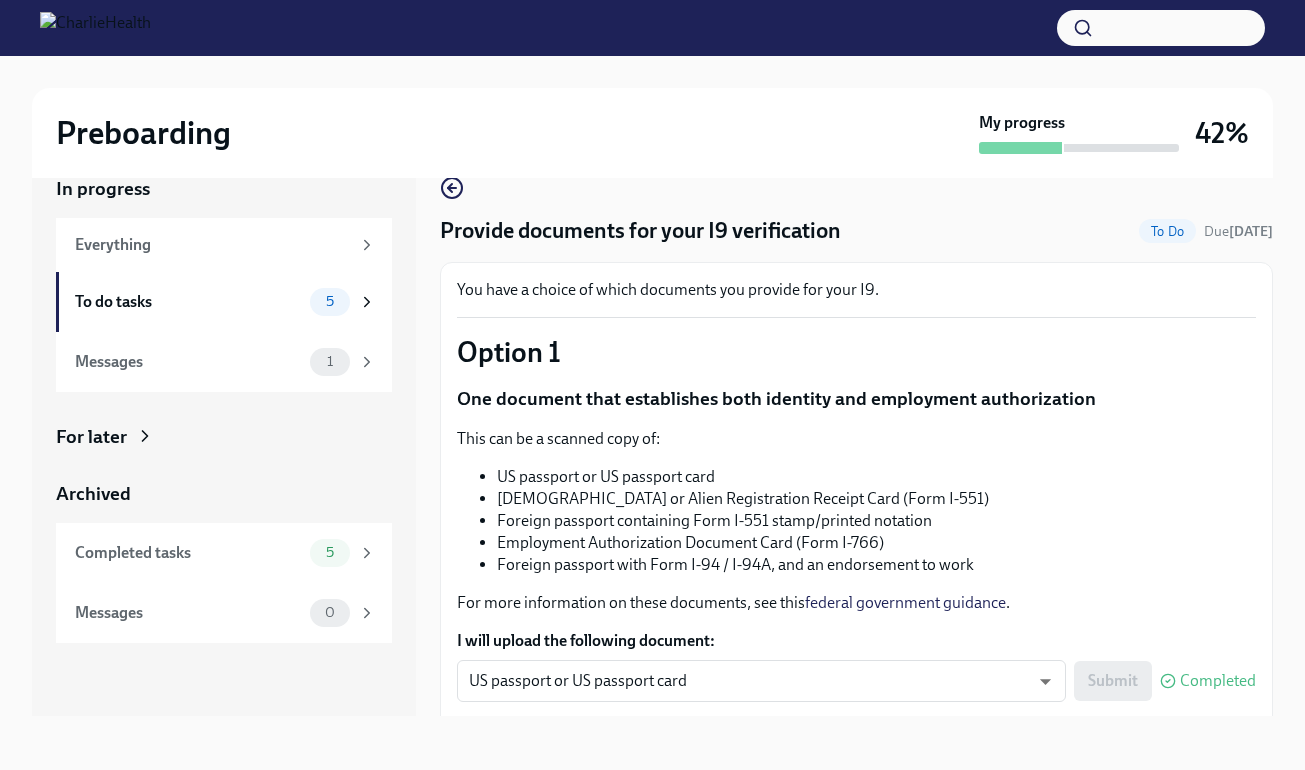 scroll, scrollTop: 236, scrollLeft: 0, axis: vertical 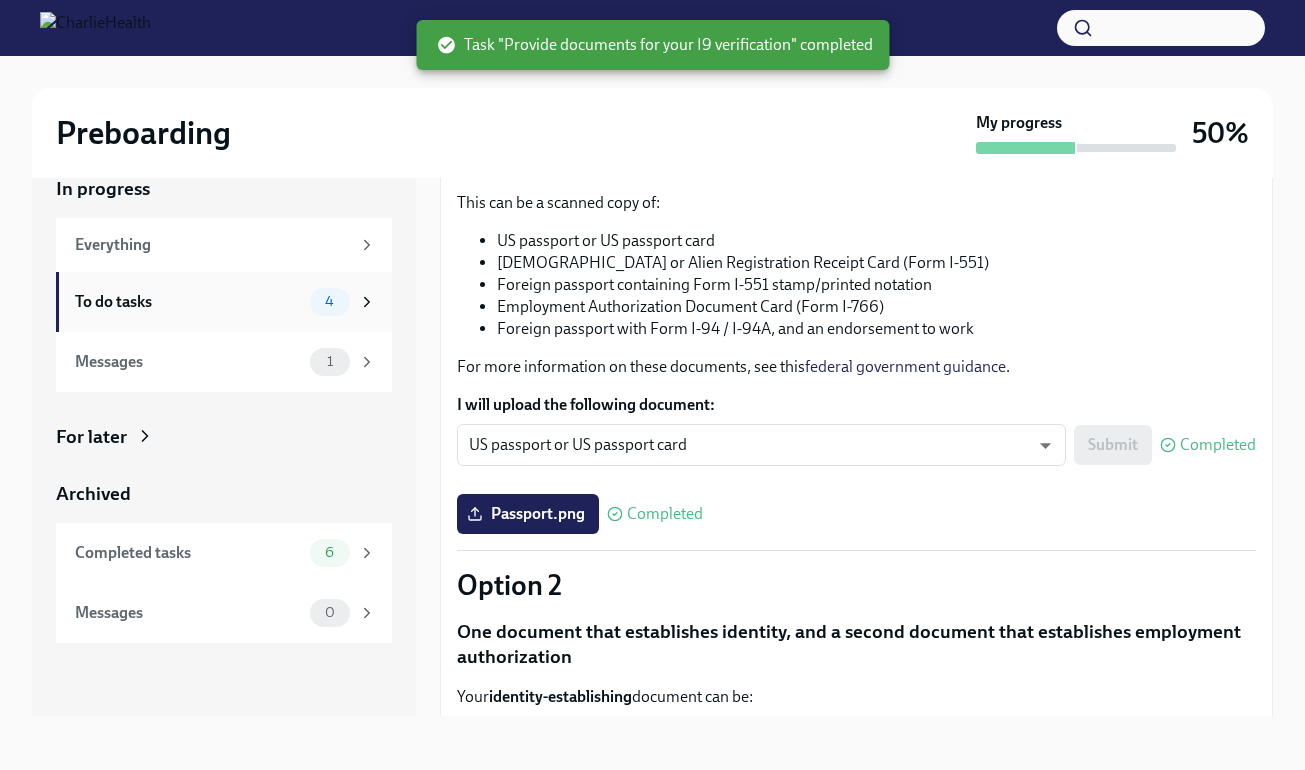 click on "To do tasks 4" at bounding box center (225, 302) 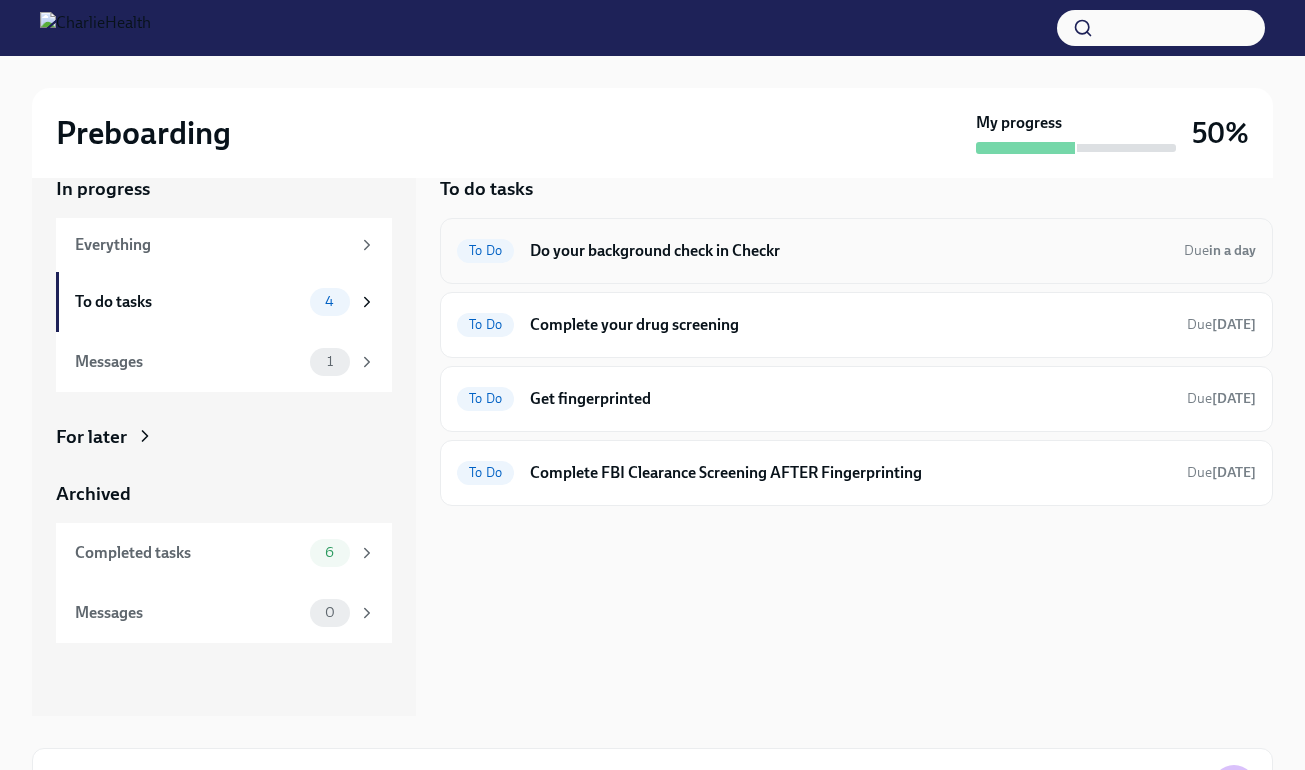 click on "Do your background check in Checkr" at bounding box center [849, 251] 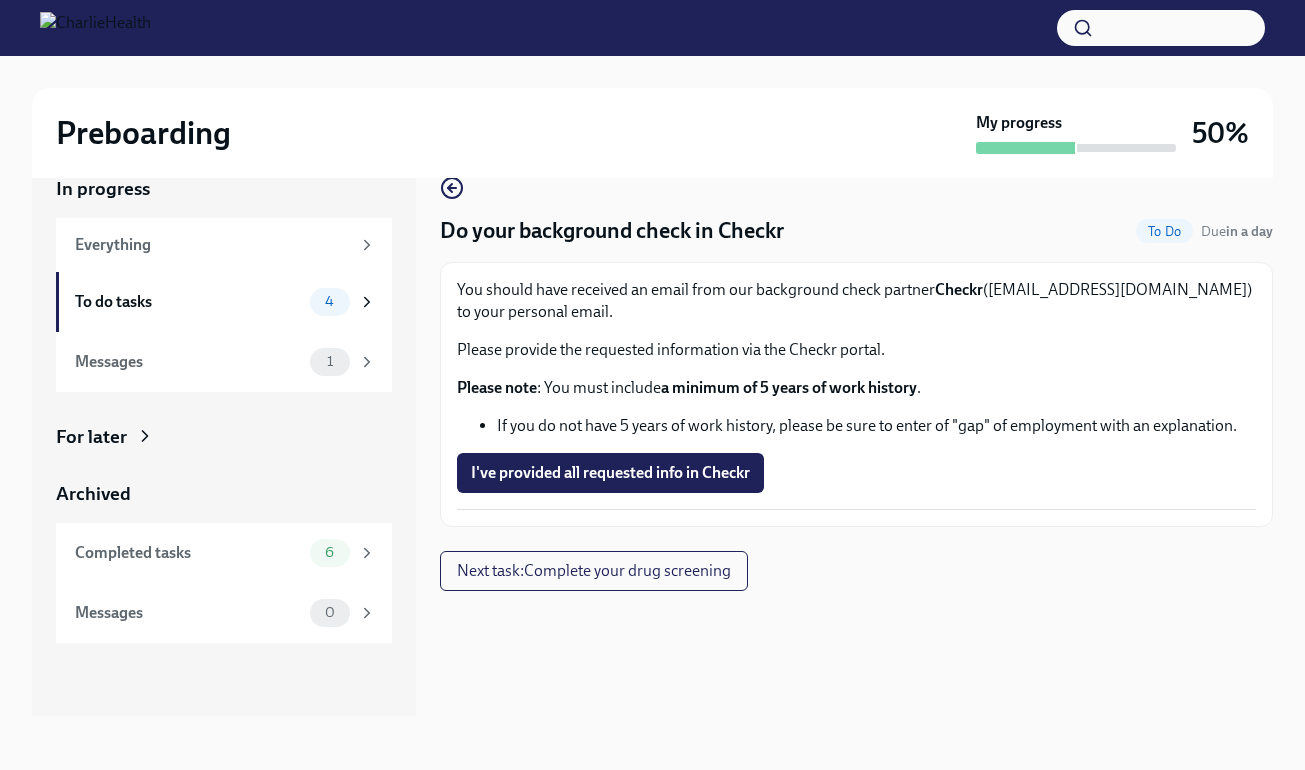 scroll, scrollTop: 36, scrollLeft: 0, axis: vertical 